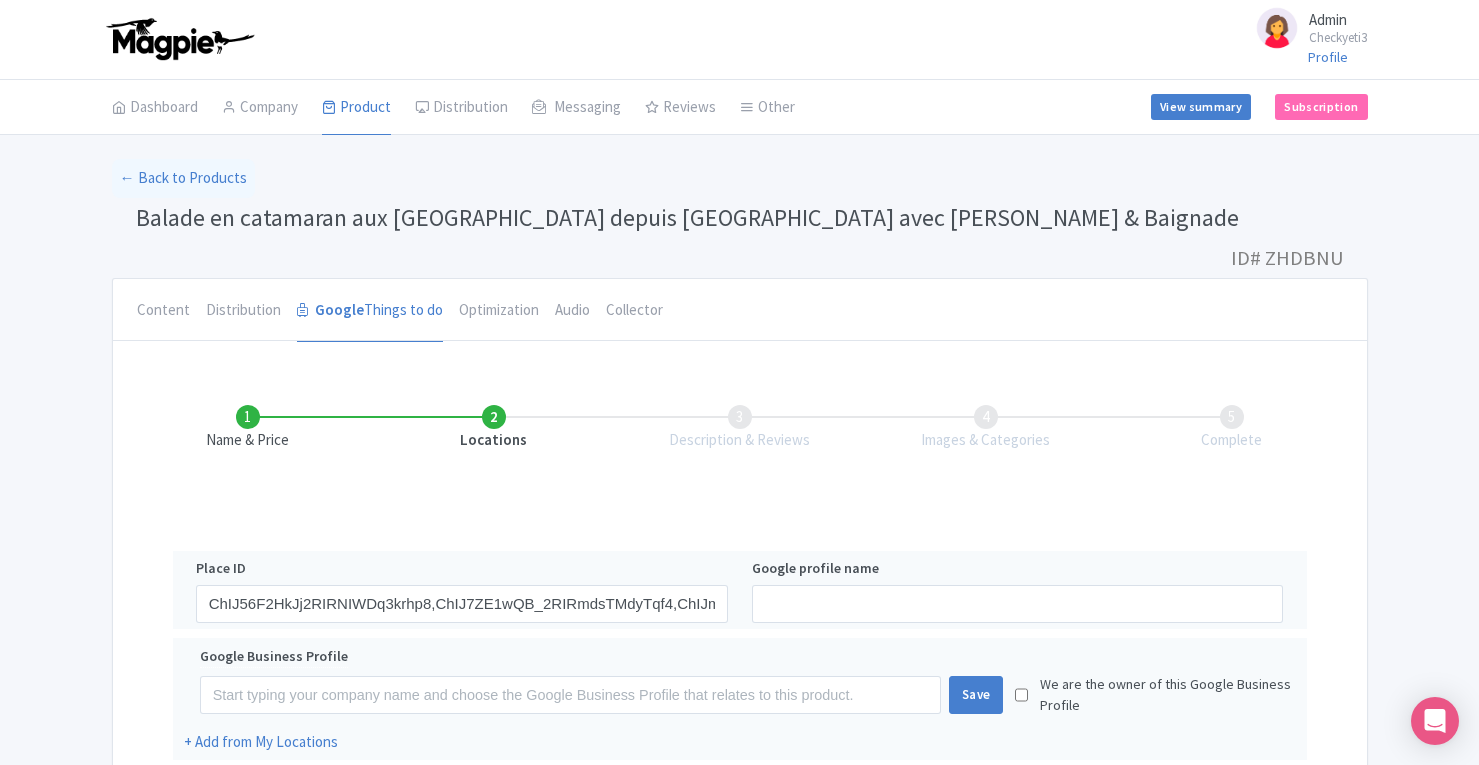 scroll, scrollTop: 0, scrollLeft: 0, axis: both 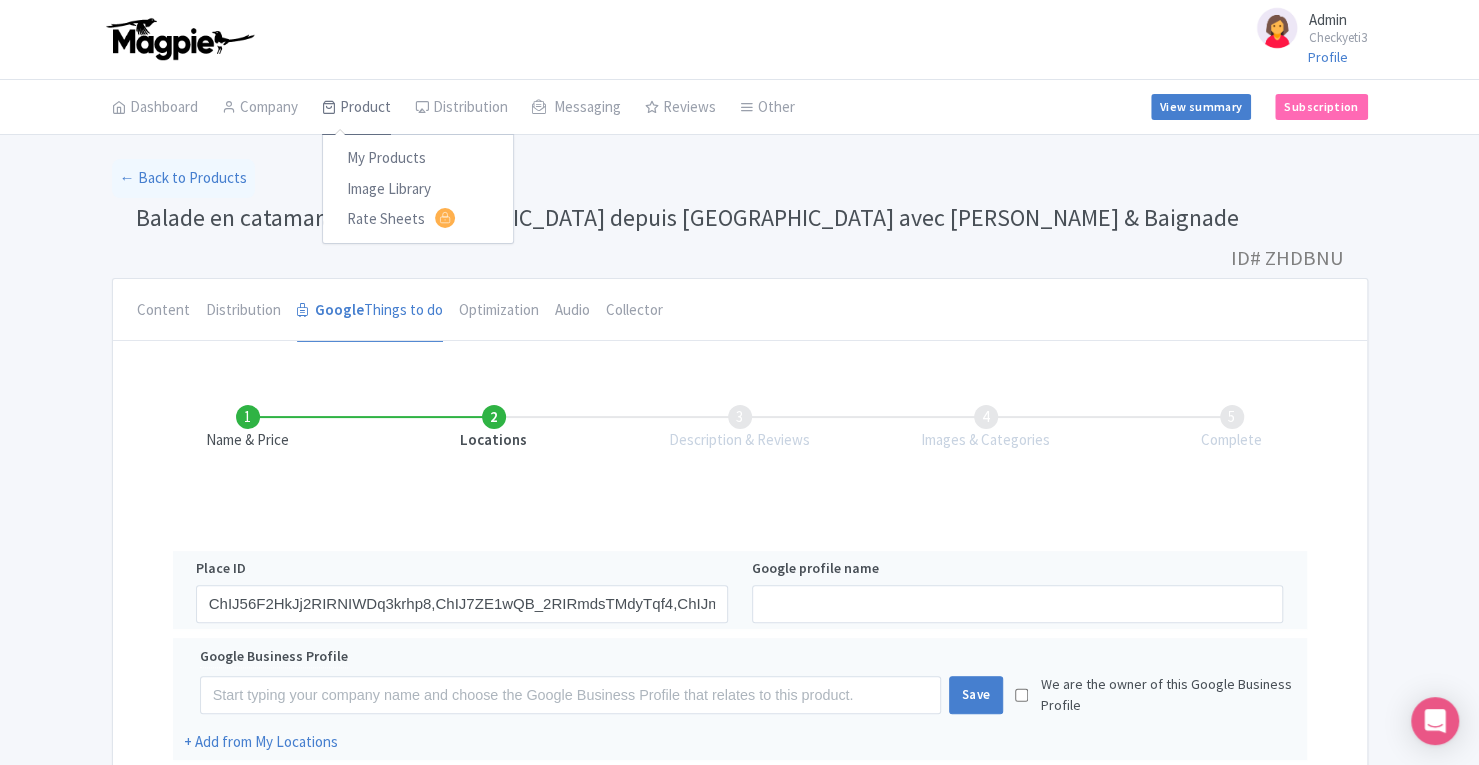 click on "Product" at bounding box center (356, 108) 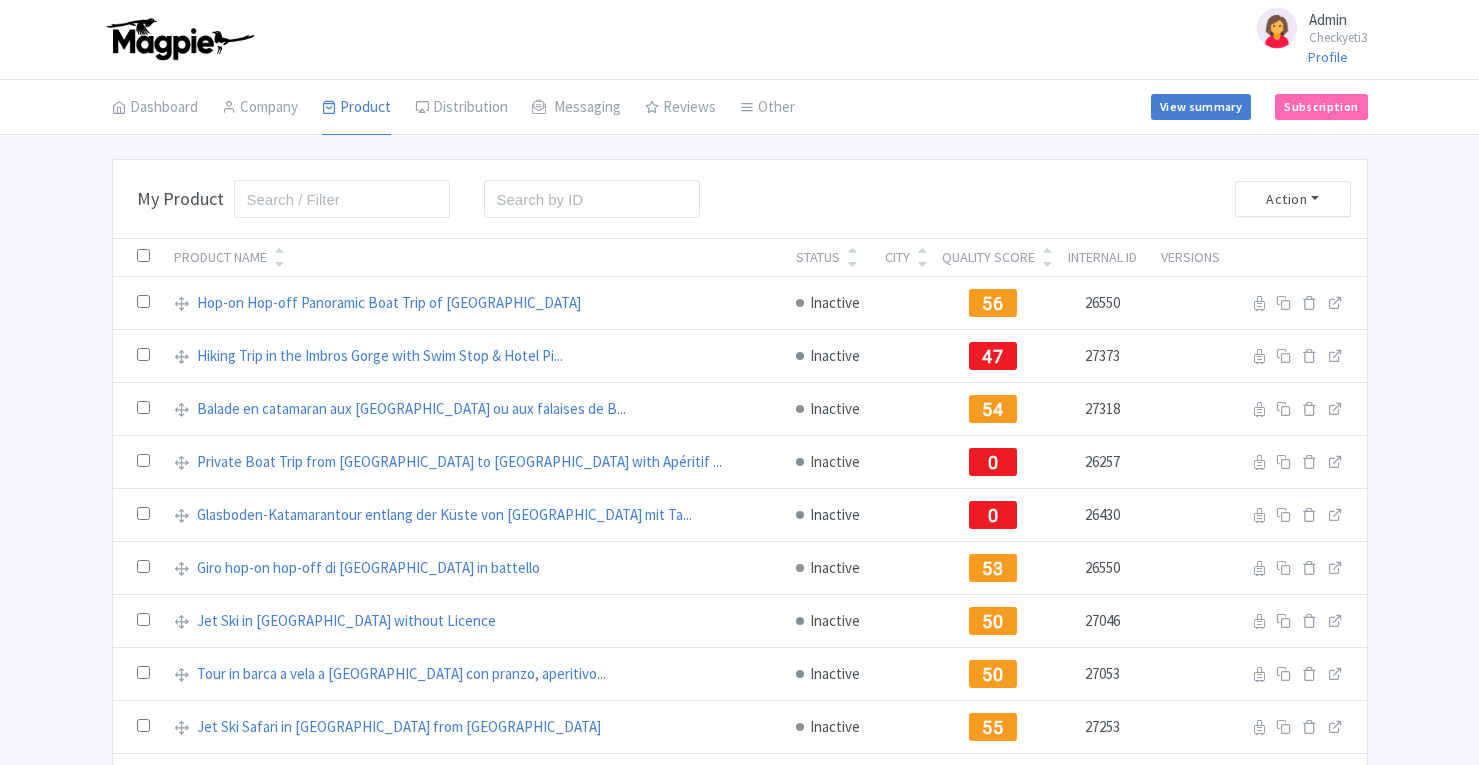 scroll, scrollTop: 0, scrollLeft: 0, axis: both 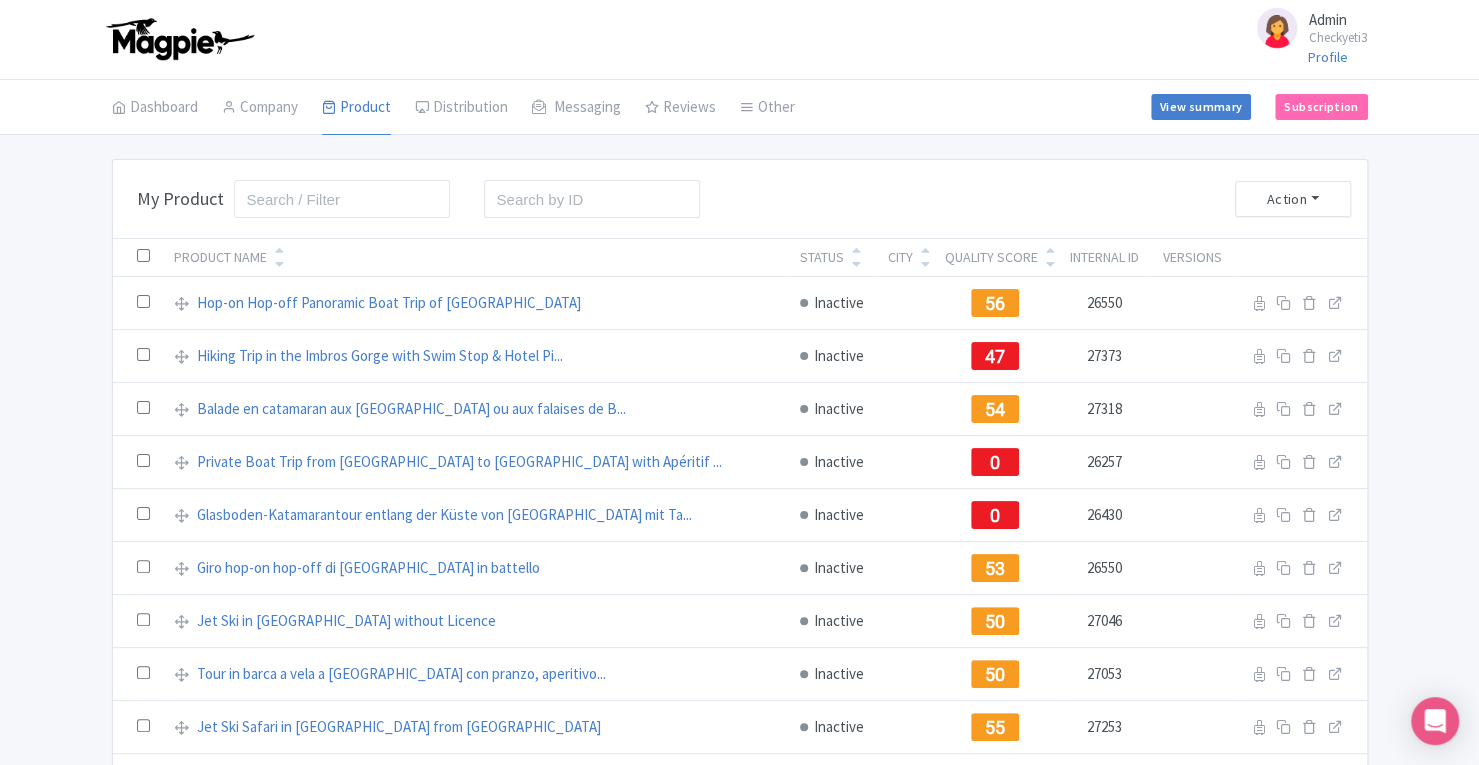 click at bounding box center [143, 255] 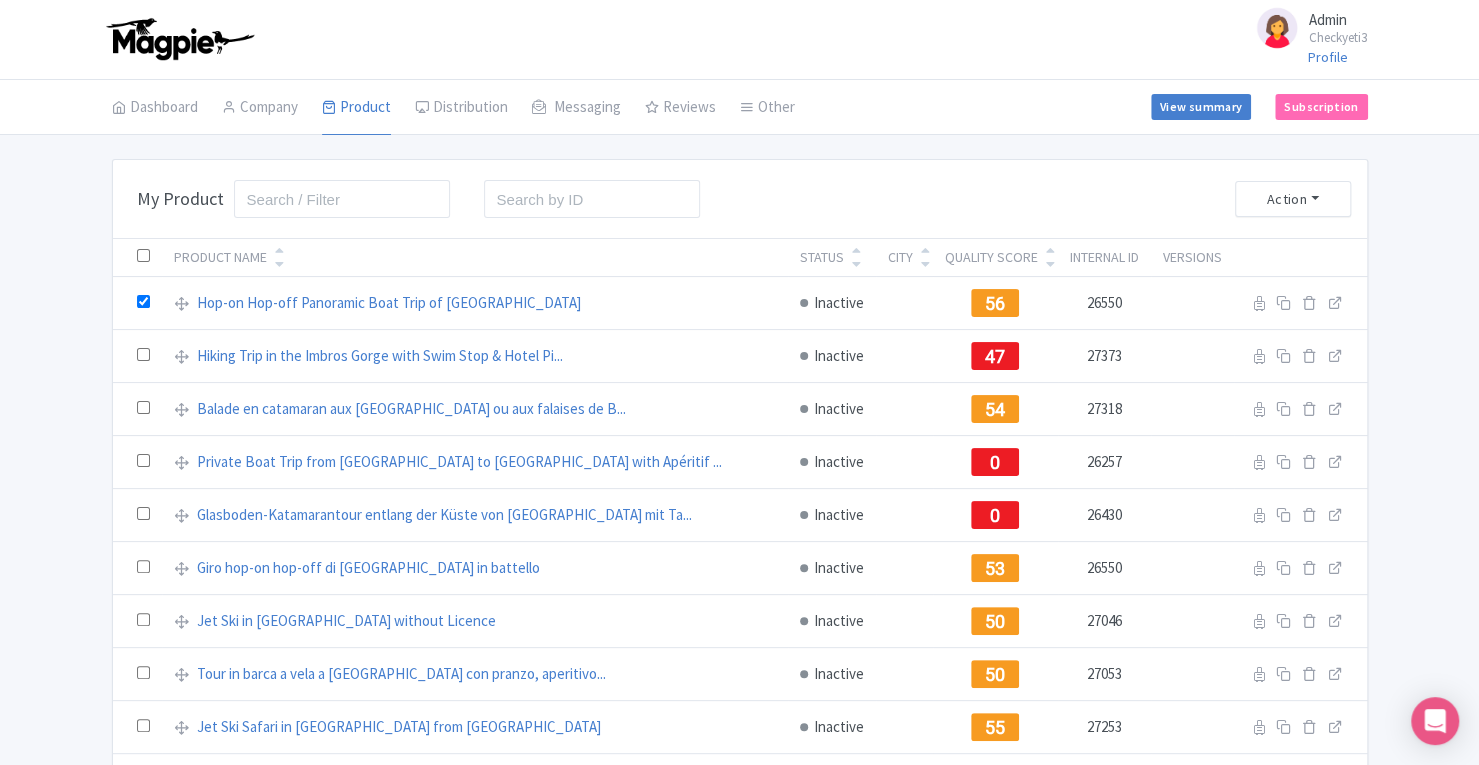 checkbox on "true" 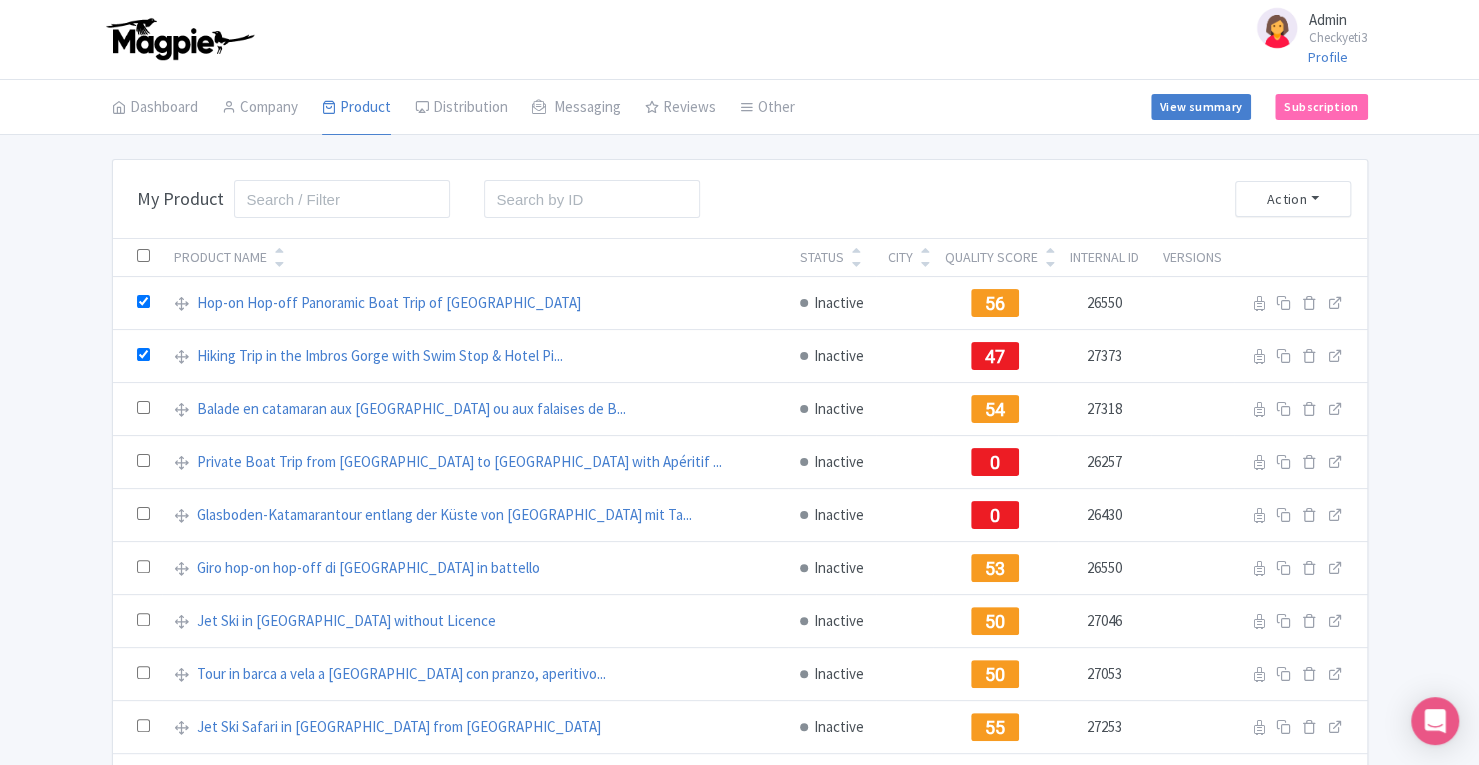 checkbox on "true" 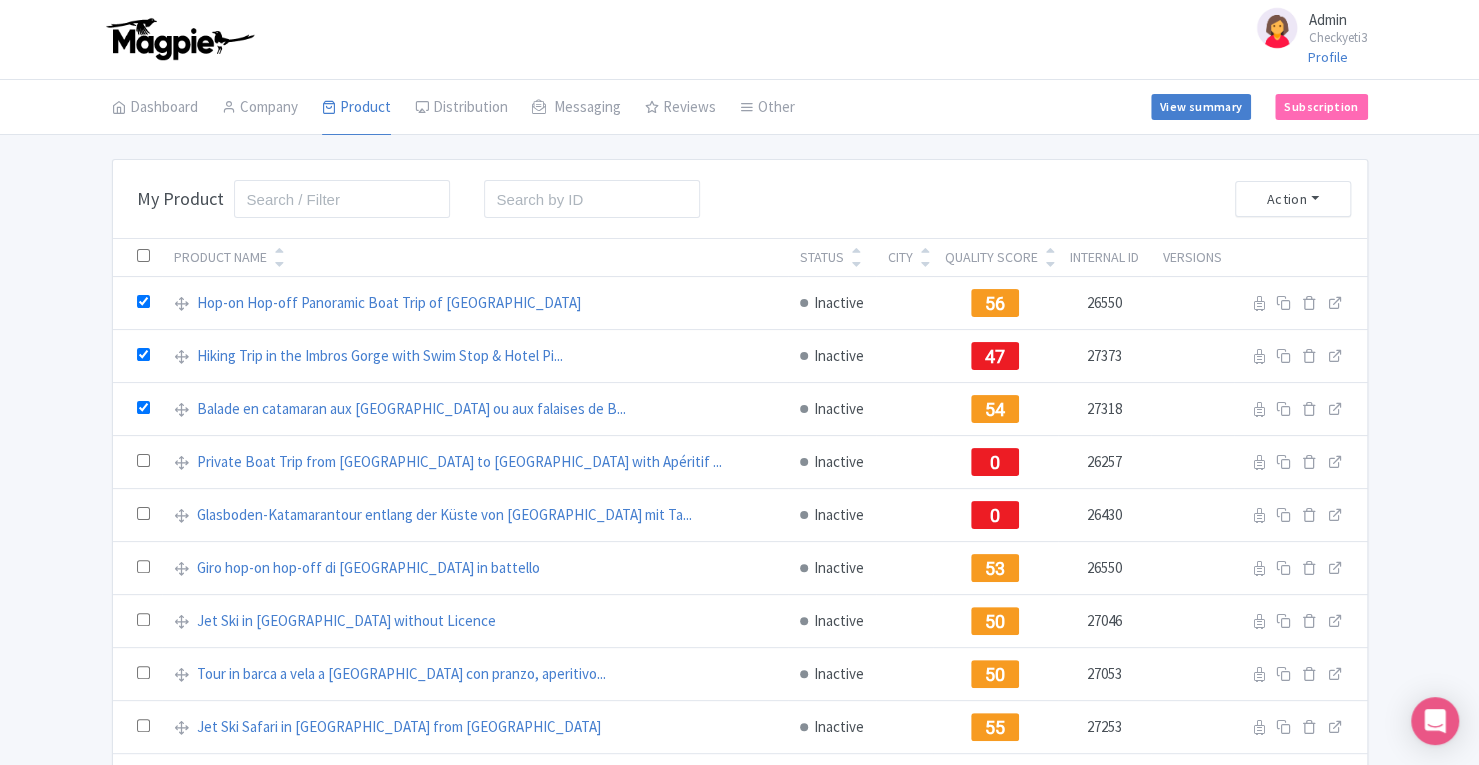 checkbox on "true" 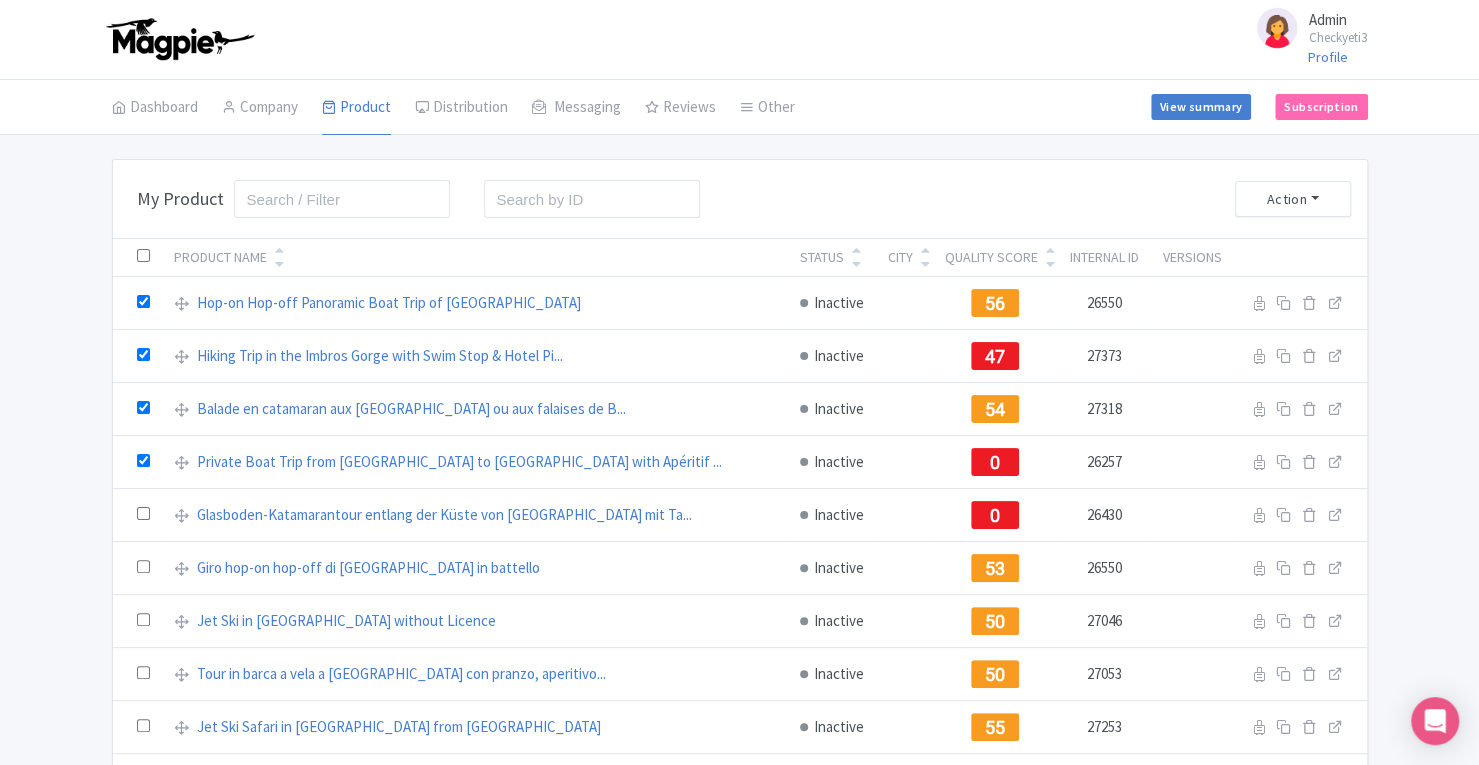 checkbox on "true" 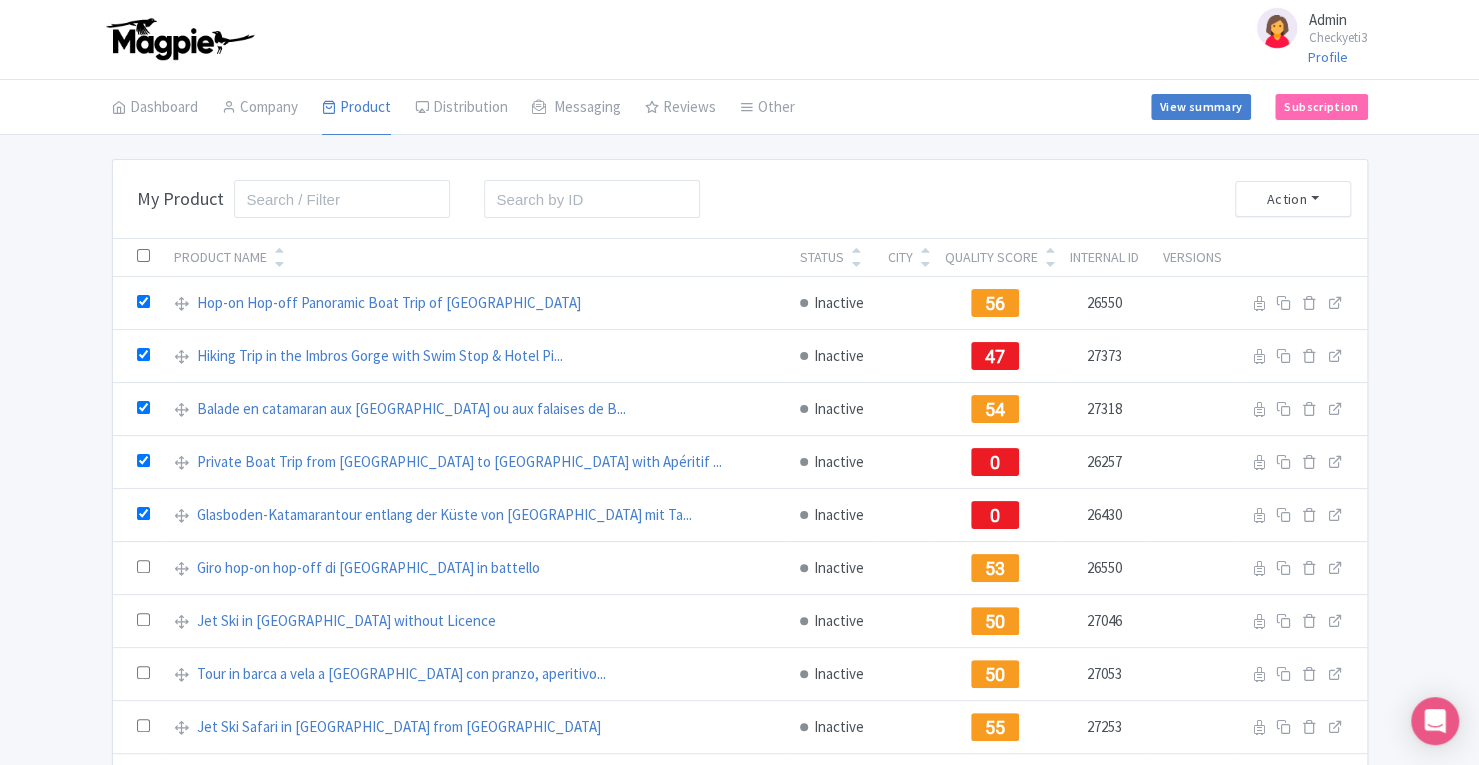 checkbox on "true" 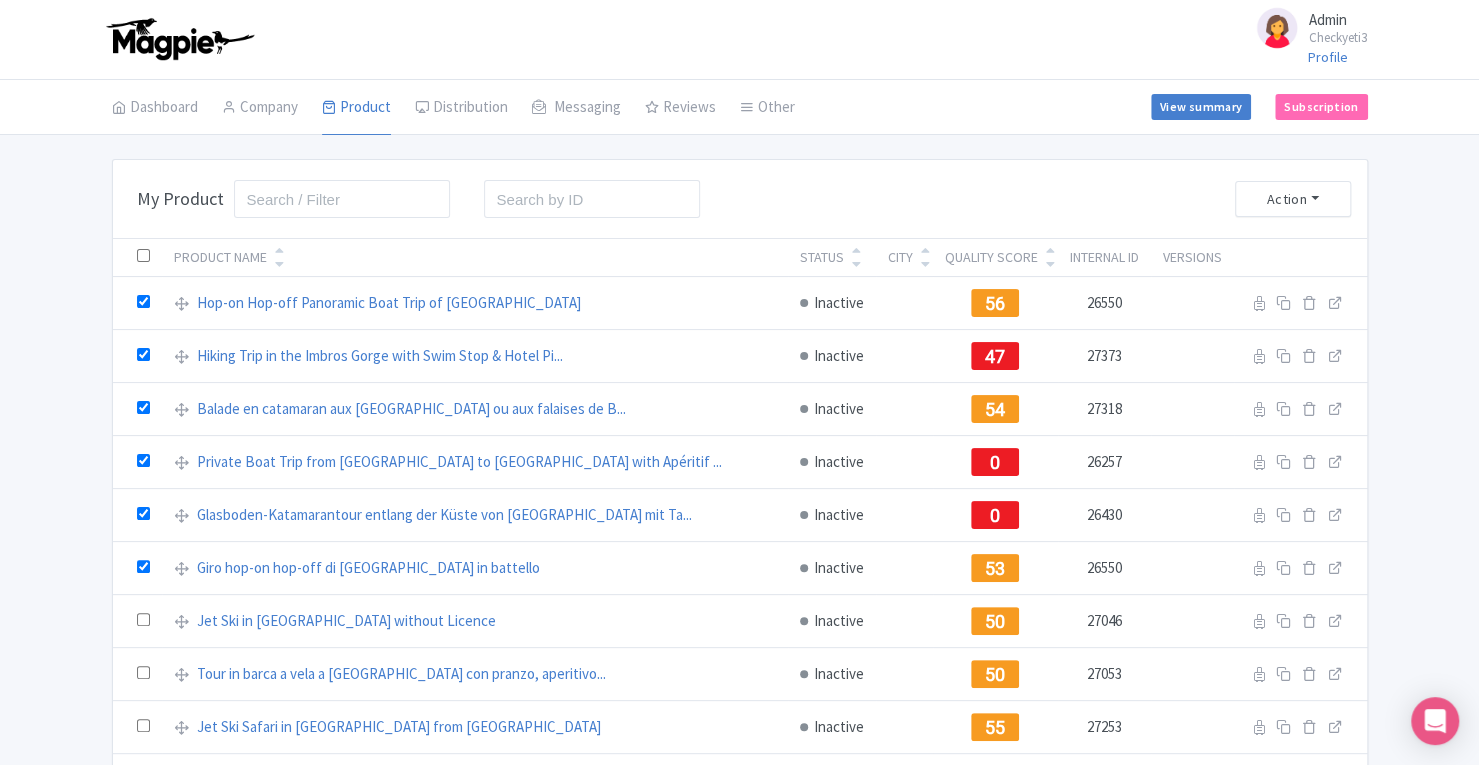 checkbox on "true" 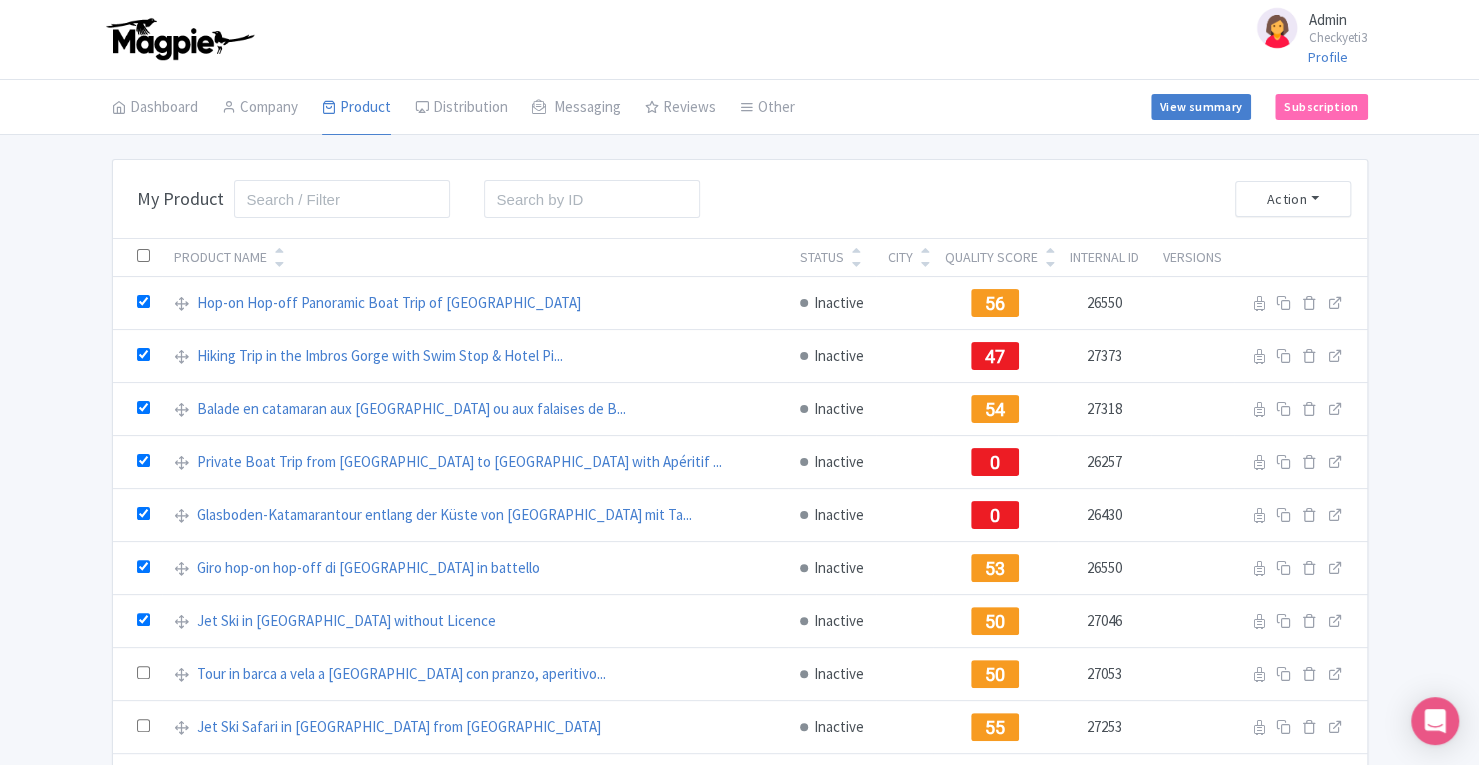 checkbox on "true" 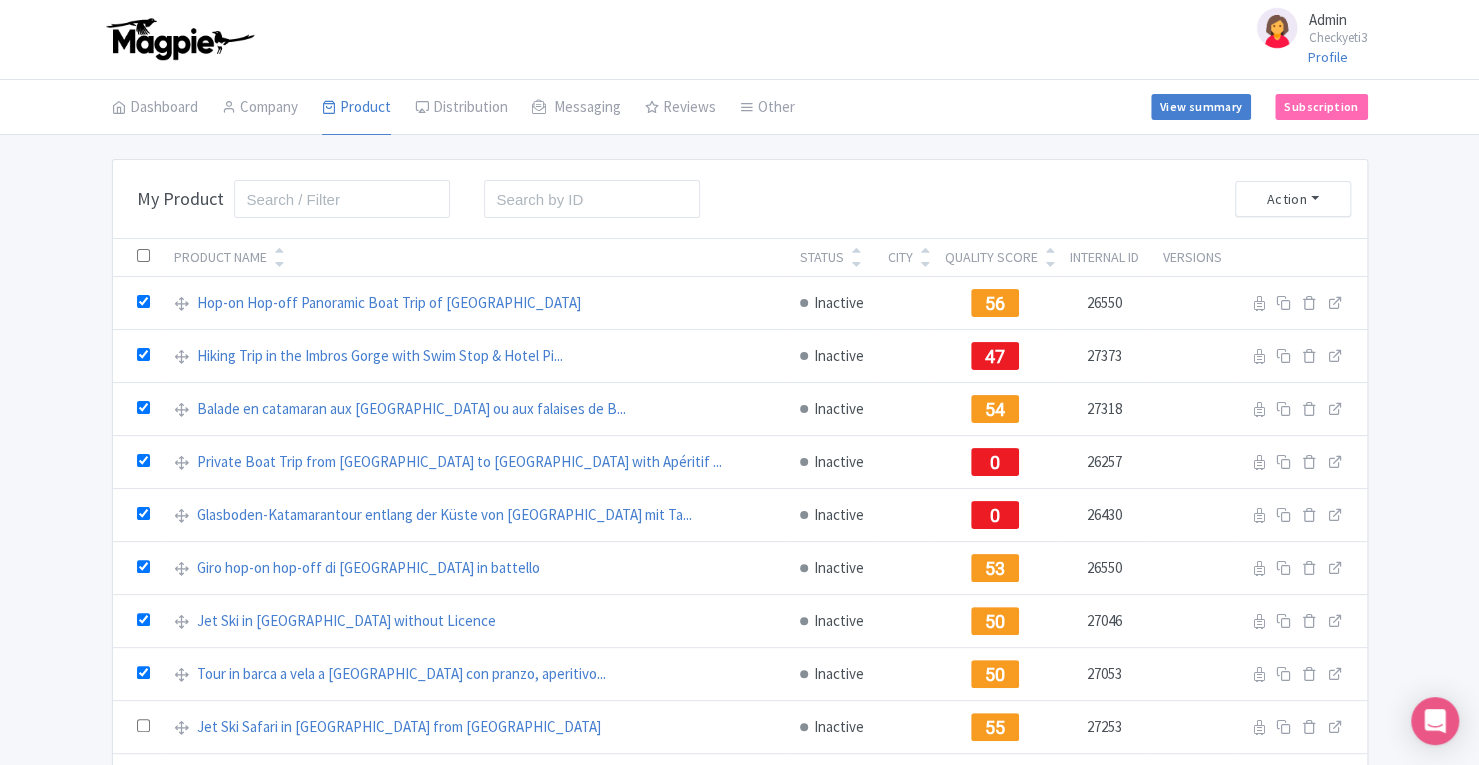 checkbox on "true" 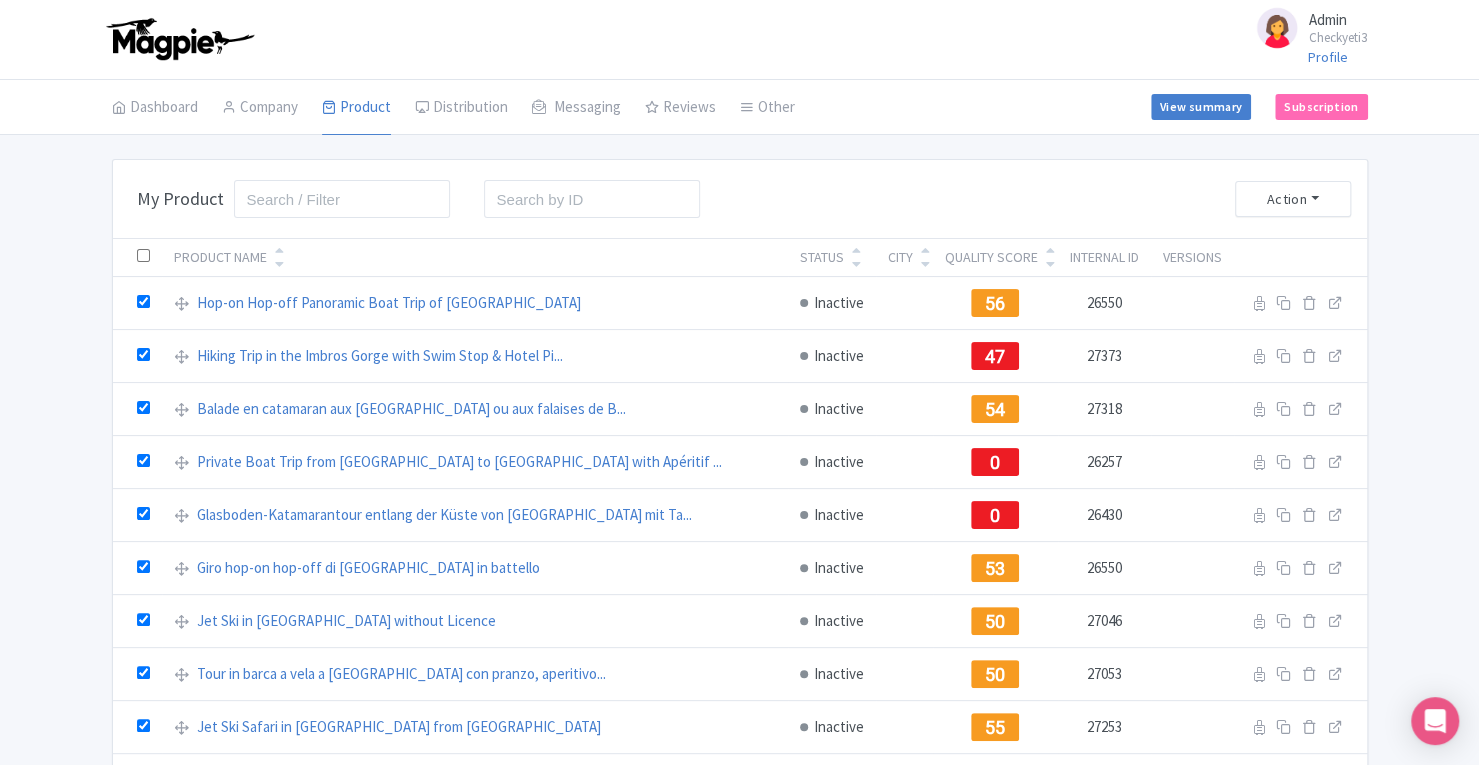 checkbox on "true" 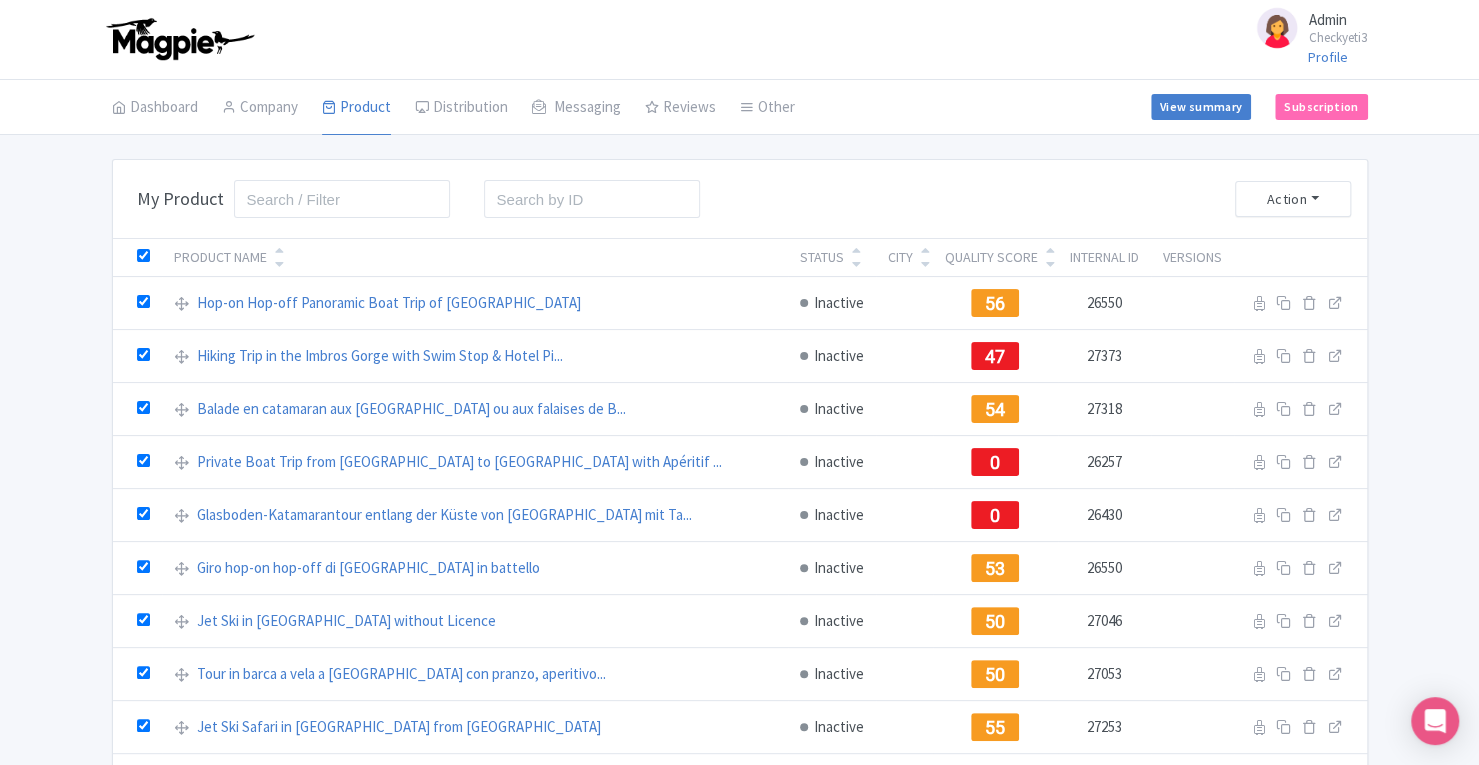 checkbox on "true" 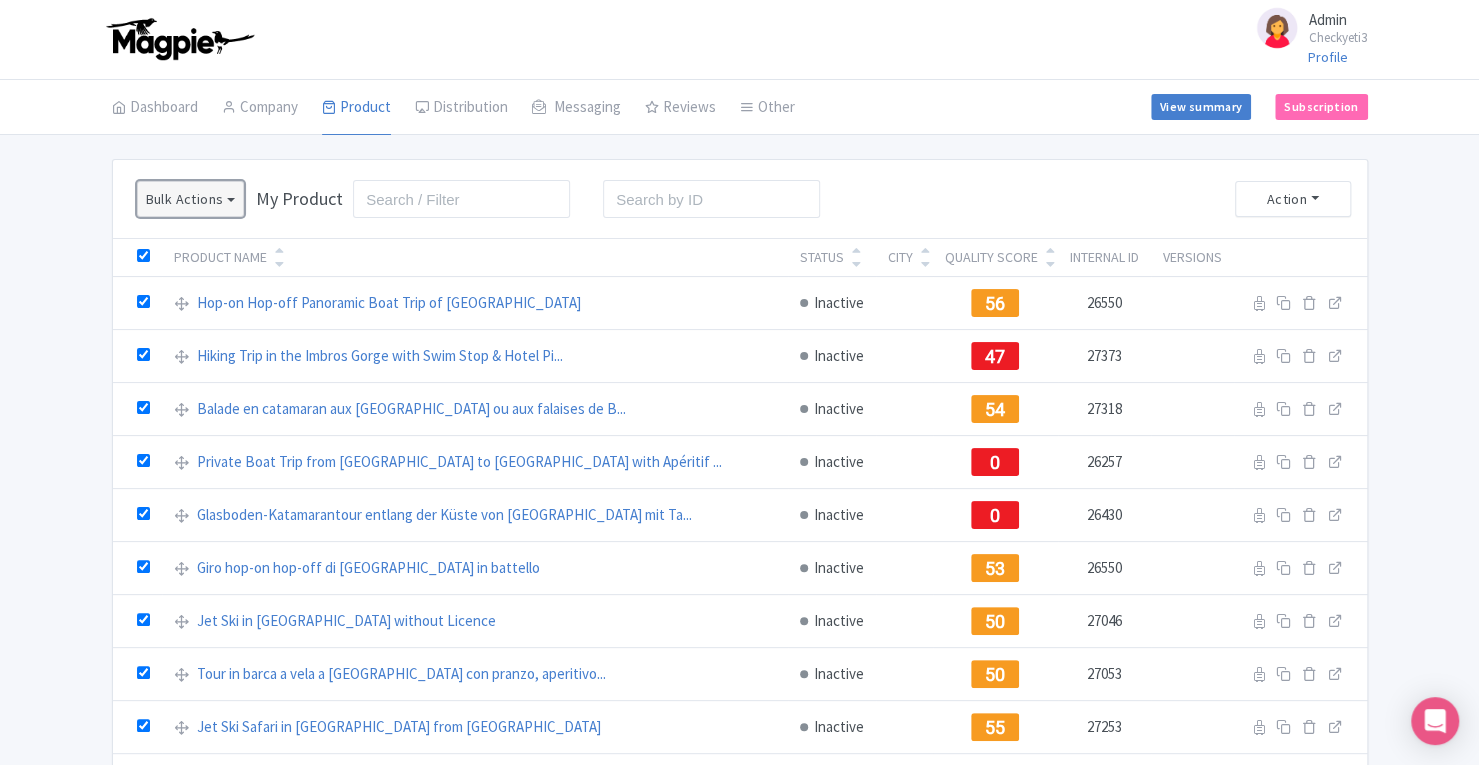 click on "Bulk Actions" at bounding box center [191, 199] 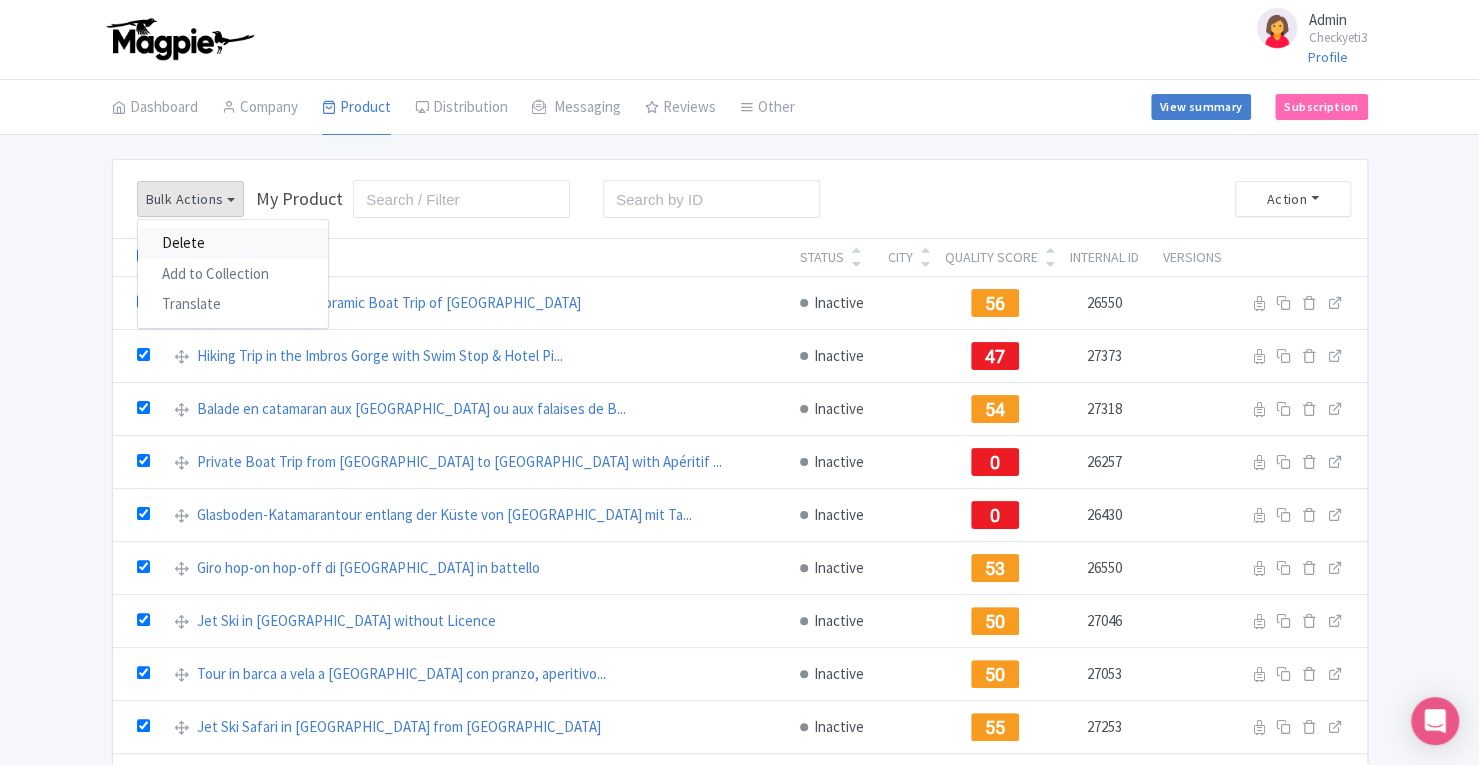 click on "Delete" at bounding box center (233, 243) 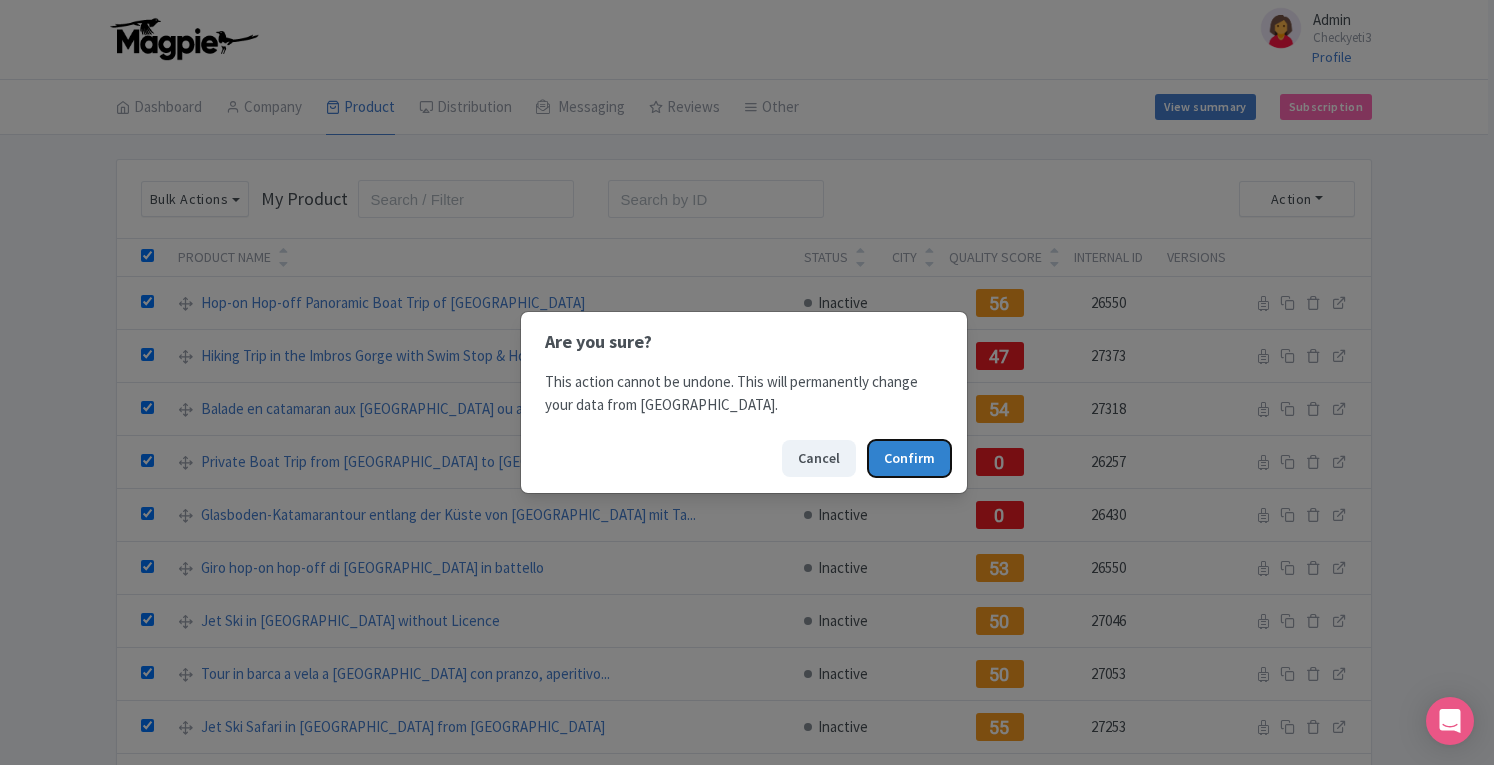 click on "Confirm" at bounding box center (909, 458) 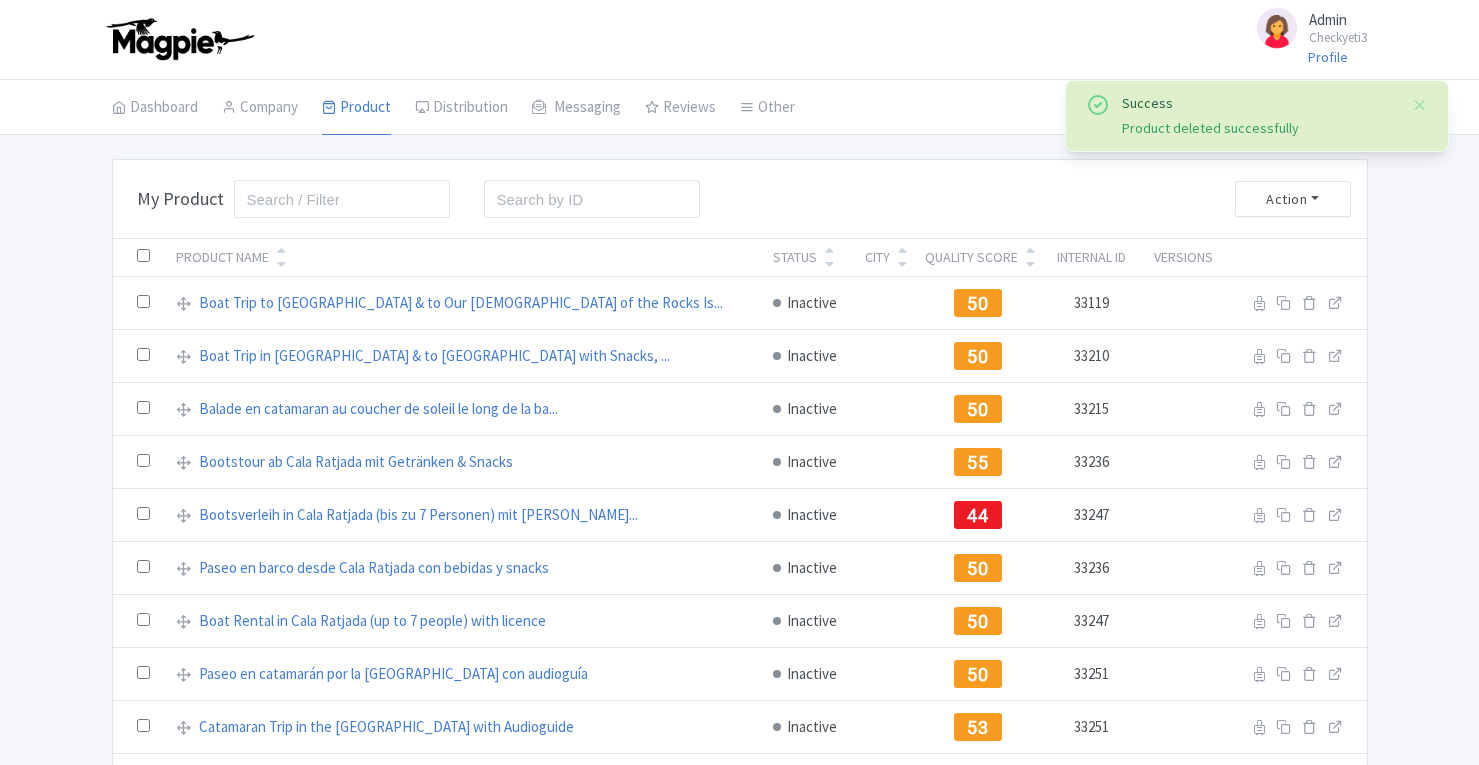 scroll, scrollTop: 0, scrollLeft: 0, axis: both 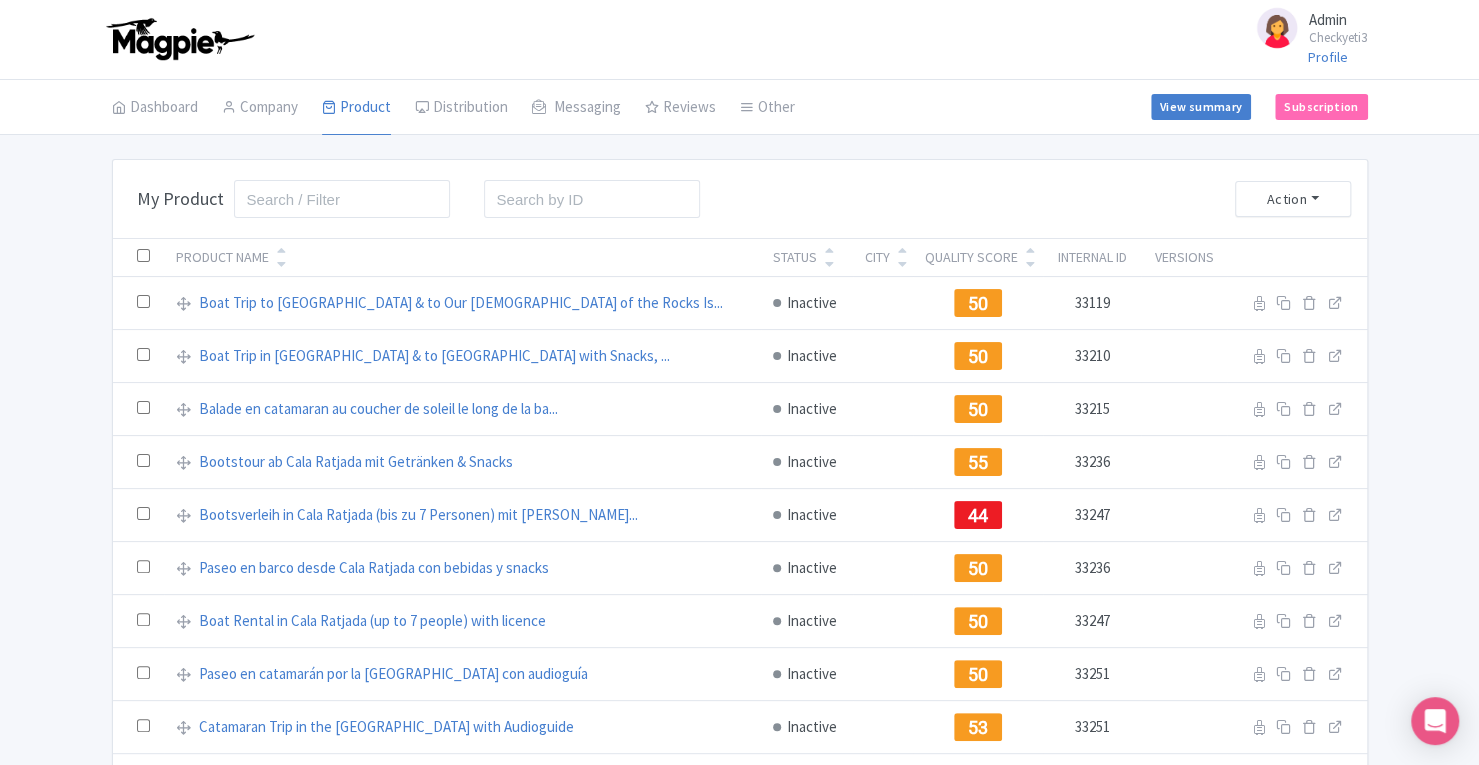 click at bounding box center (143, 255) 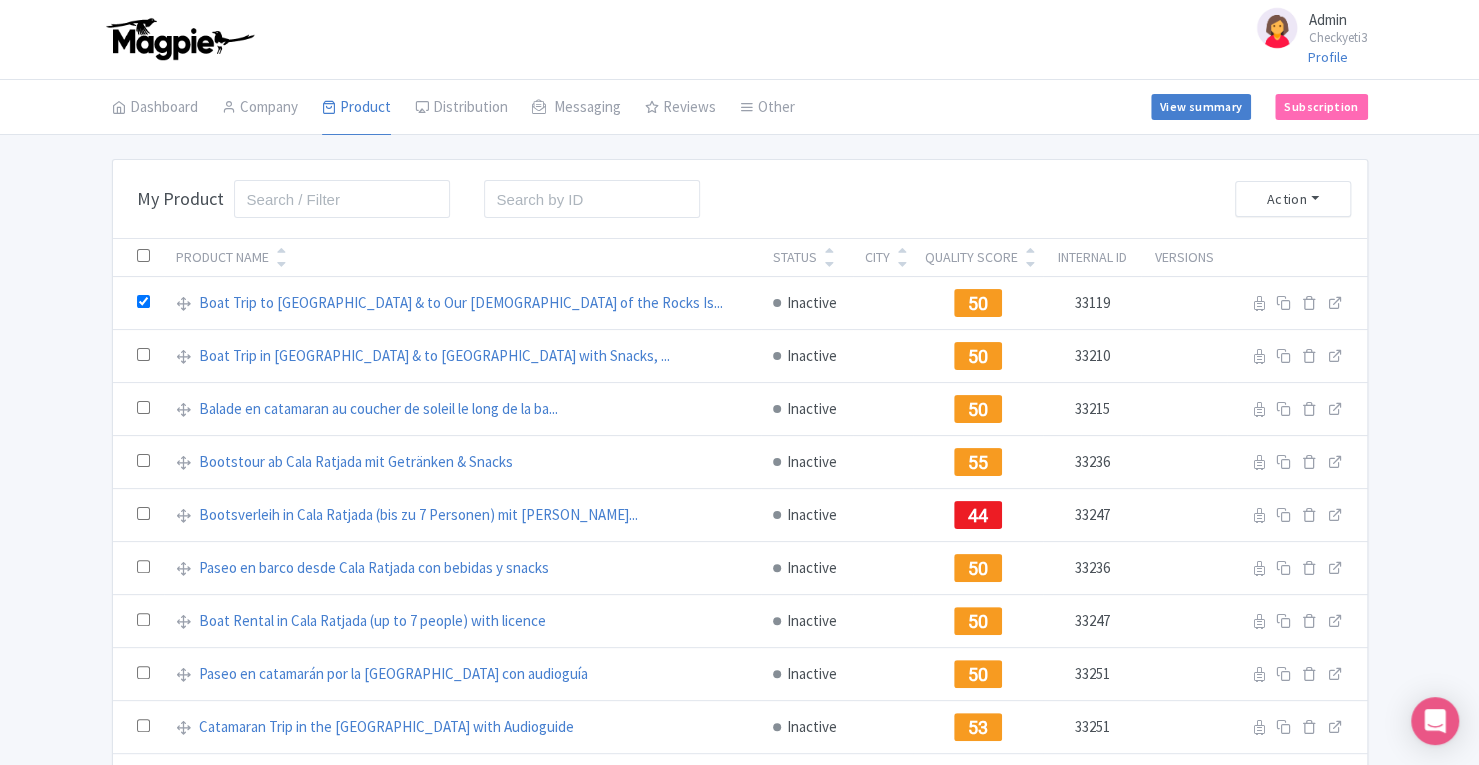 checkbox on "true" 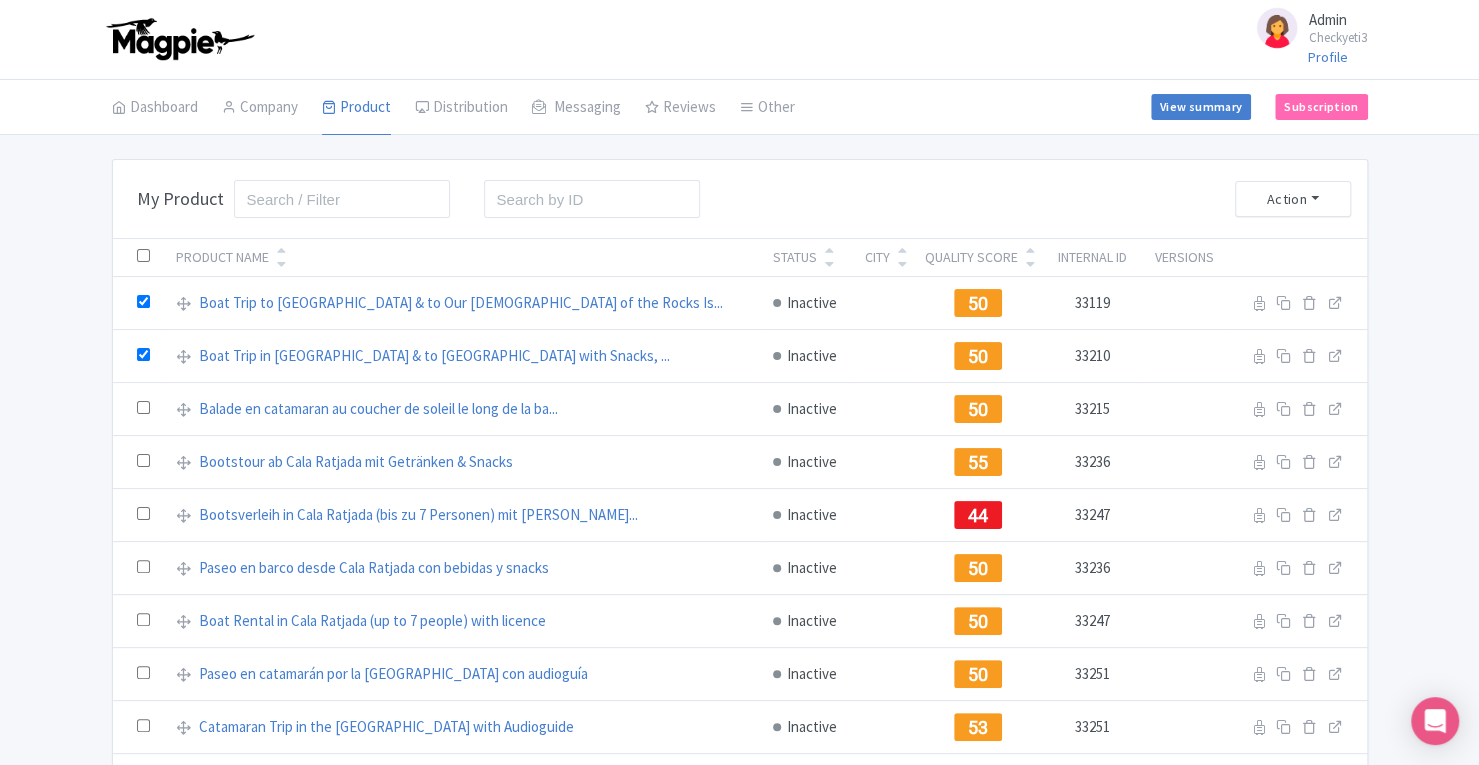 checkbox on "true" 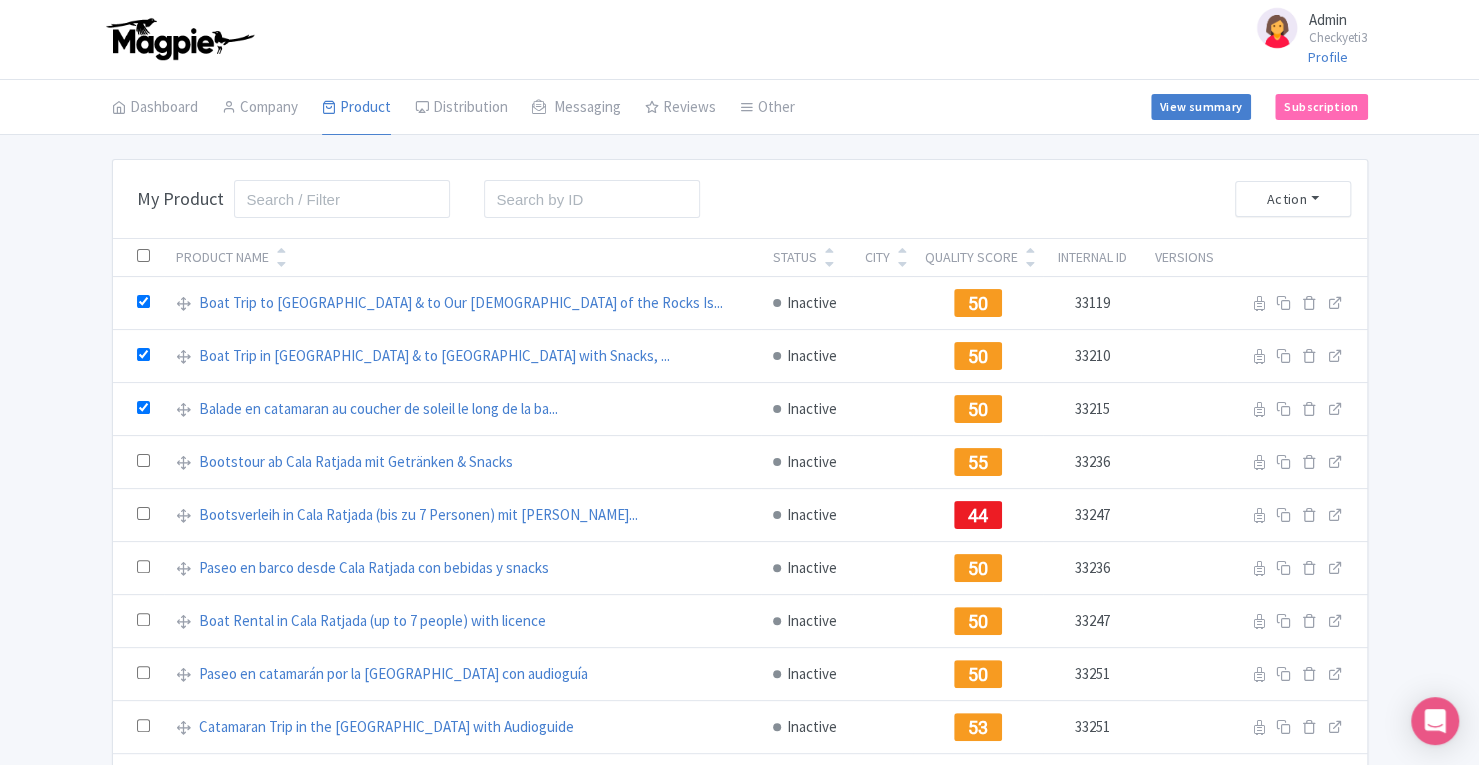 checkbox on "true" 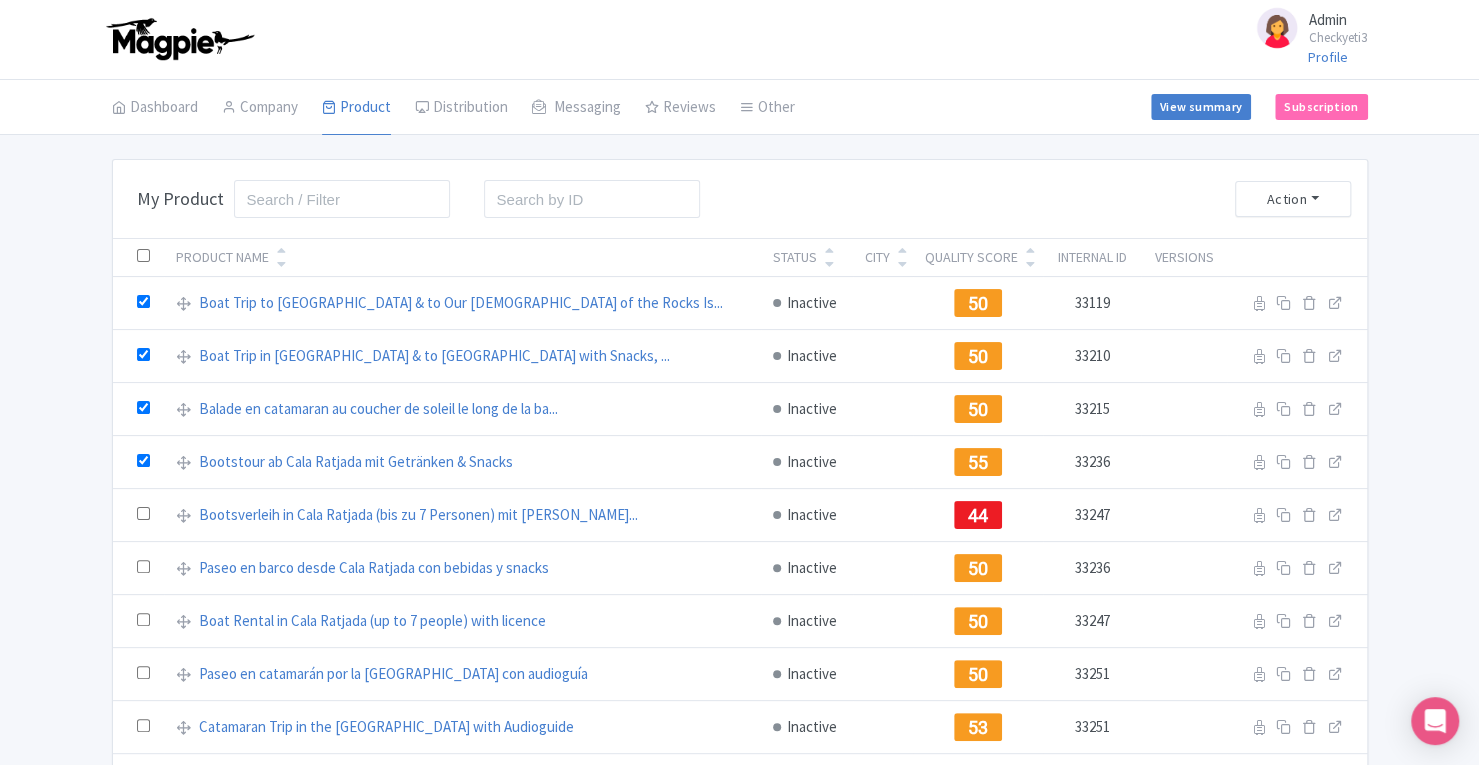 checkbox on "true" 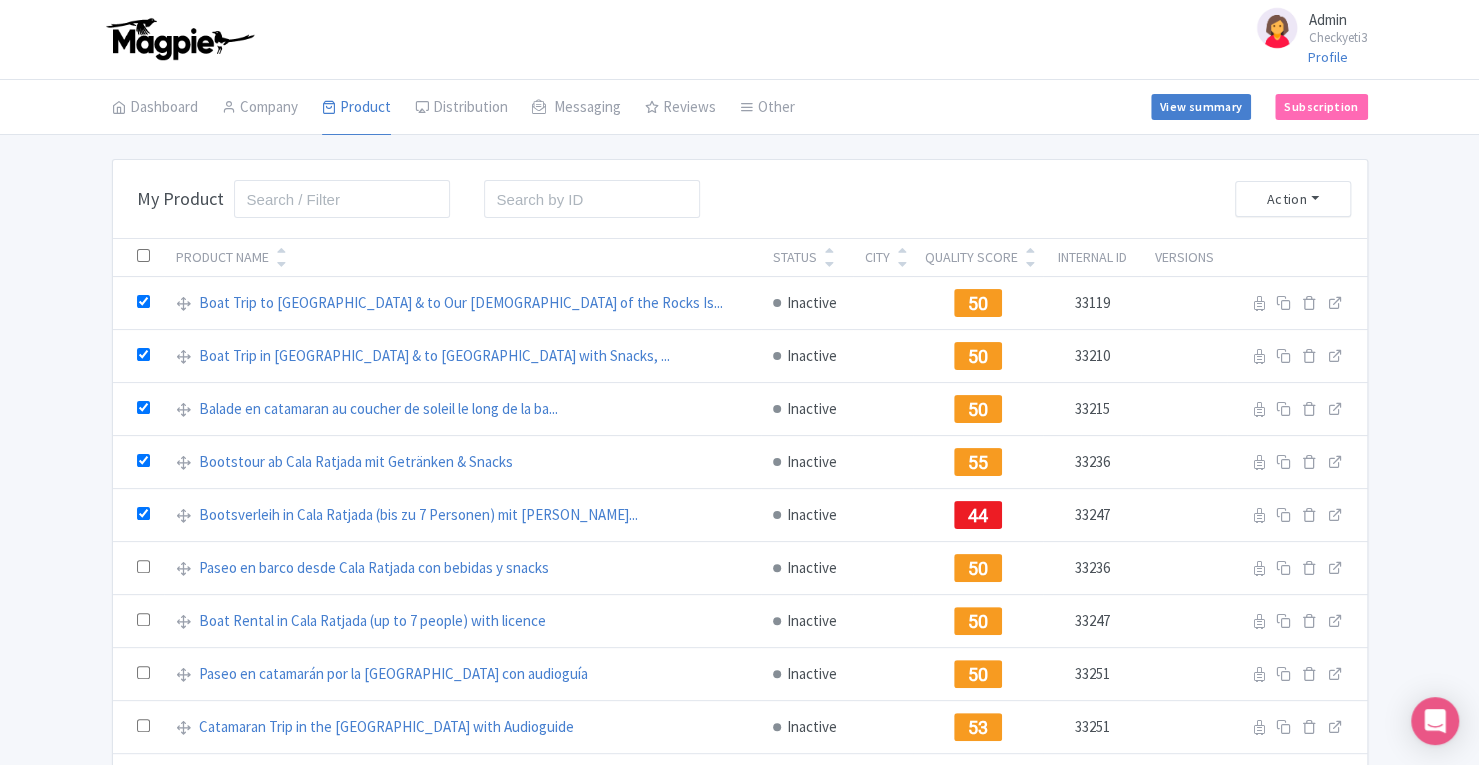 checkbox on "true" 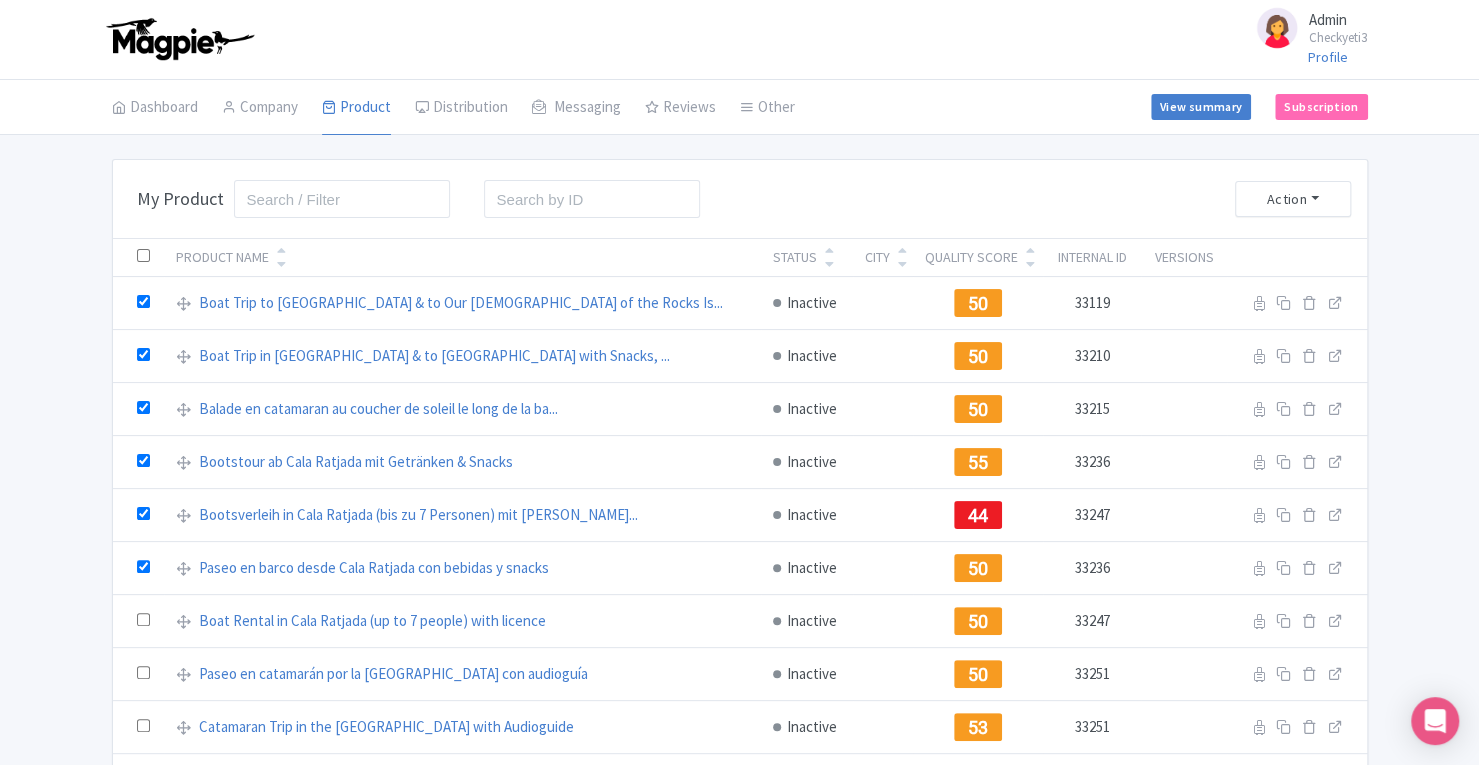 checkbox on "true" 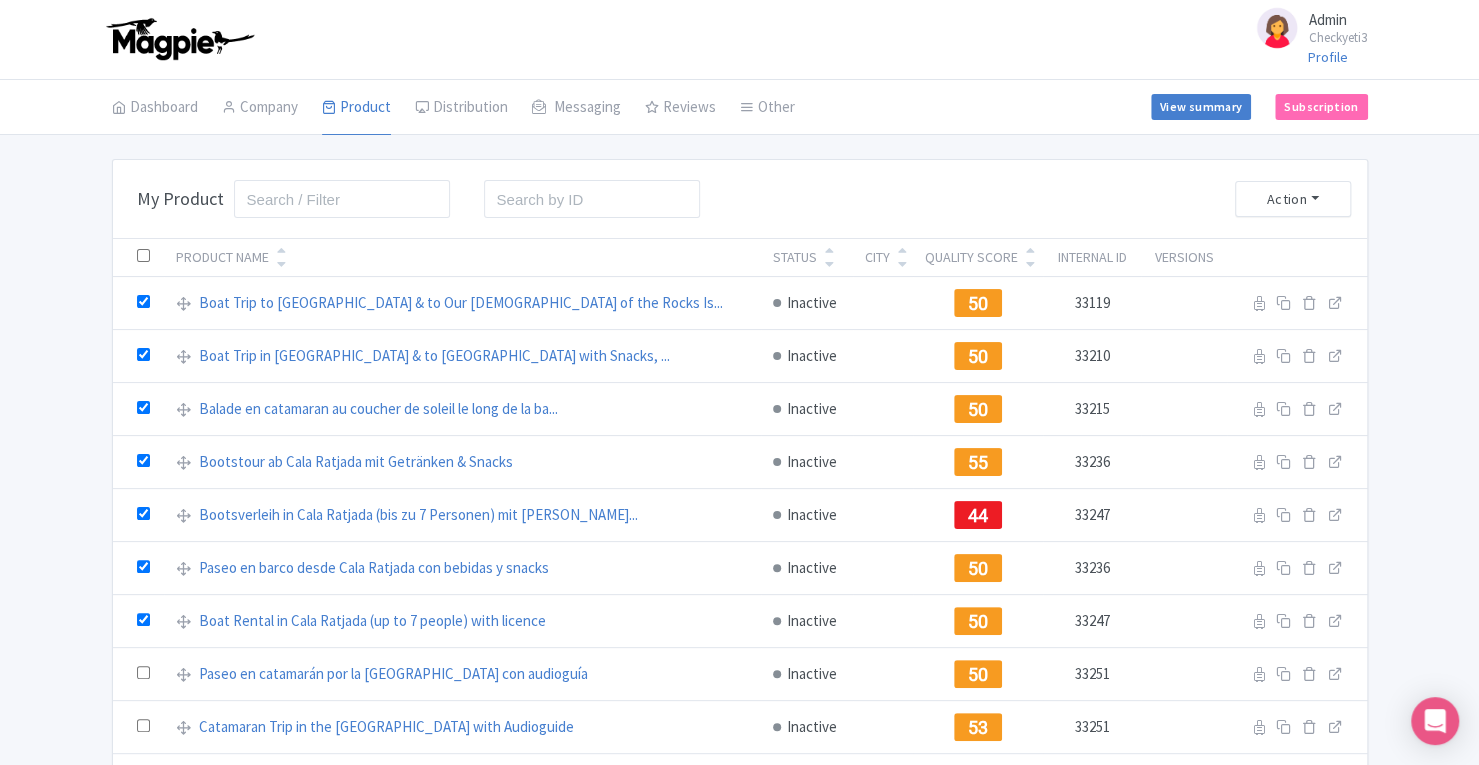 checkbox on "true" 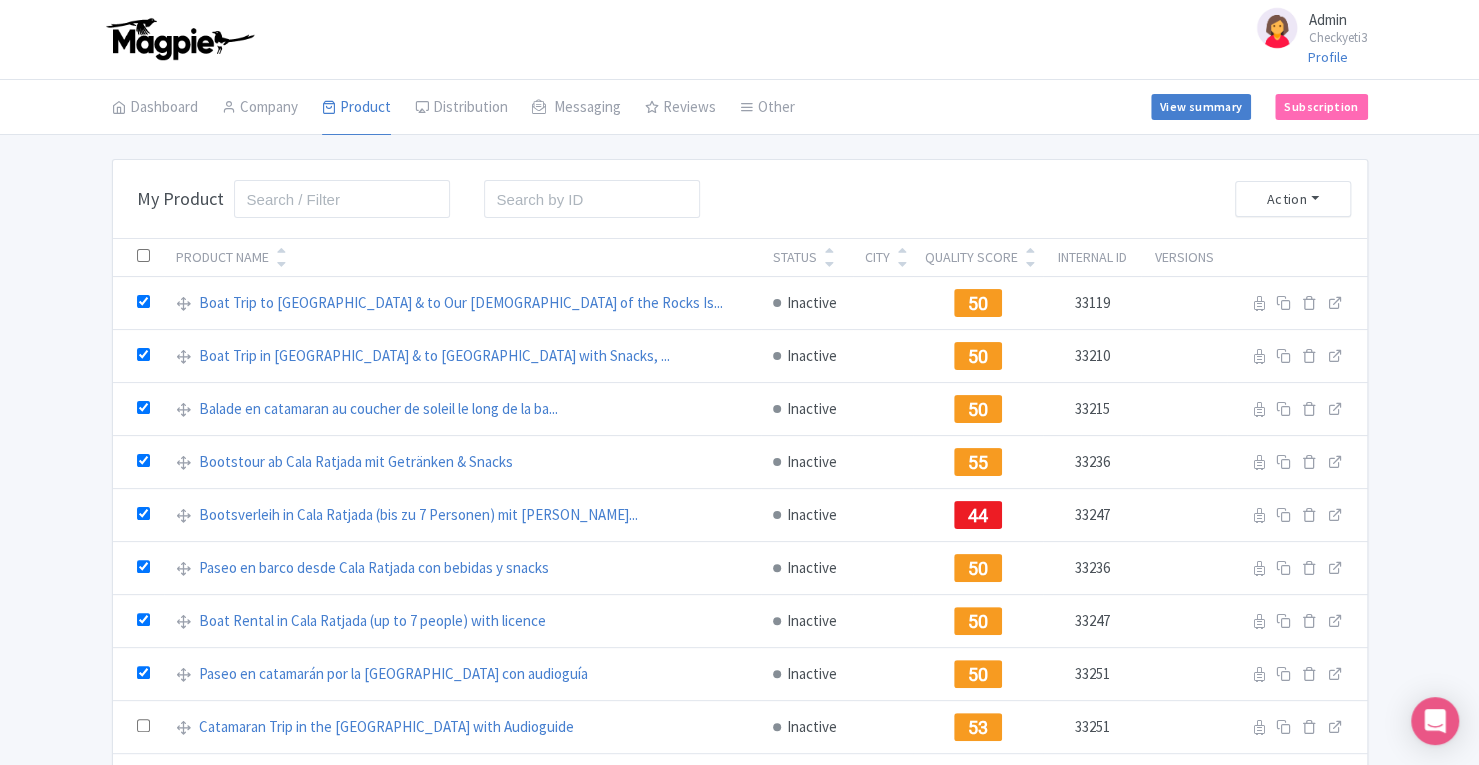checkbox on "true" 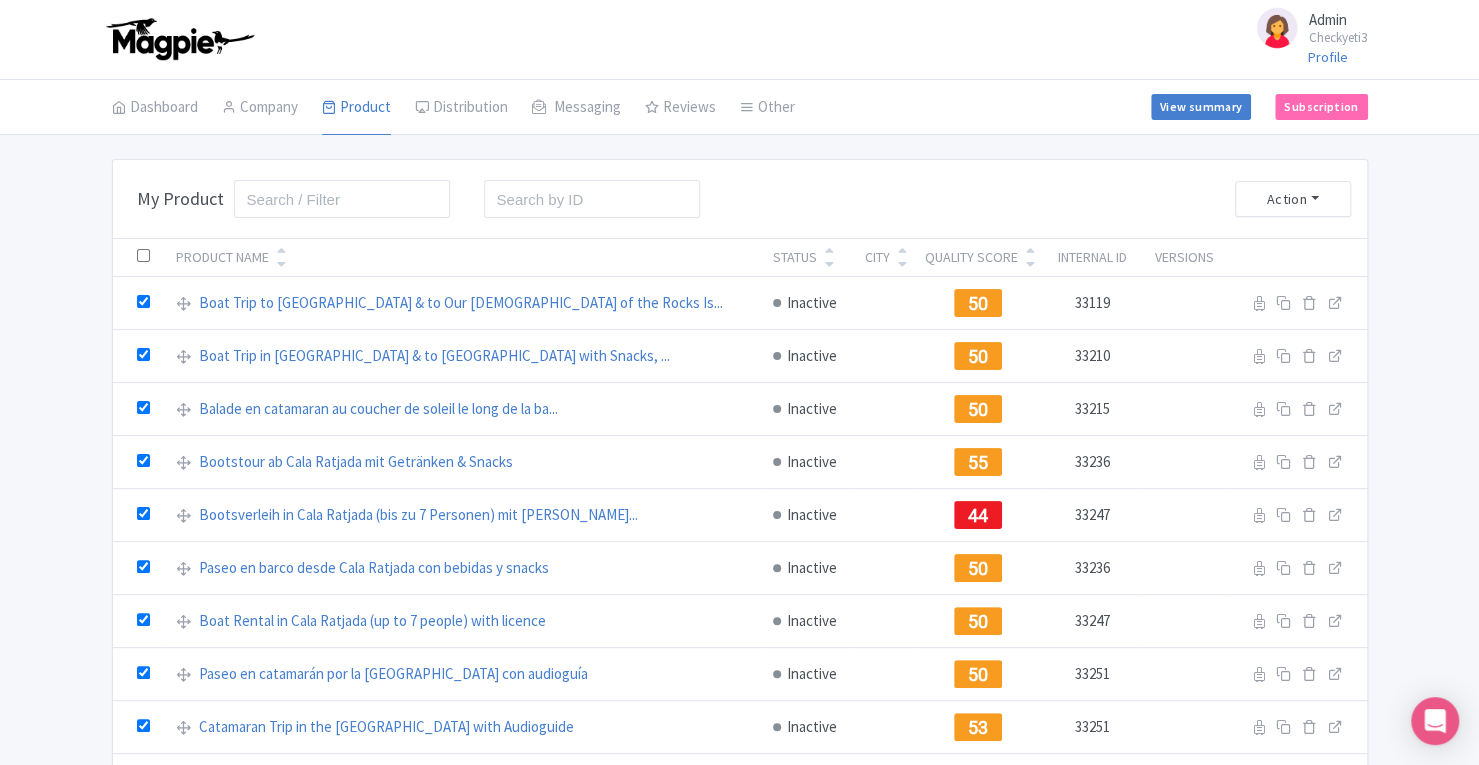 checkbox on "true" 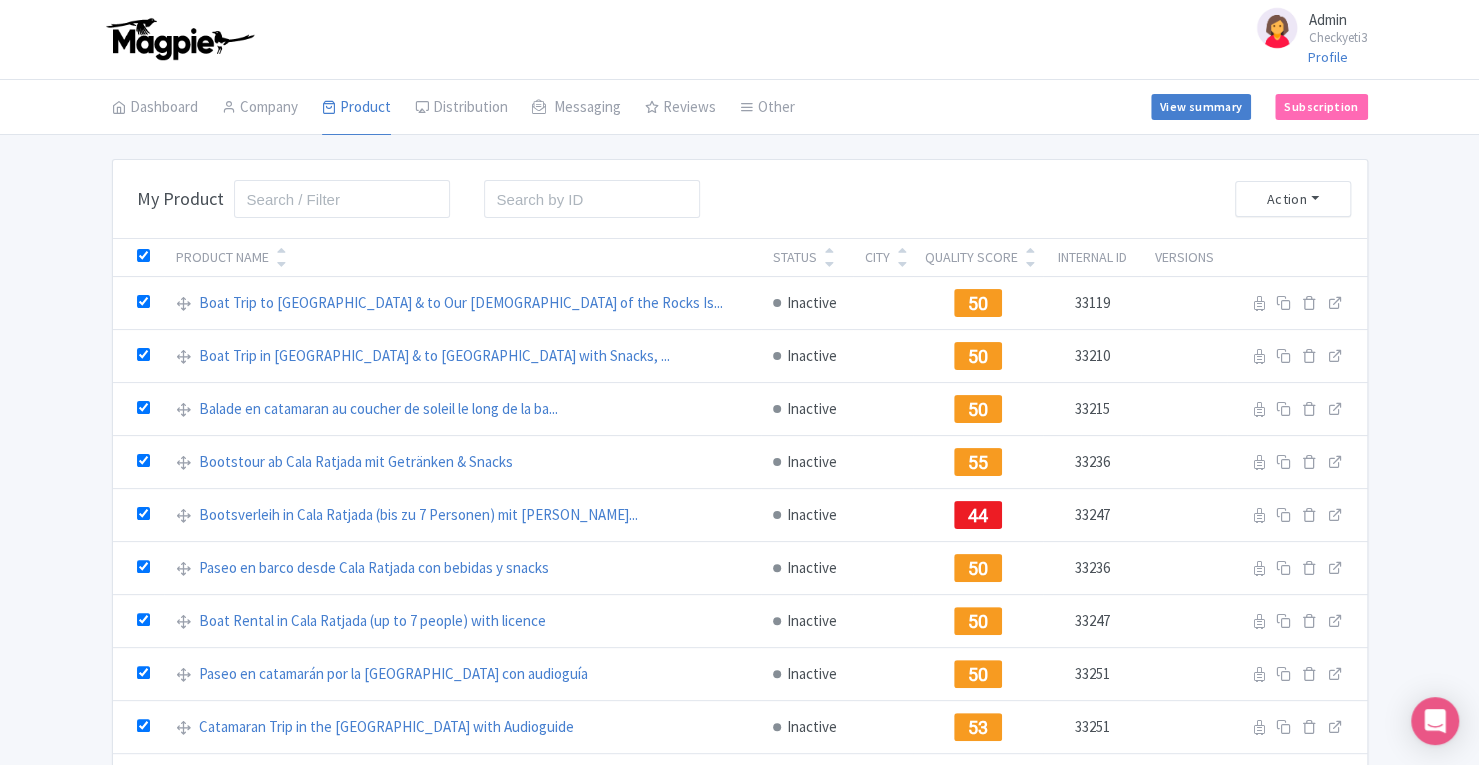 checkbox on "true" 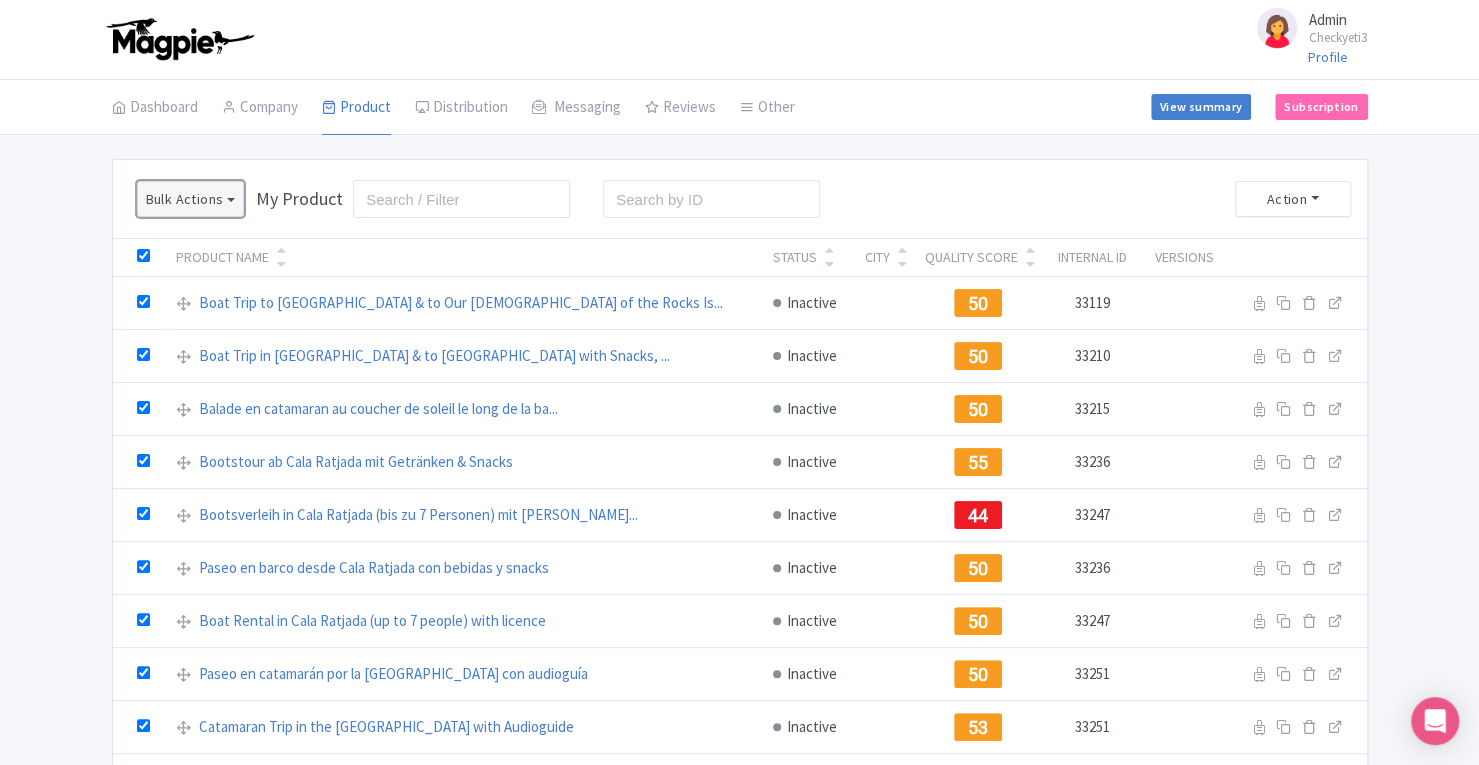 click on "Bulk Actions" at bounding box center (191, 199) 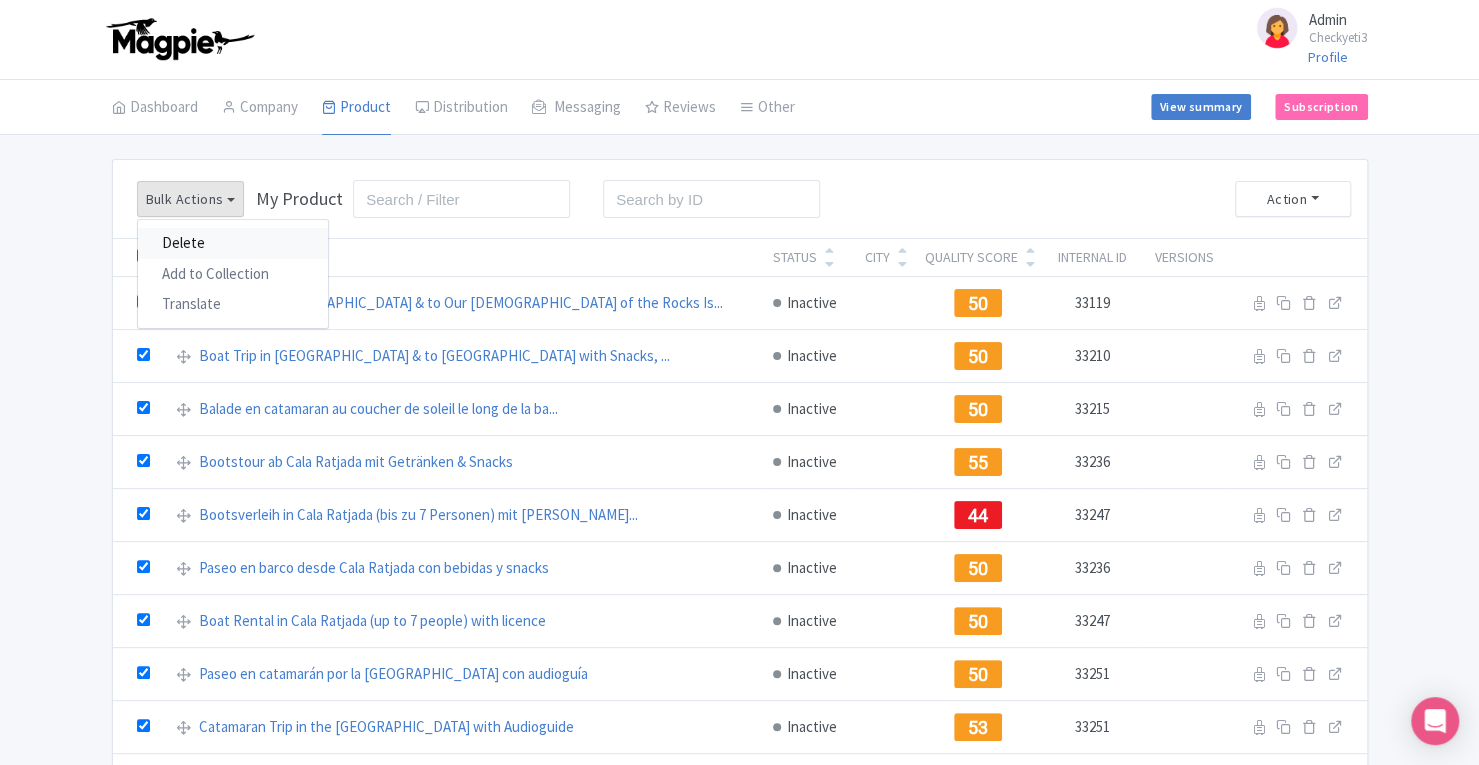 click on "Delete" at bounding box center (233, 243) 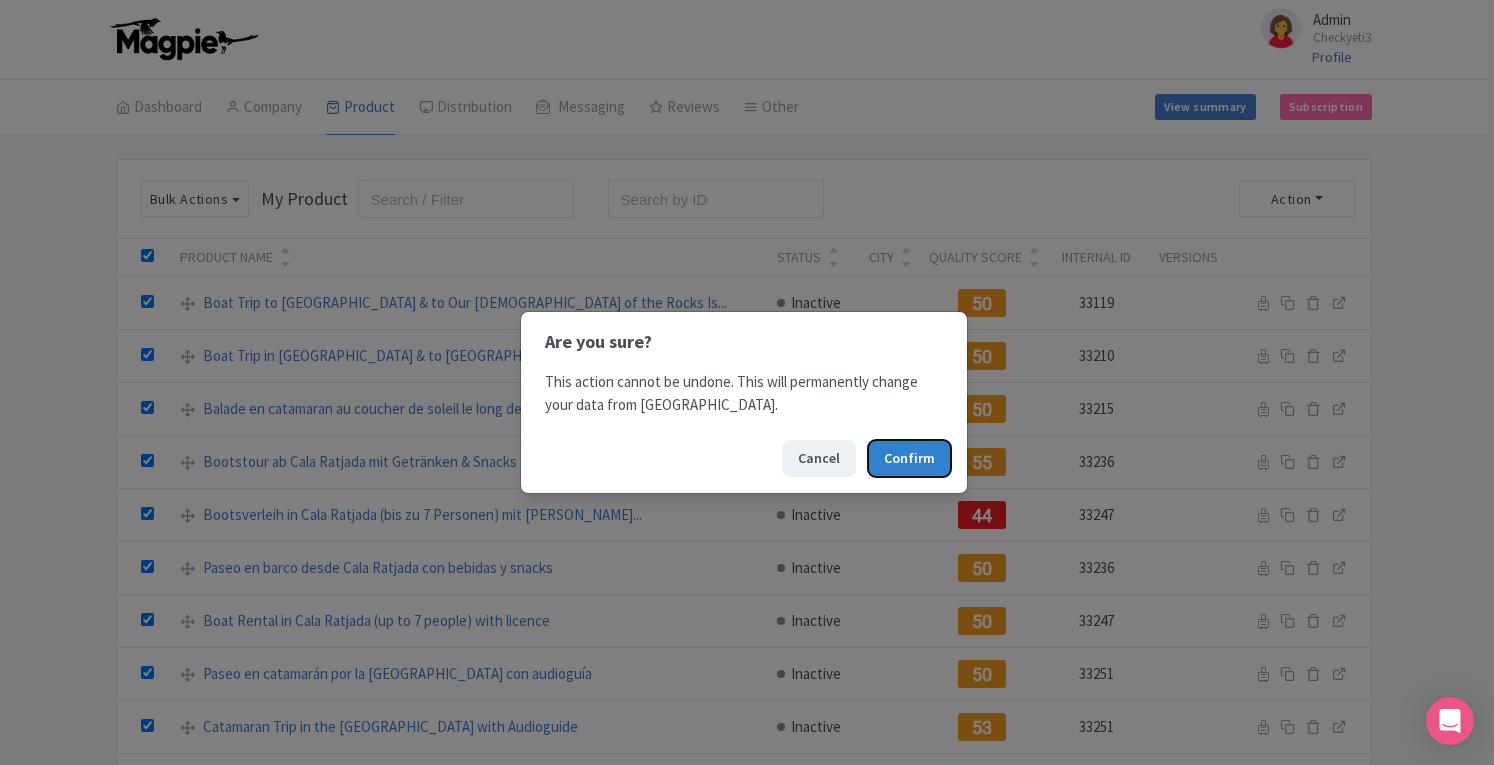 click on "Confirm" at bounding box center [909, 458] 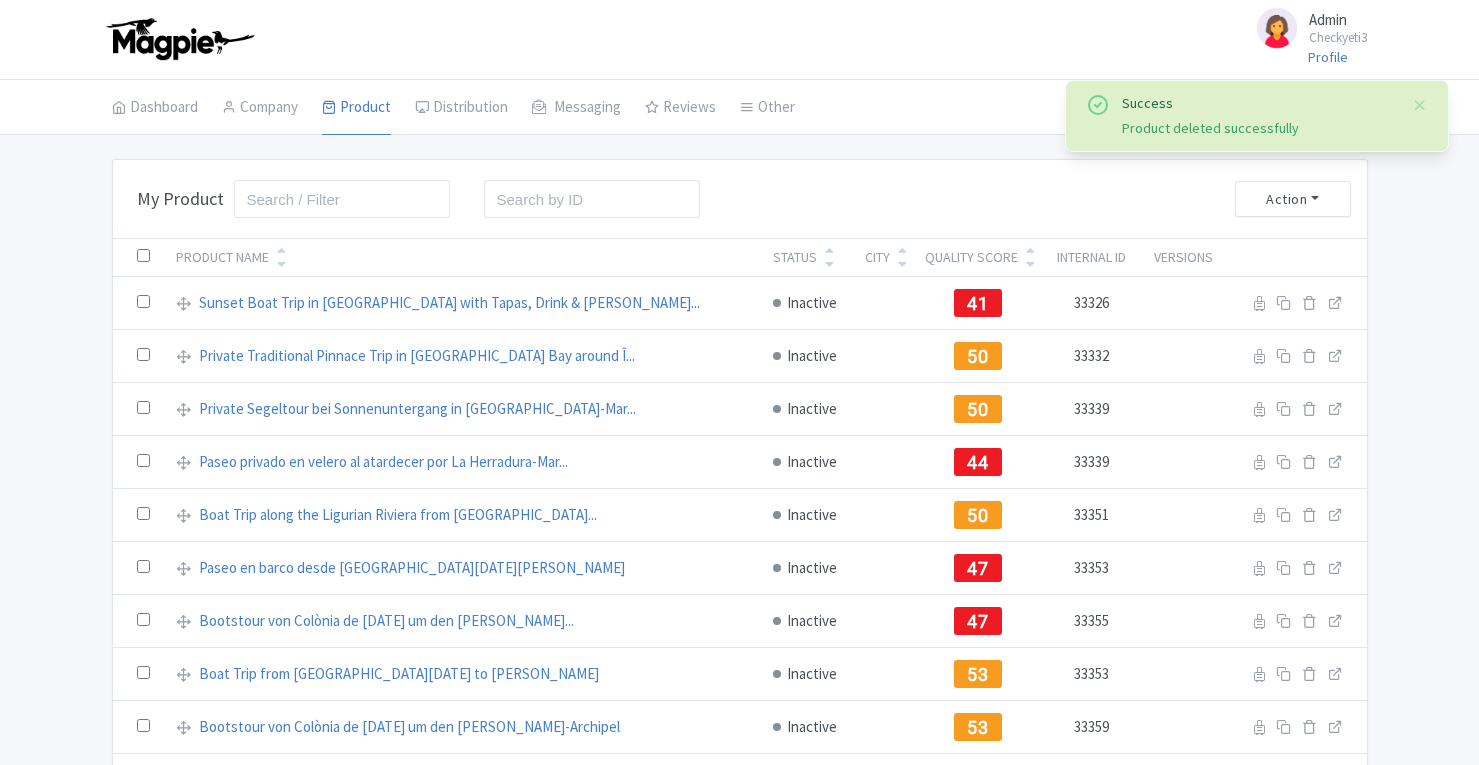 scroll, scrollTop: 0, scrollLeft: 0, axis: both 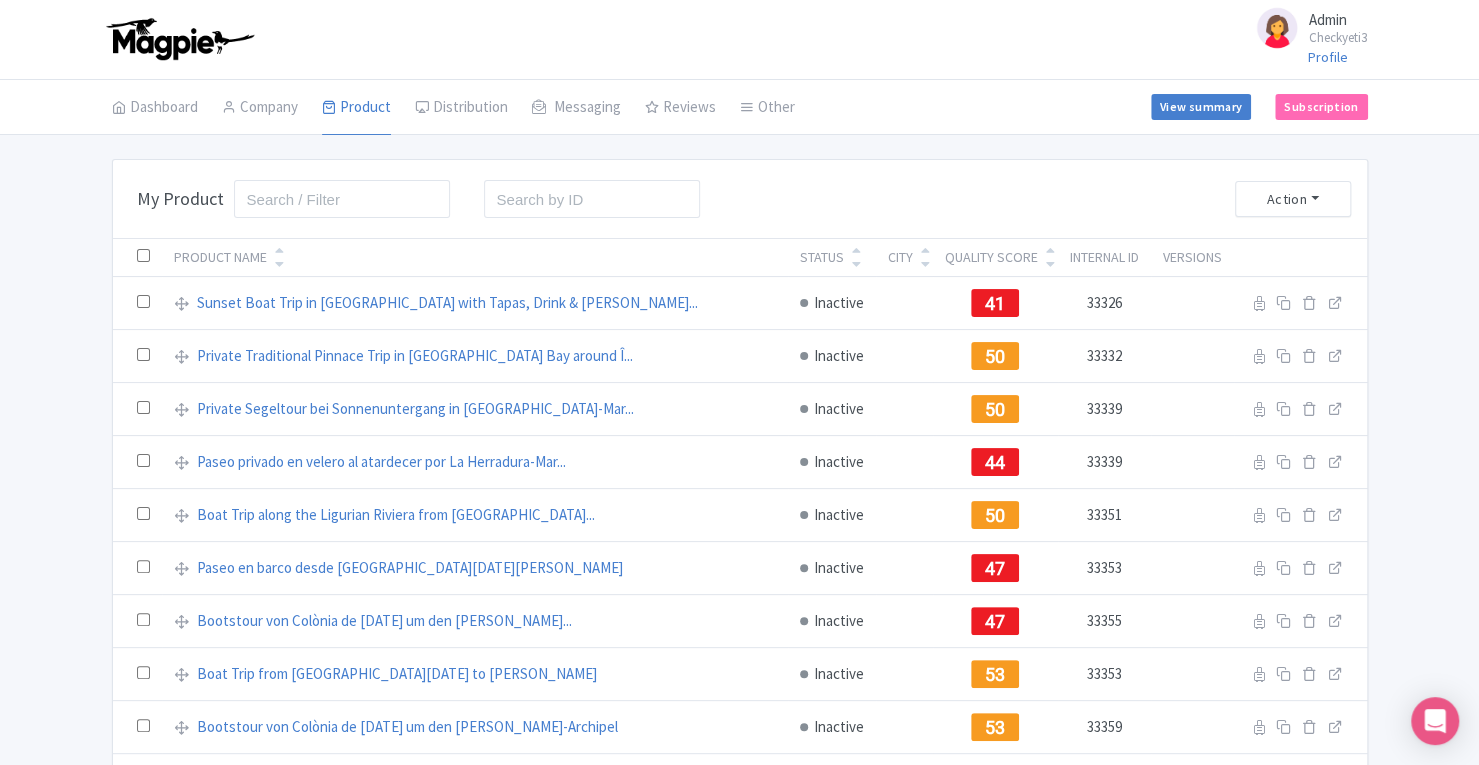 click at bounding box center [143, 255] 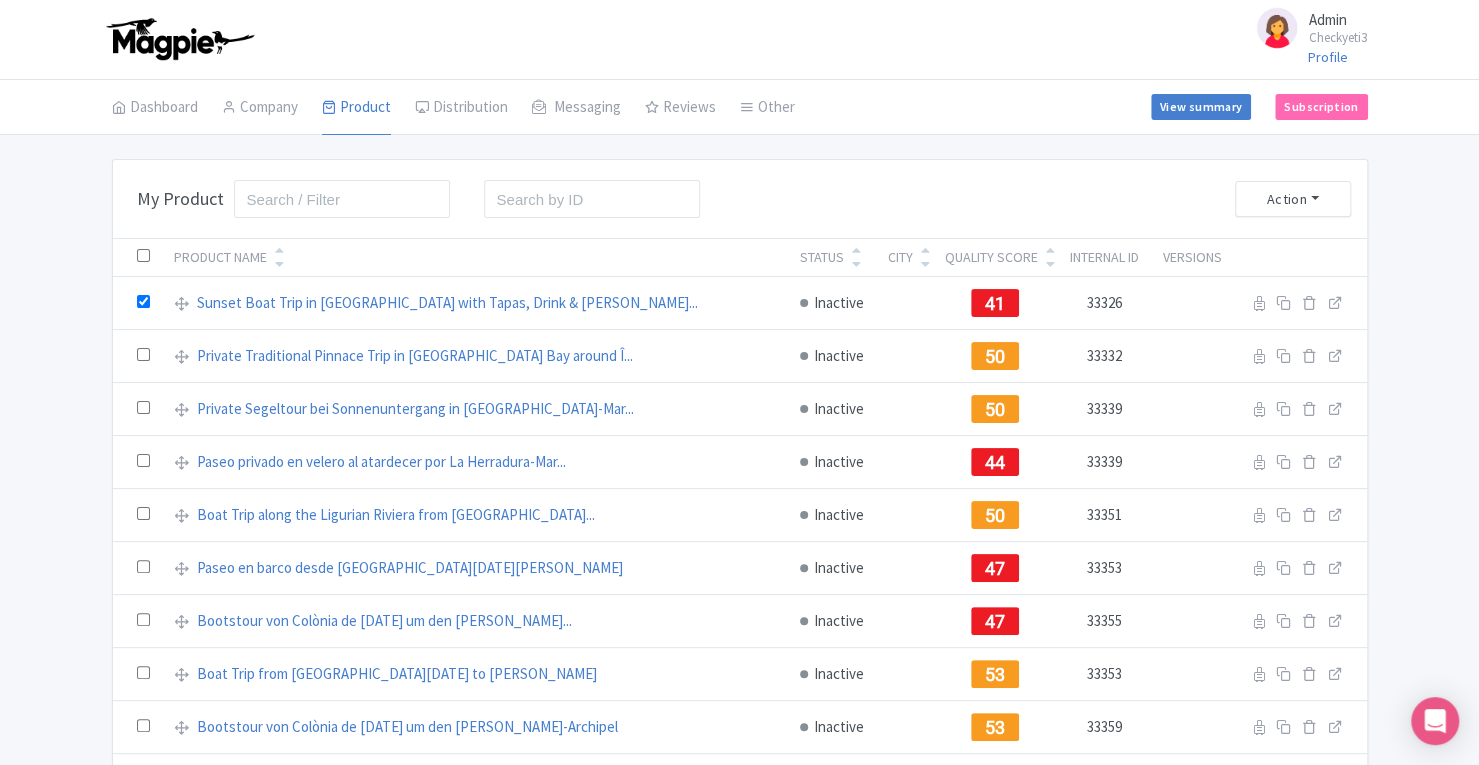 checkbox on "true" 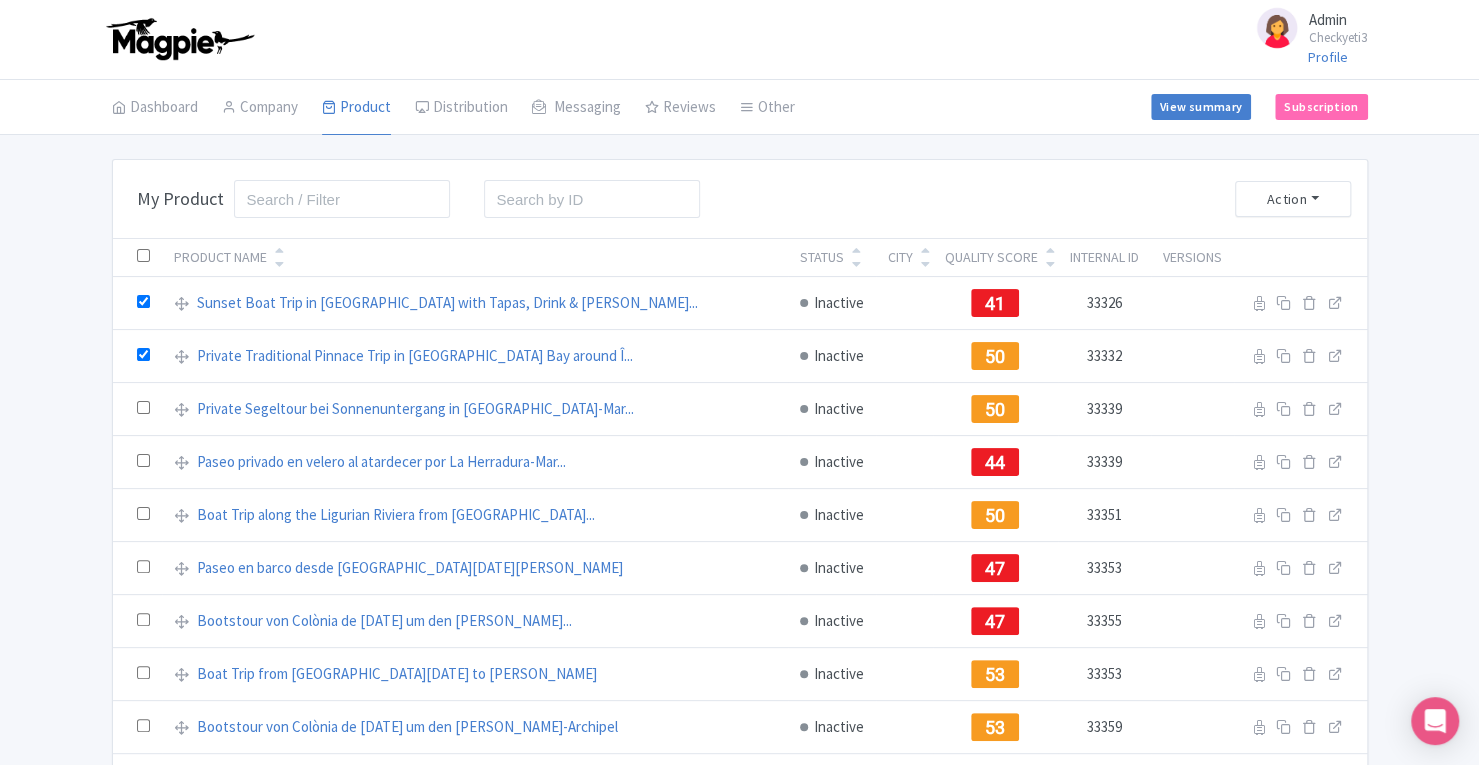 checkbox on "true" 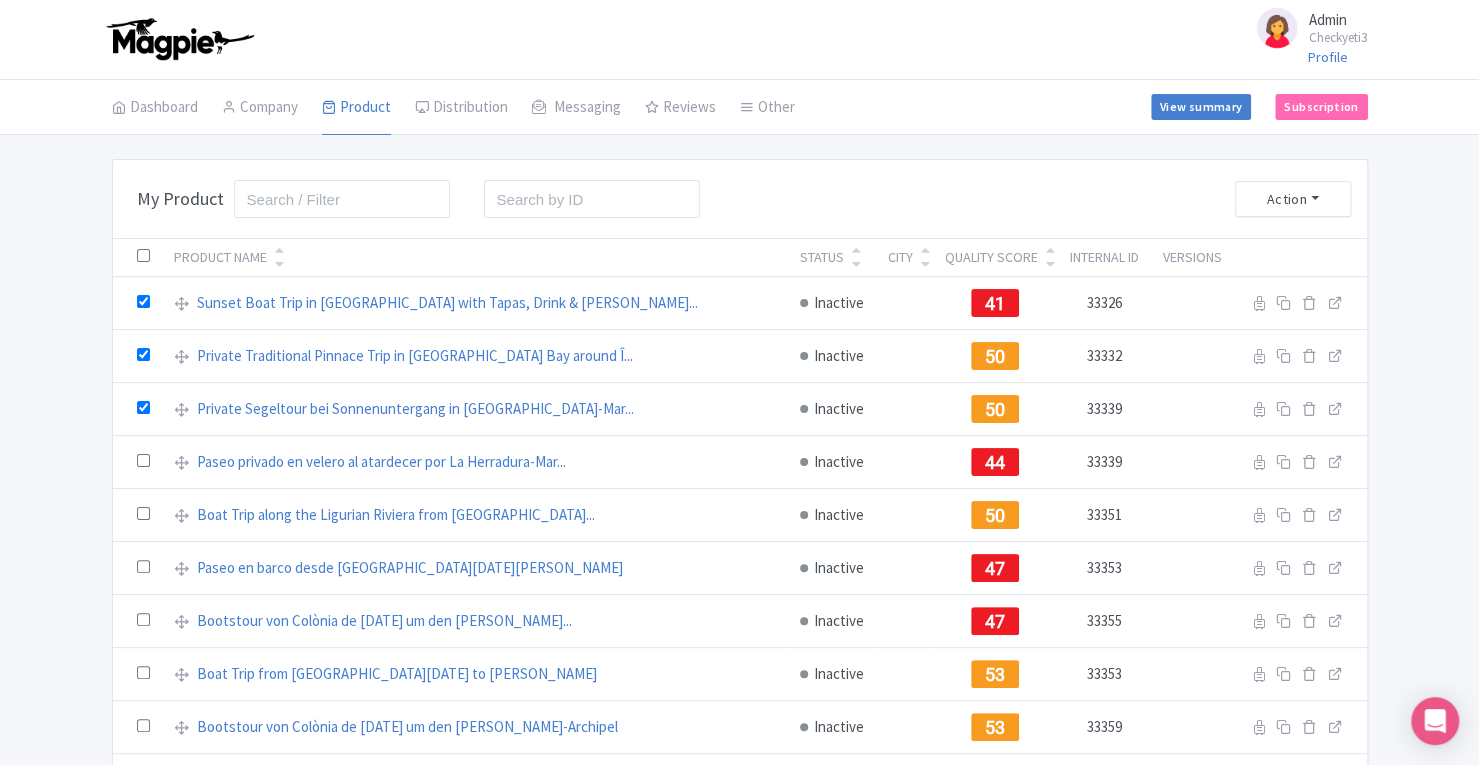 checkbox on "true" 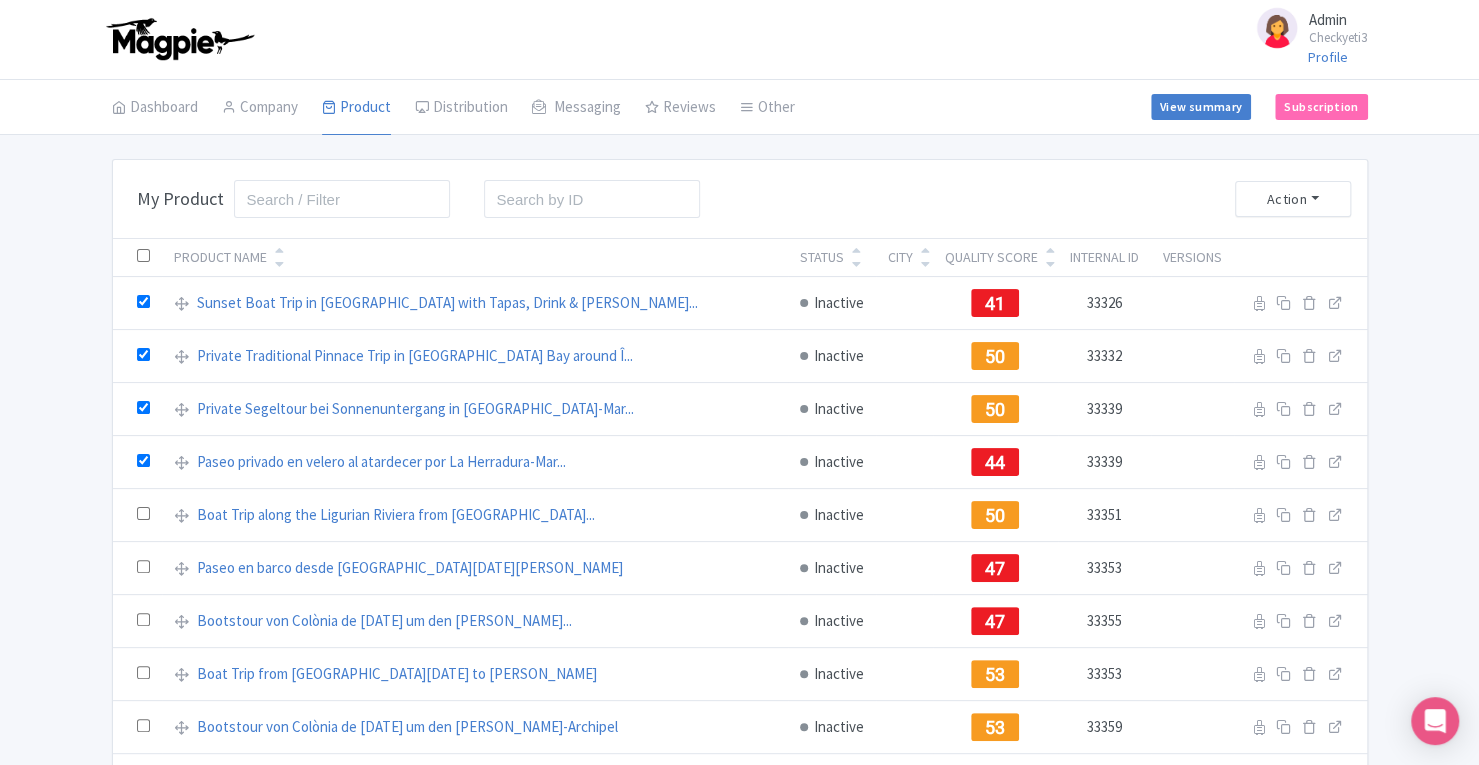 checkbox on "true" 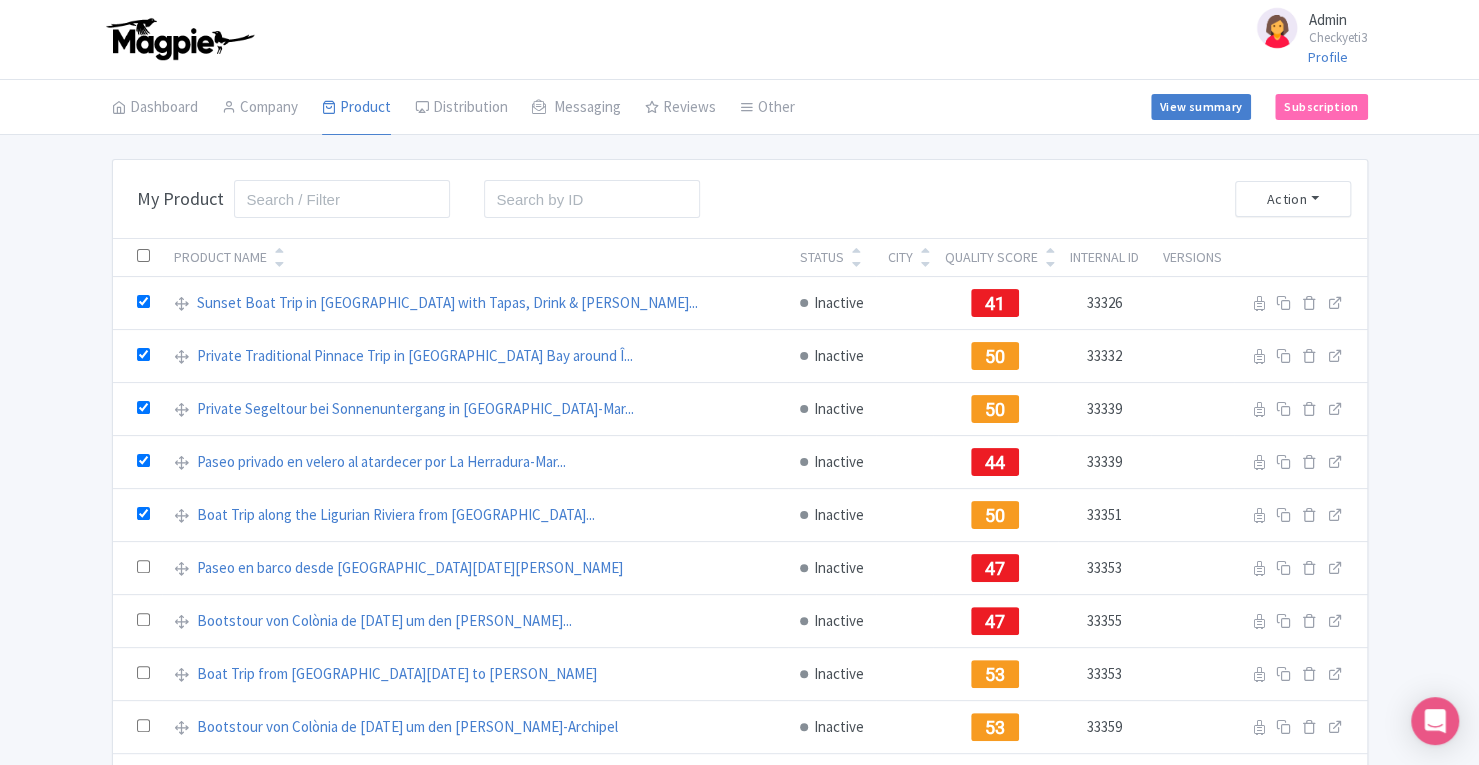 checkbox on "true" 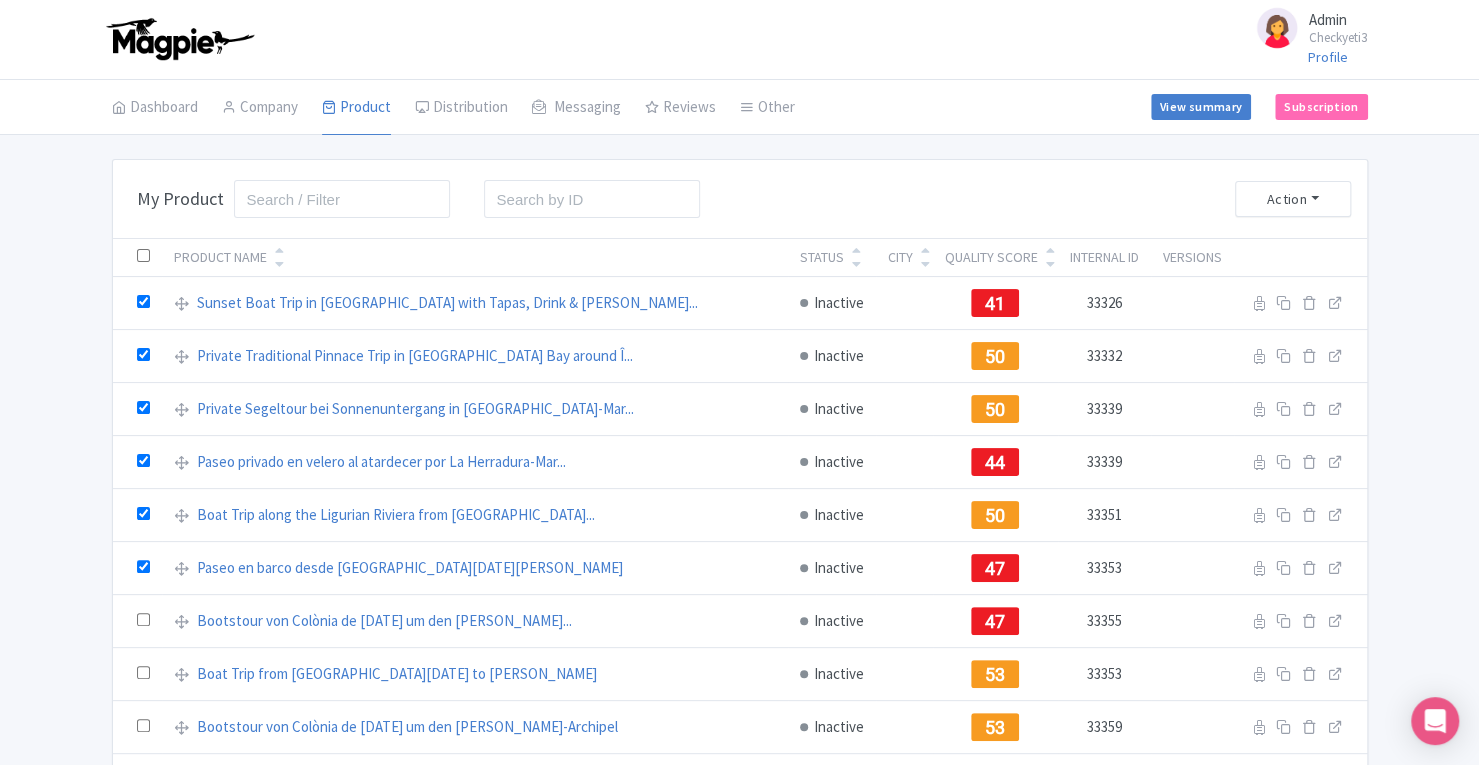 checkbox on "true" 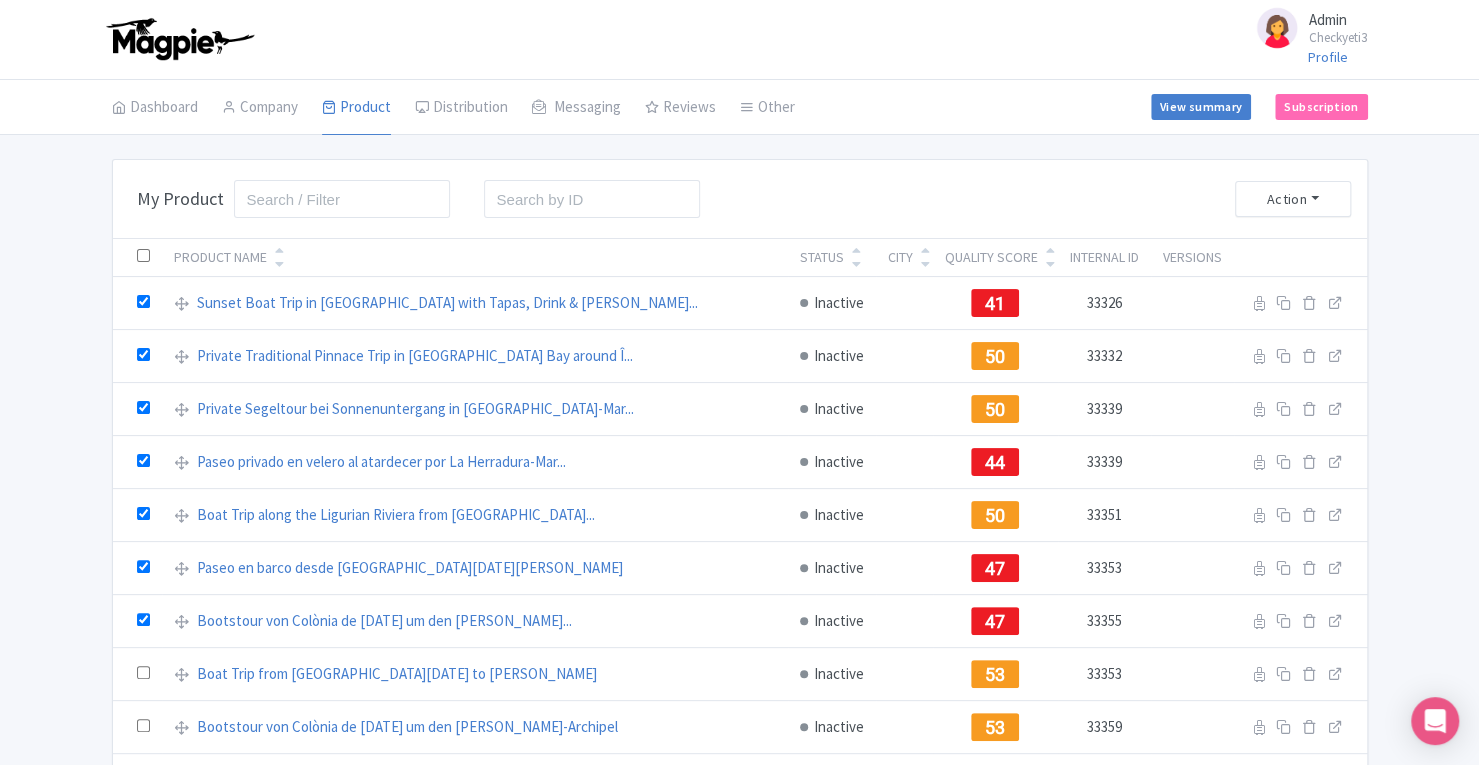 checkbox on "true" 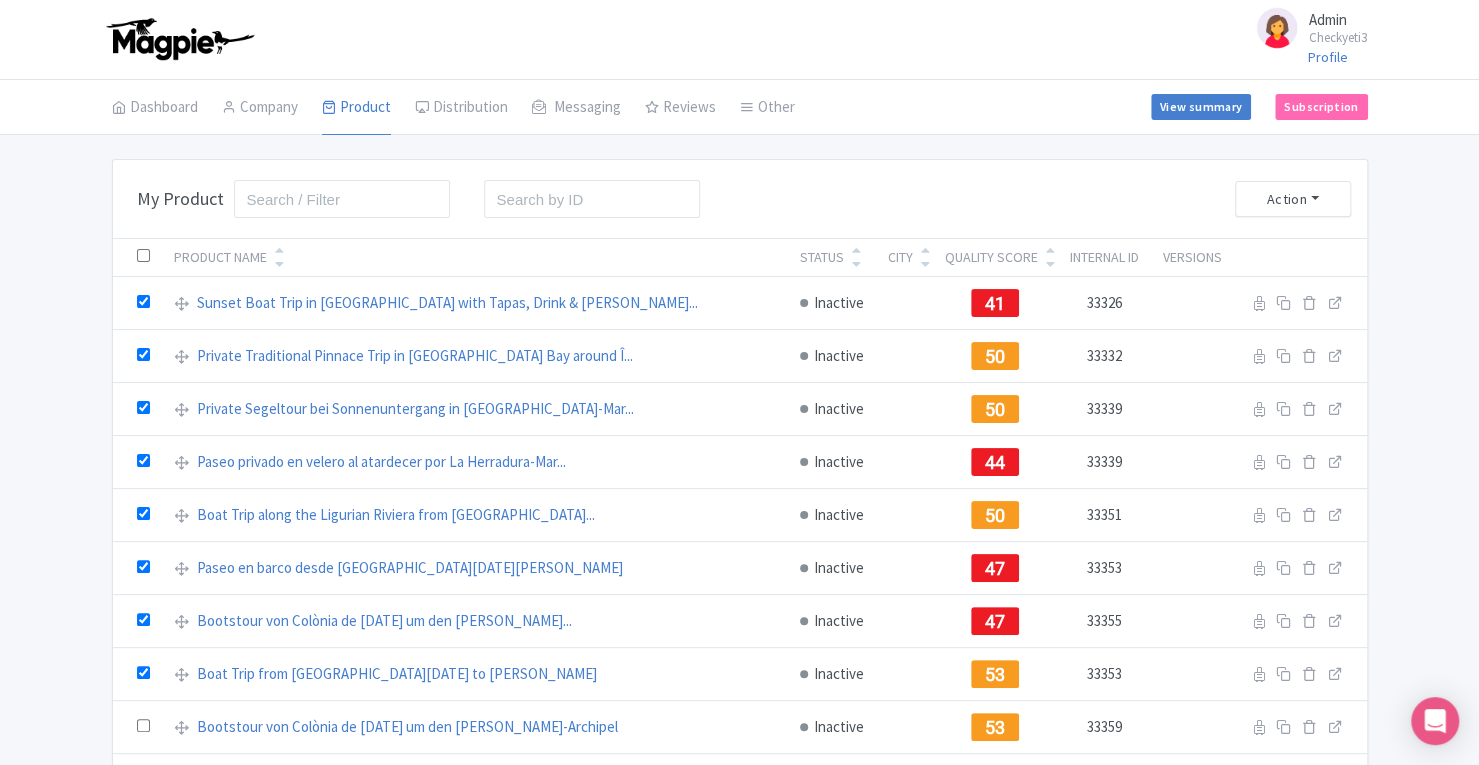 checkbox on "true" 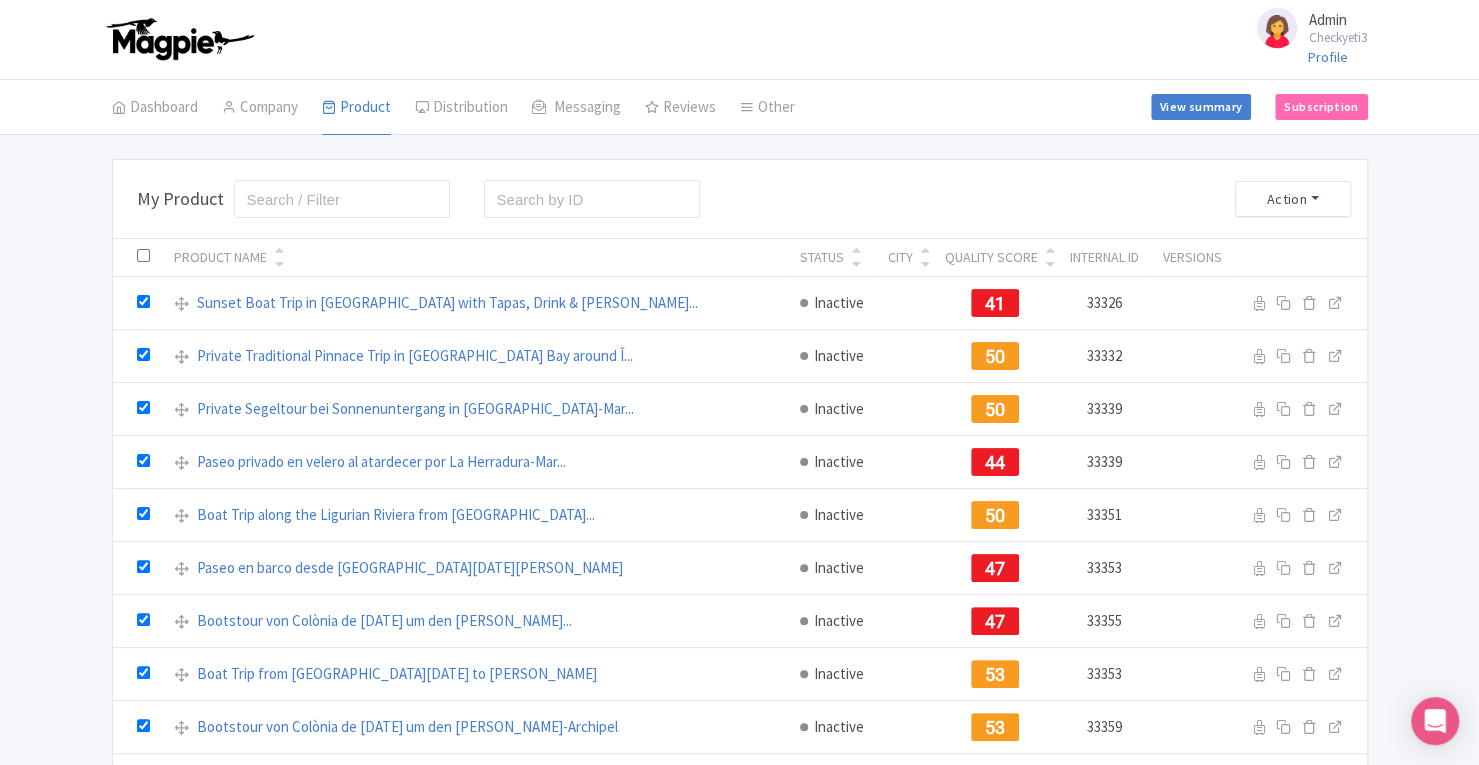 checkbox on "true" 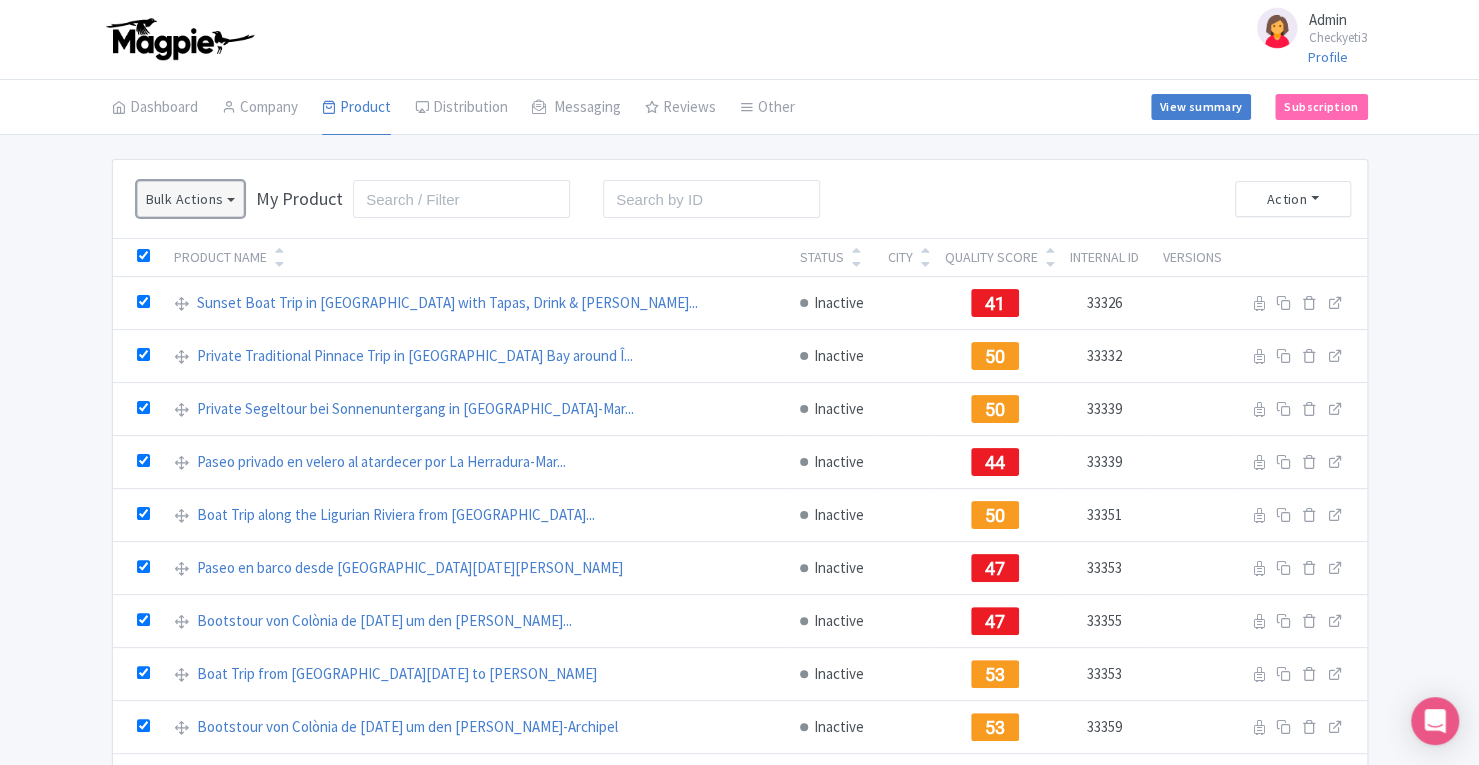click on "Bulk Actions" at bounding box center [191, 199] 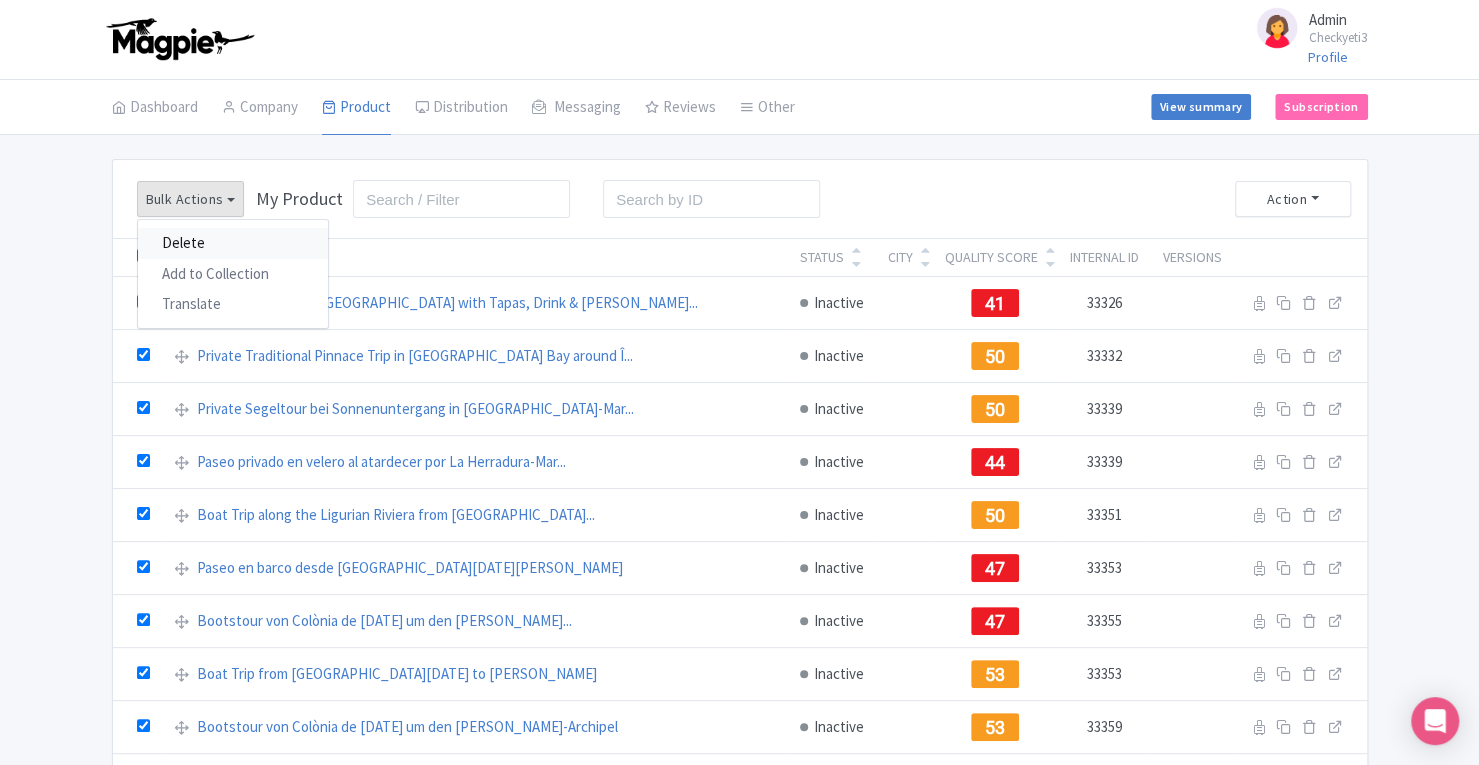 click on "Delete" at bounding box center [233, 243] 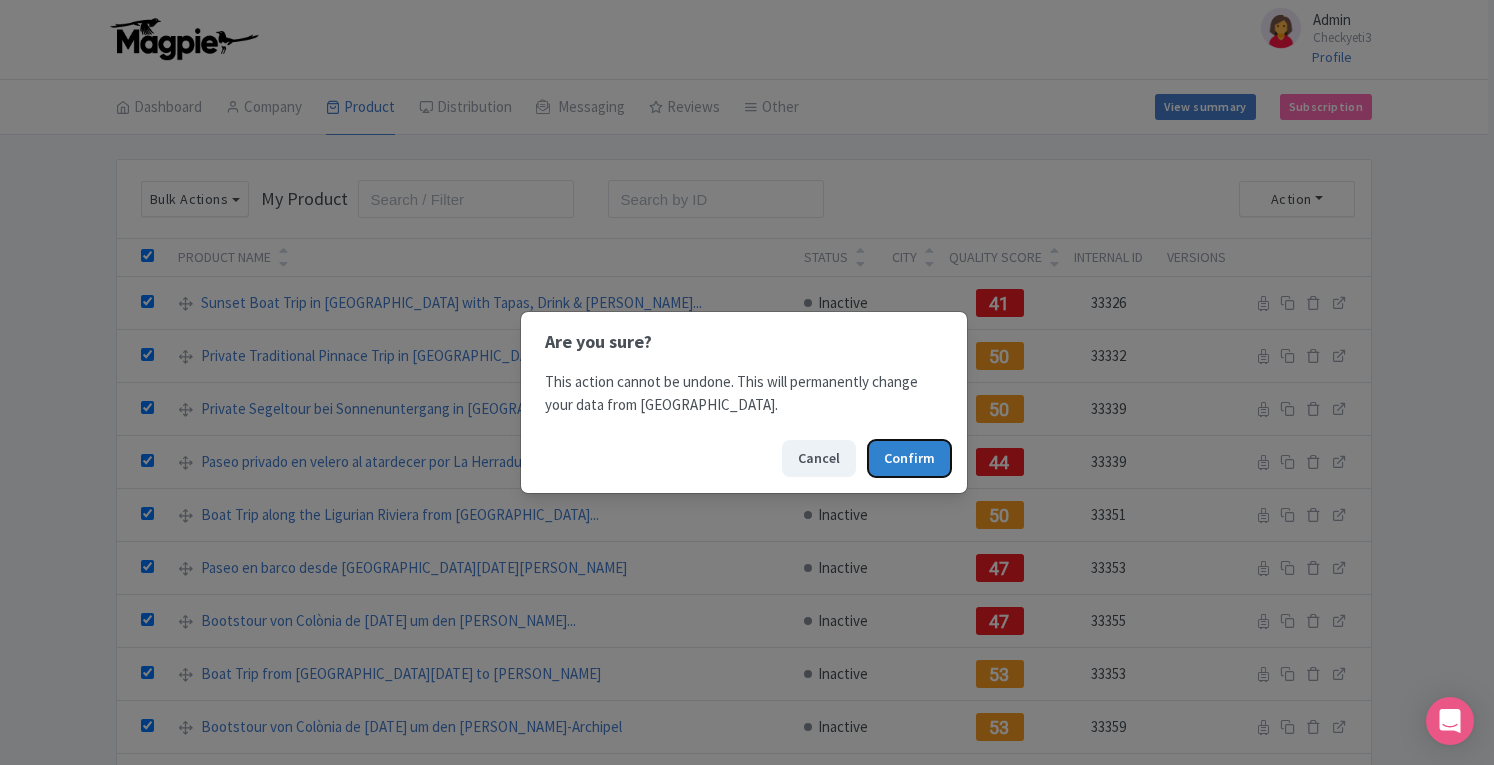 click on "Confirm" at bounding box center (909, 458) 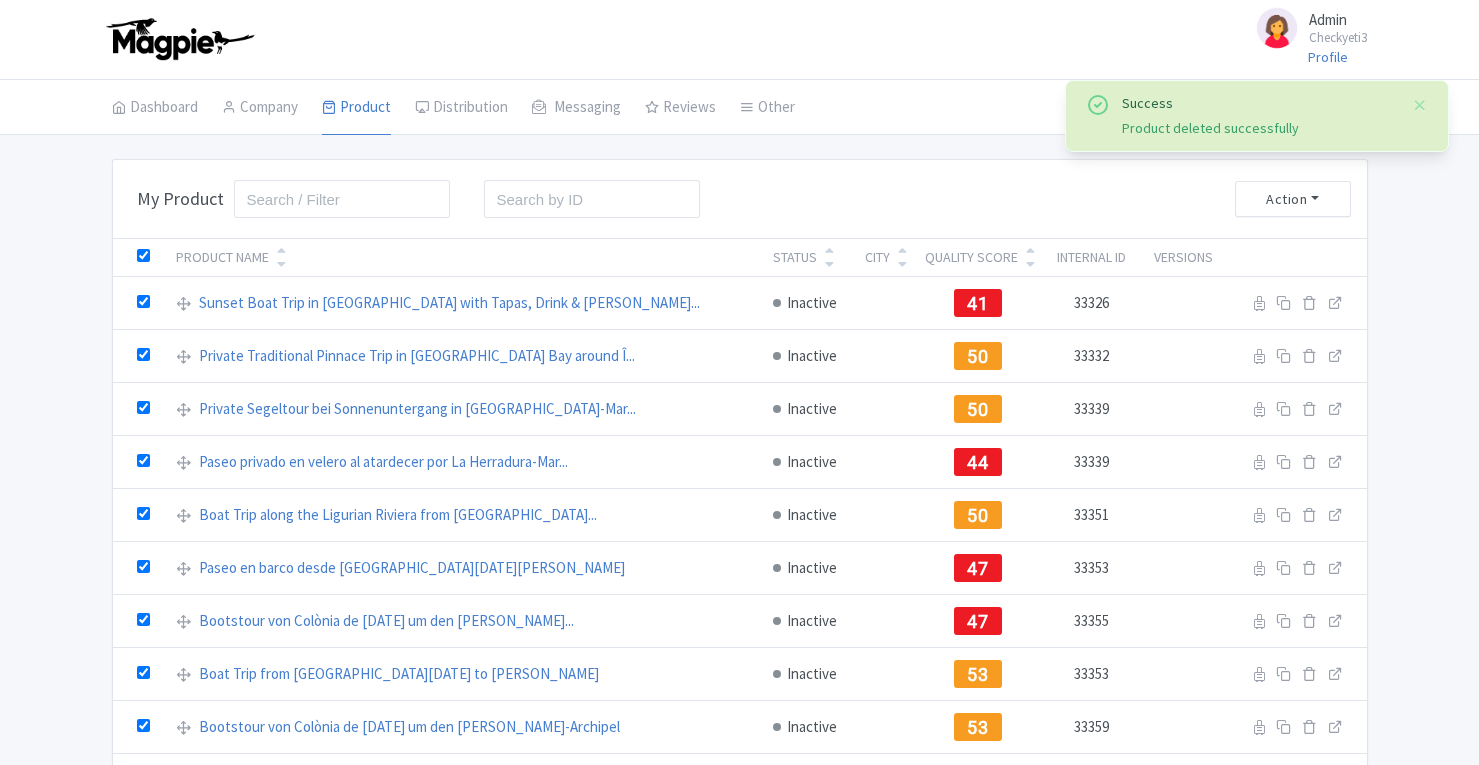 scroll, scrollTop: 0, scrollLeft: 0, axis: both 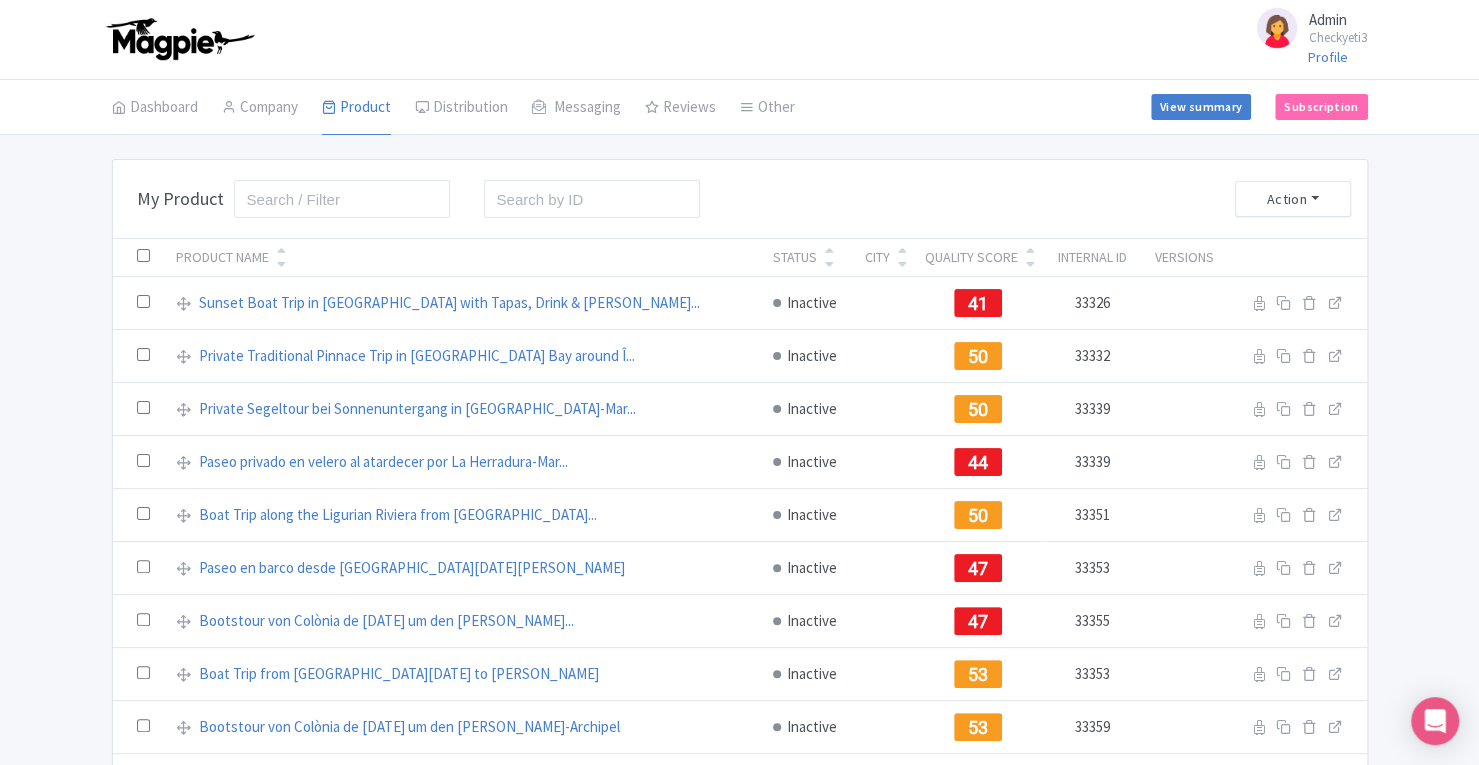 click at bounding box center (143, 255) 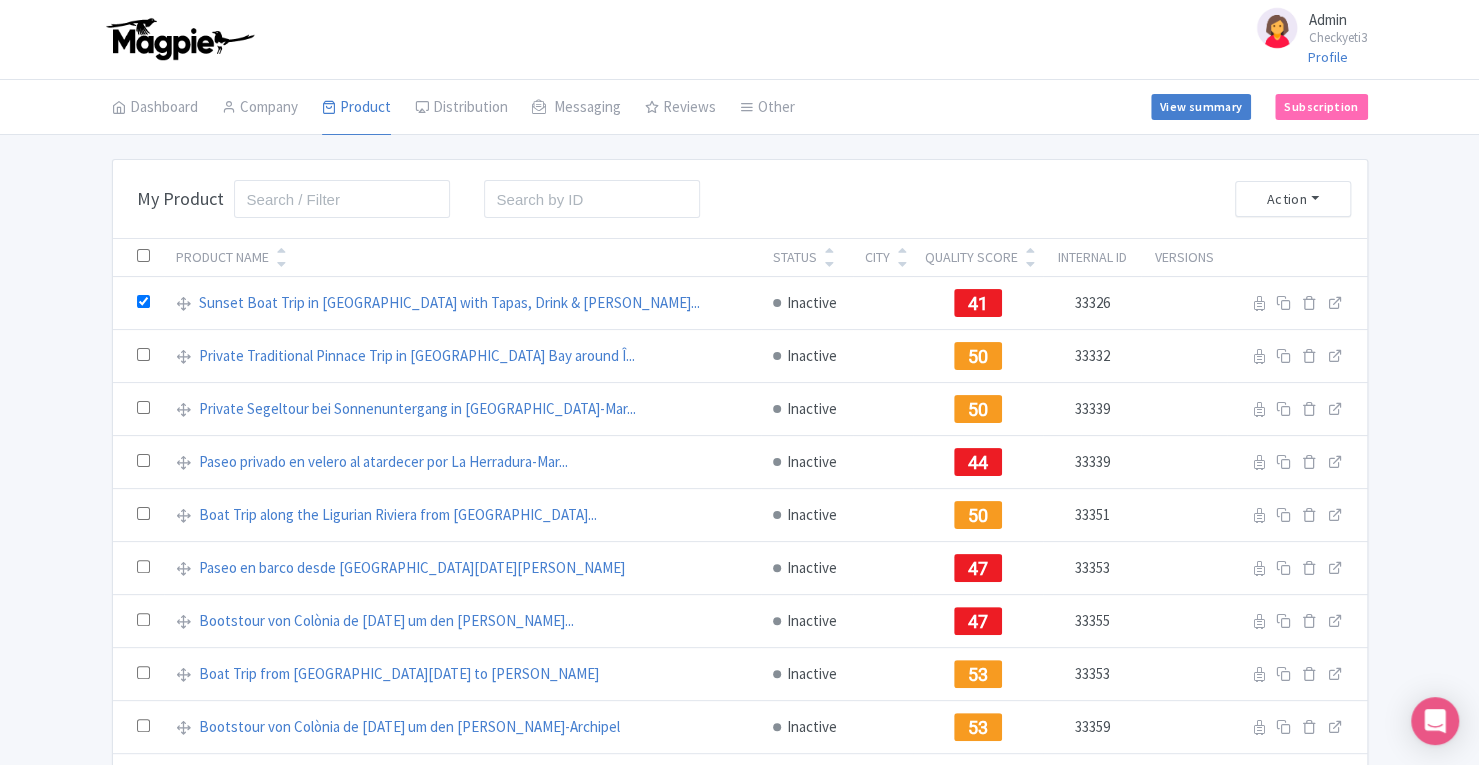 checkbox on "true" 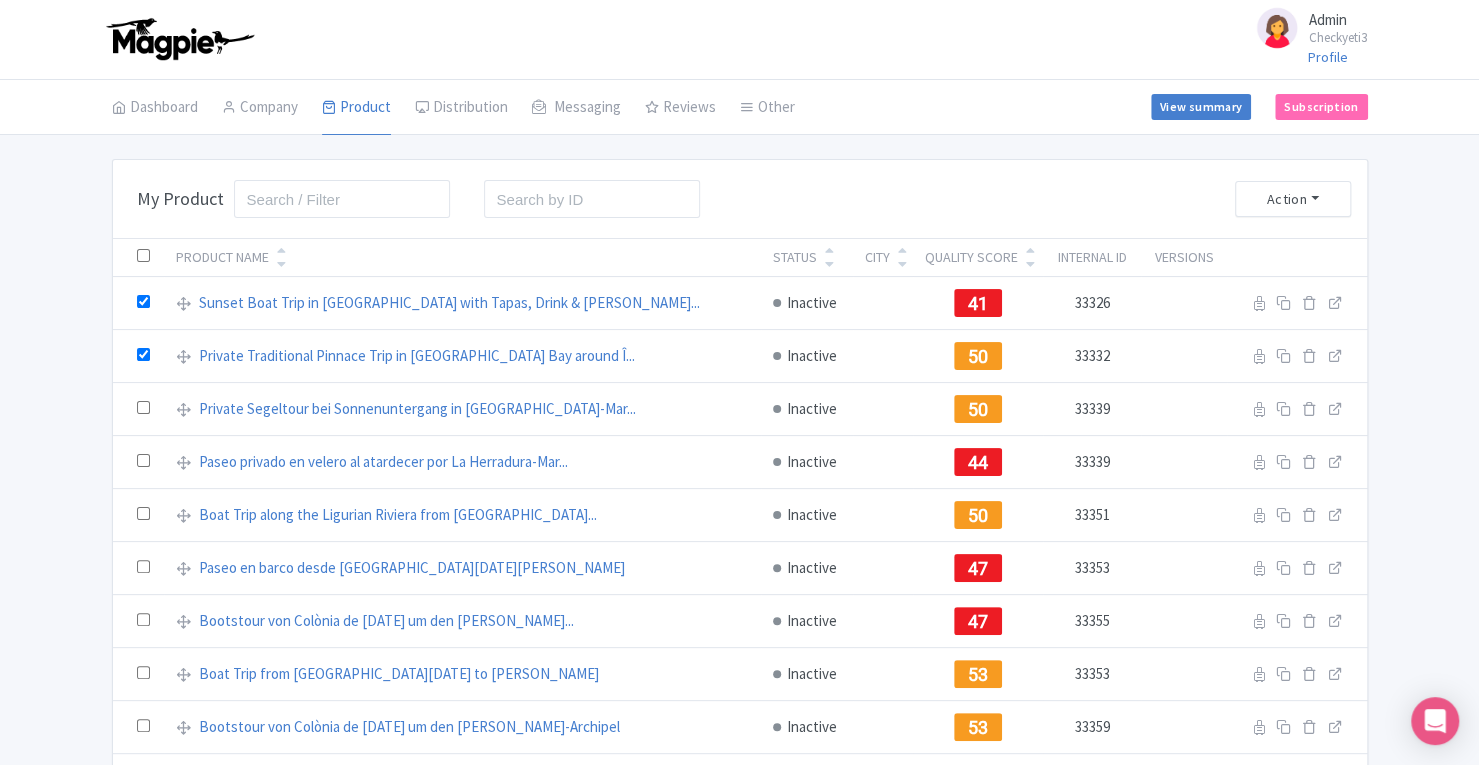 checkbox on "true" 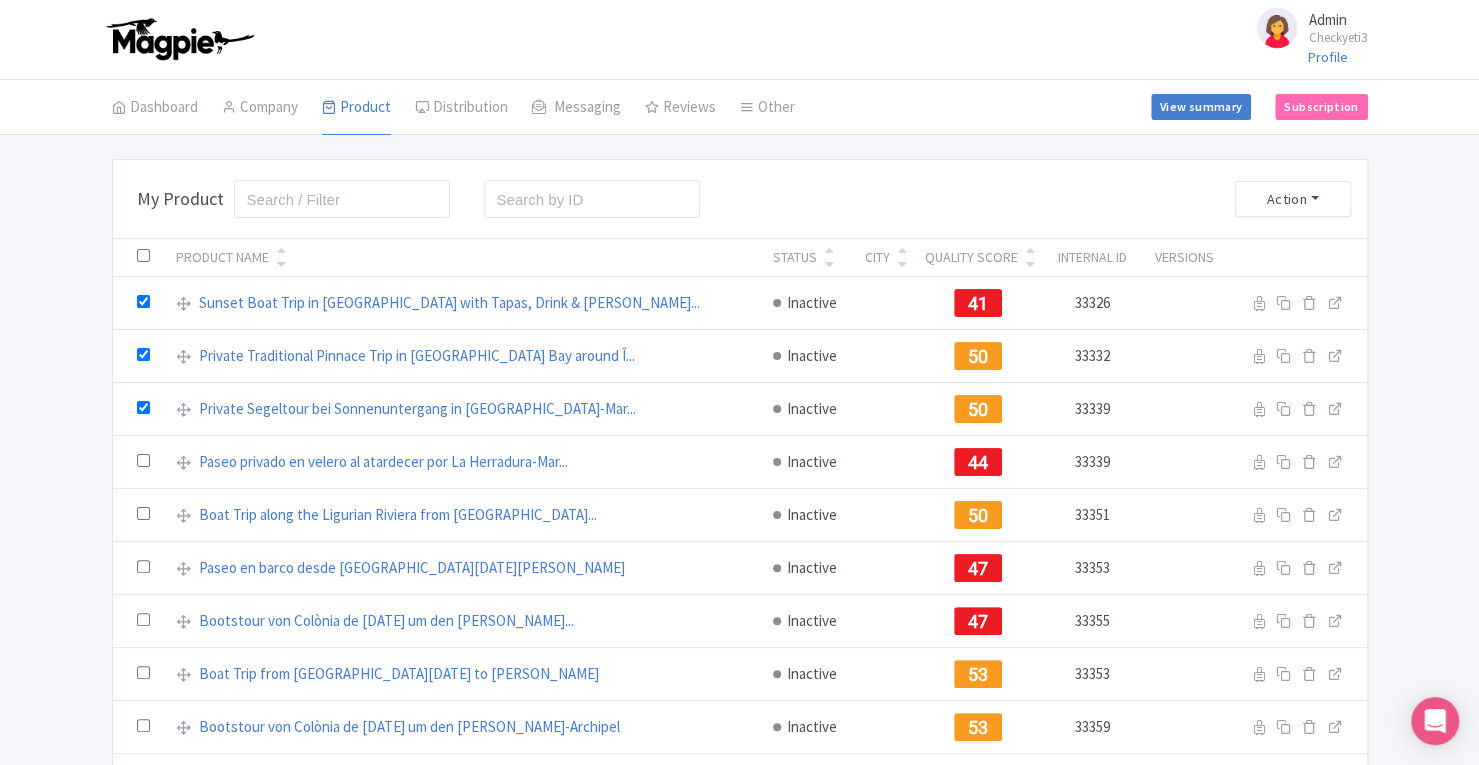 checkbox on "true" 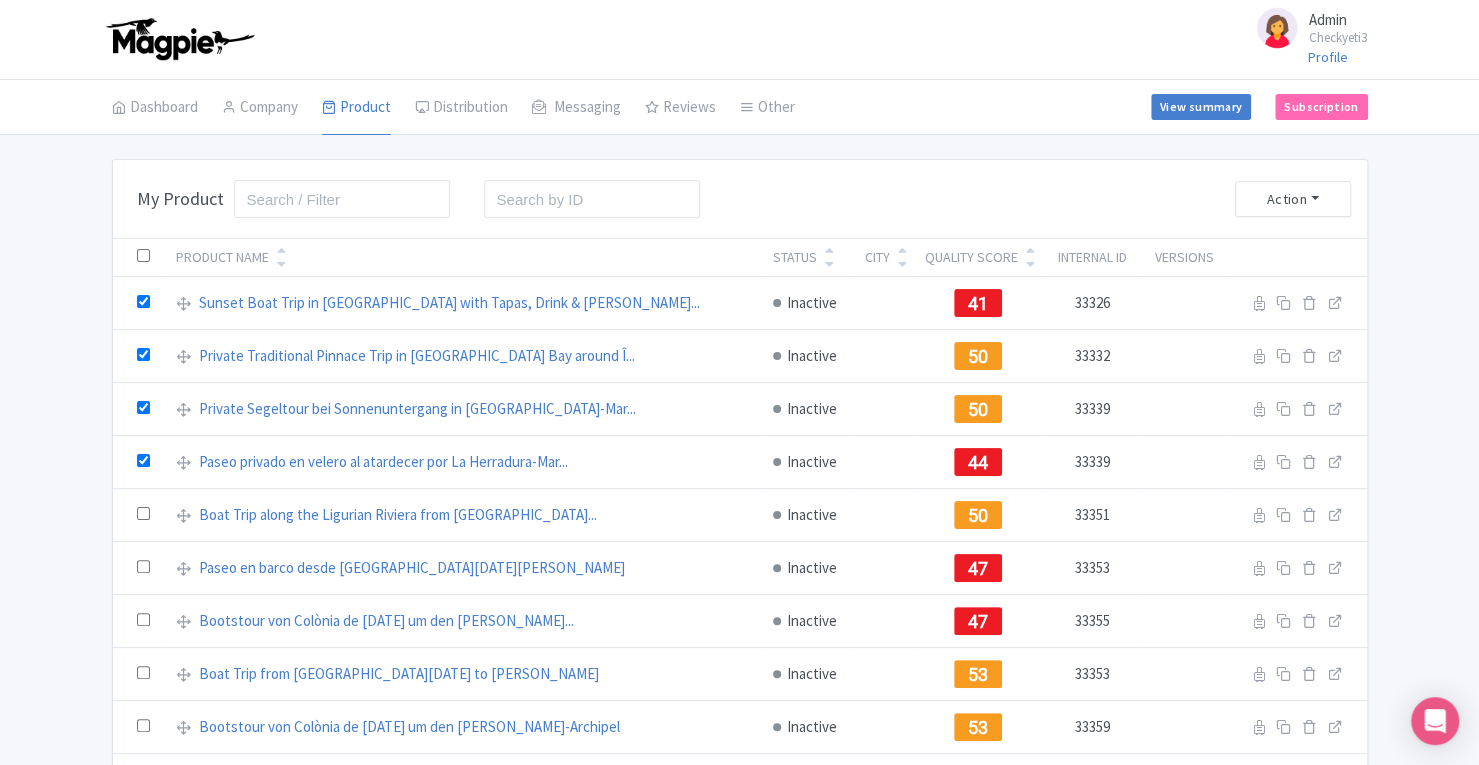 checkbox on "true" 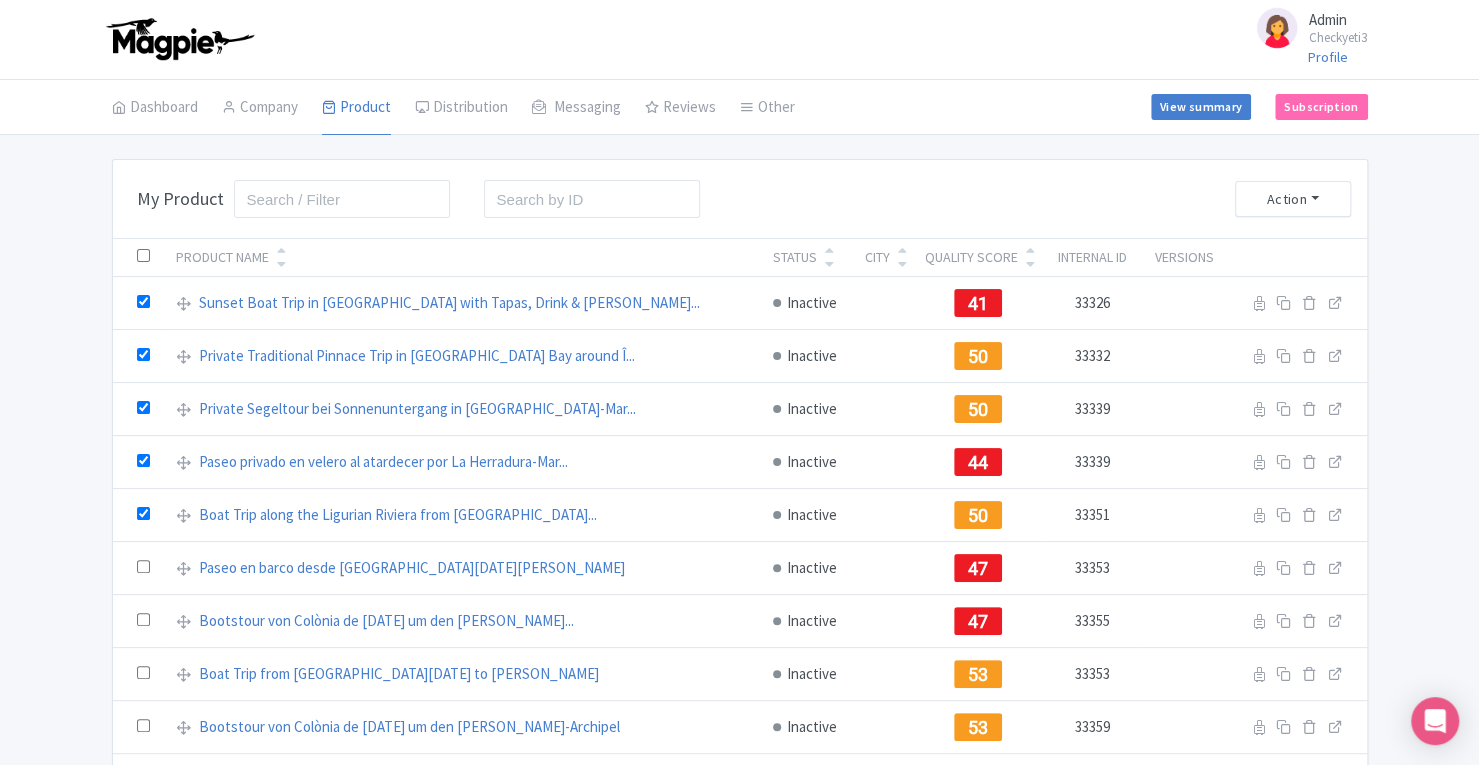 checkbox on "true" 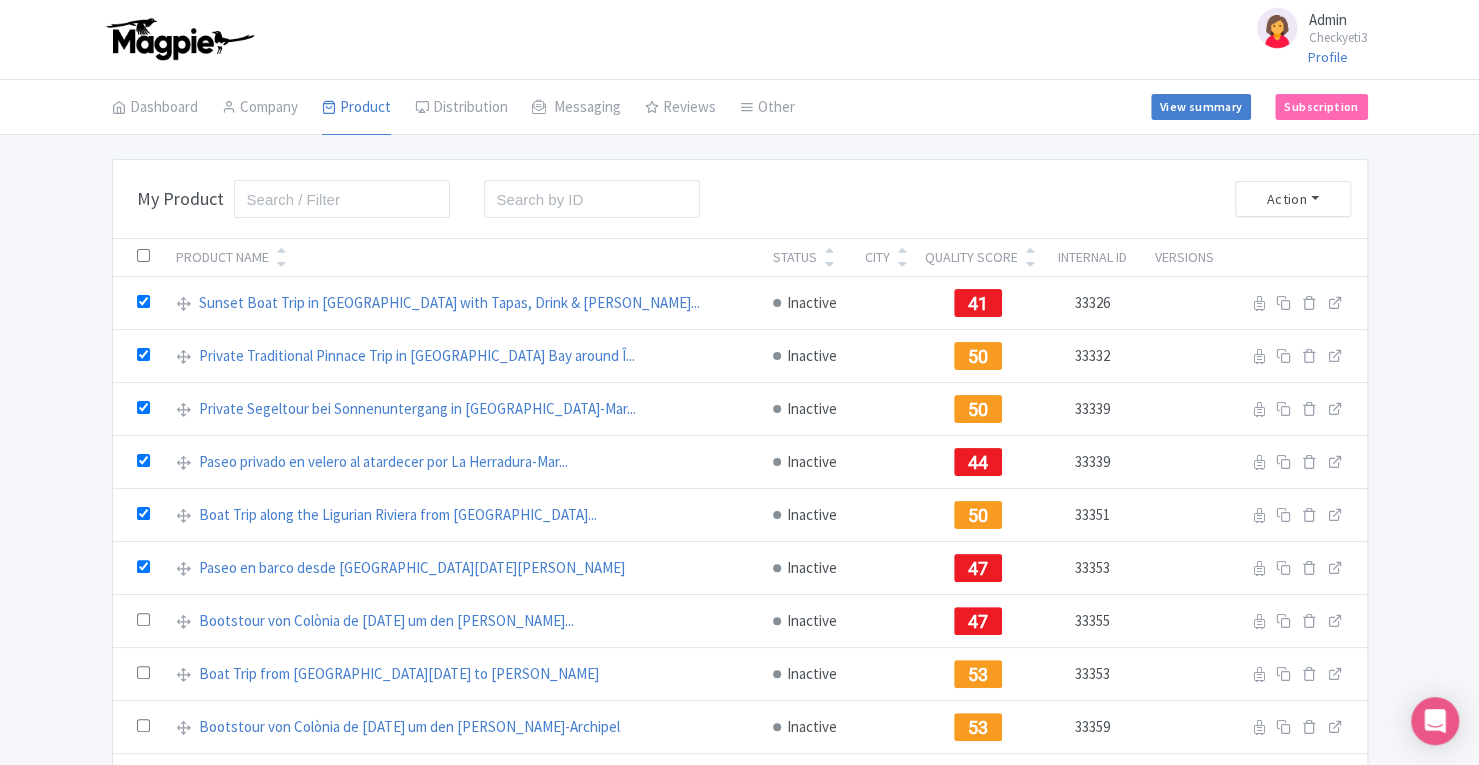 checkbox on "true" 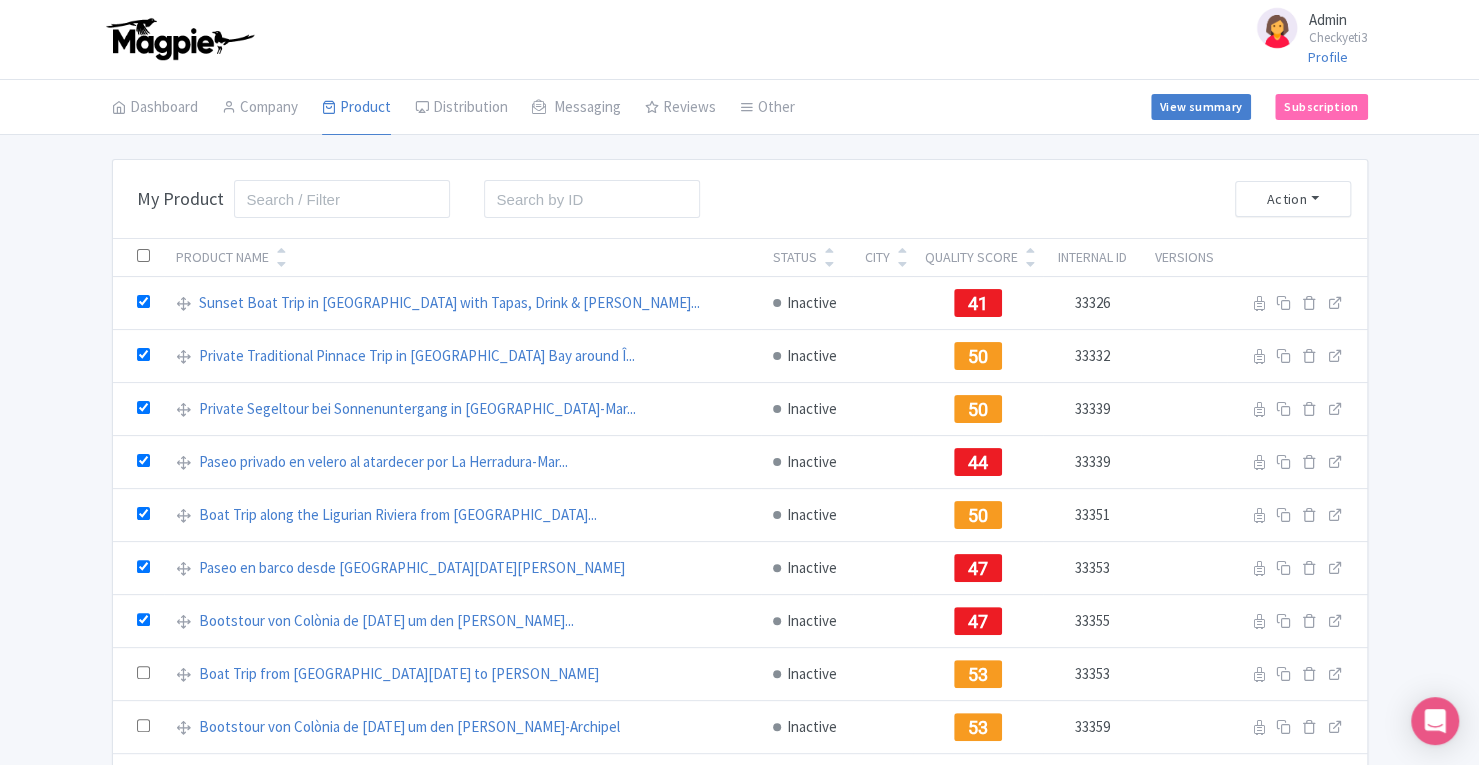 checkbox on "true" 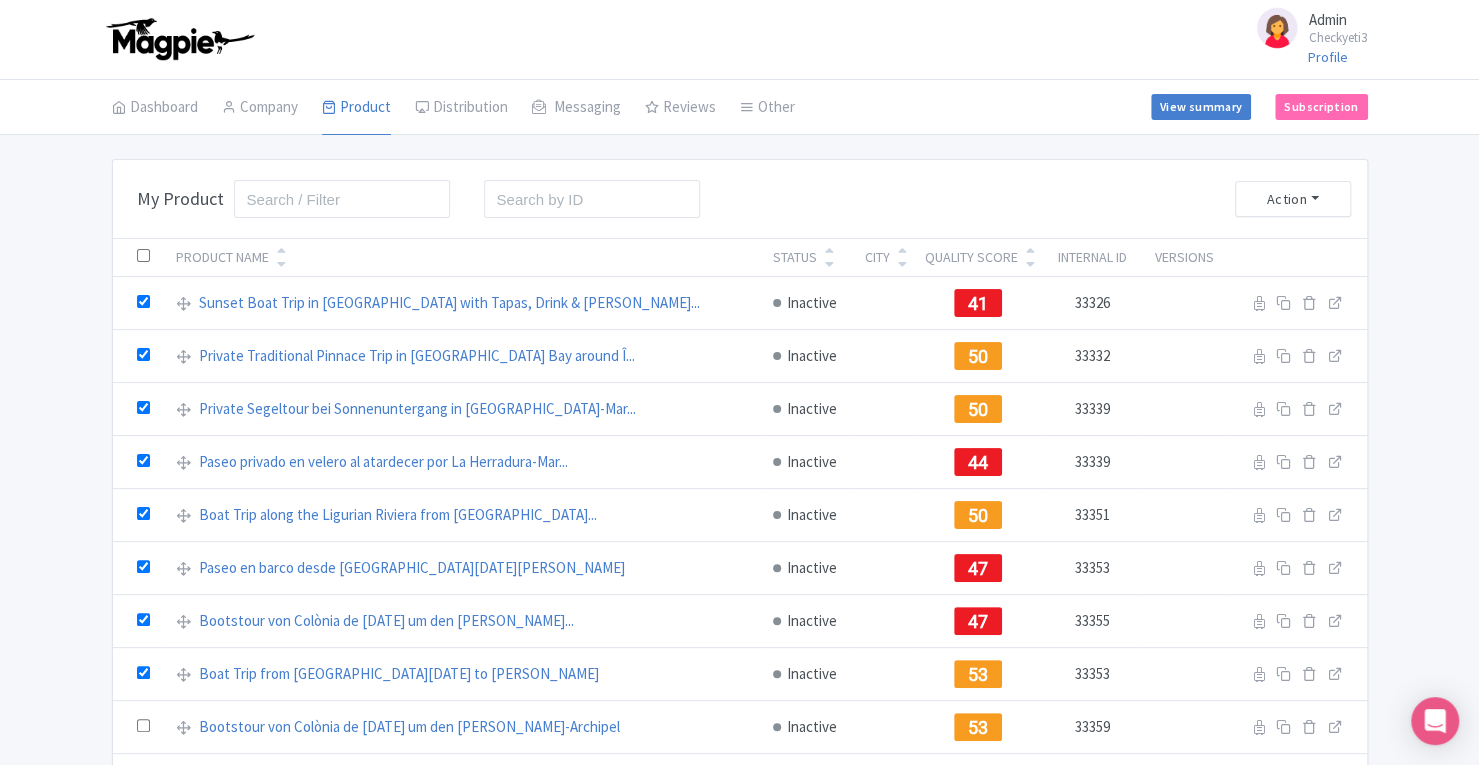 checkbox on "true" 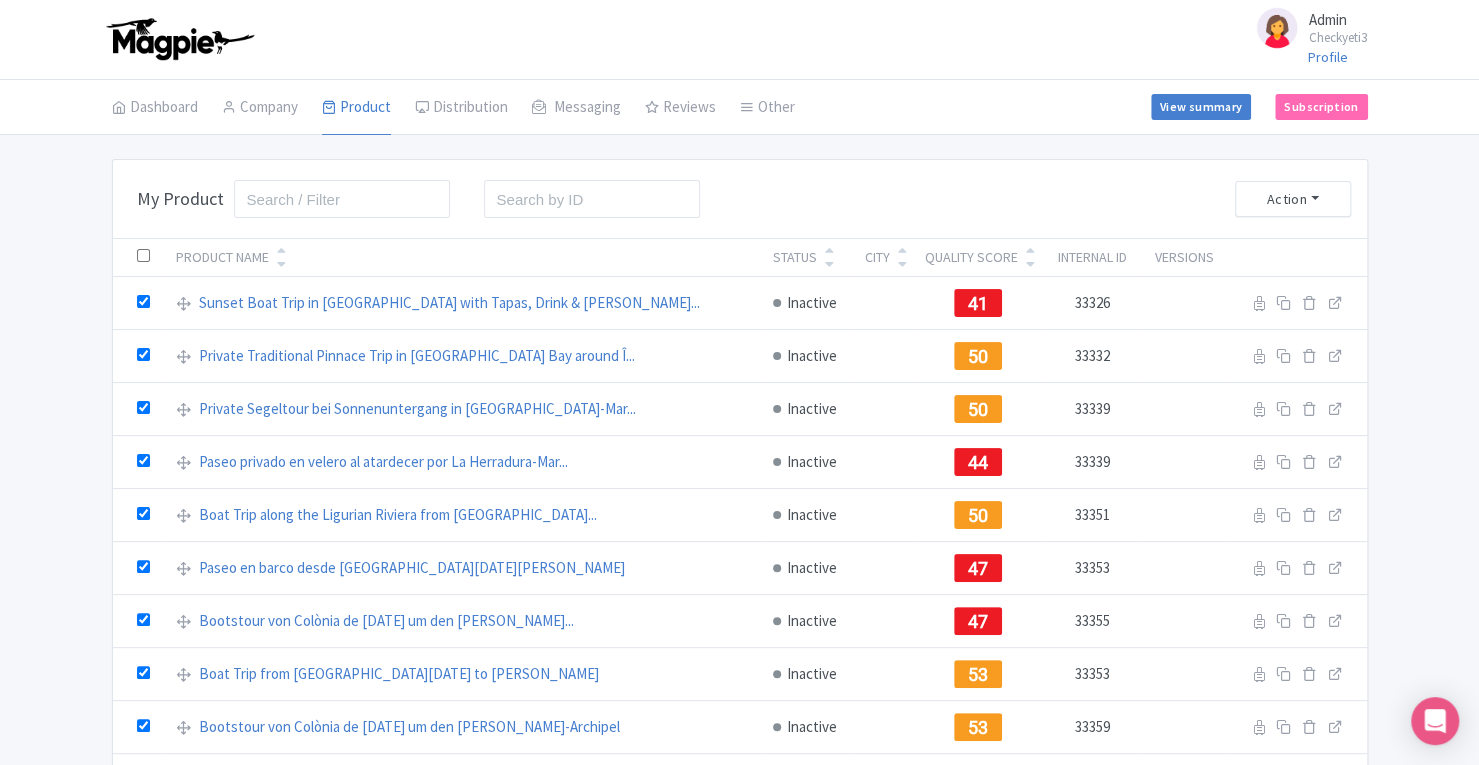 checkbox on "true" 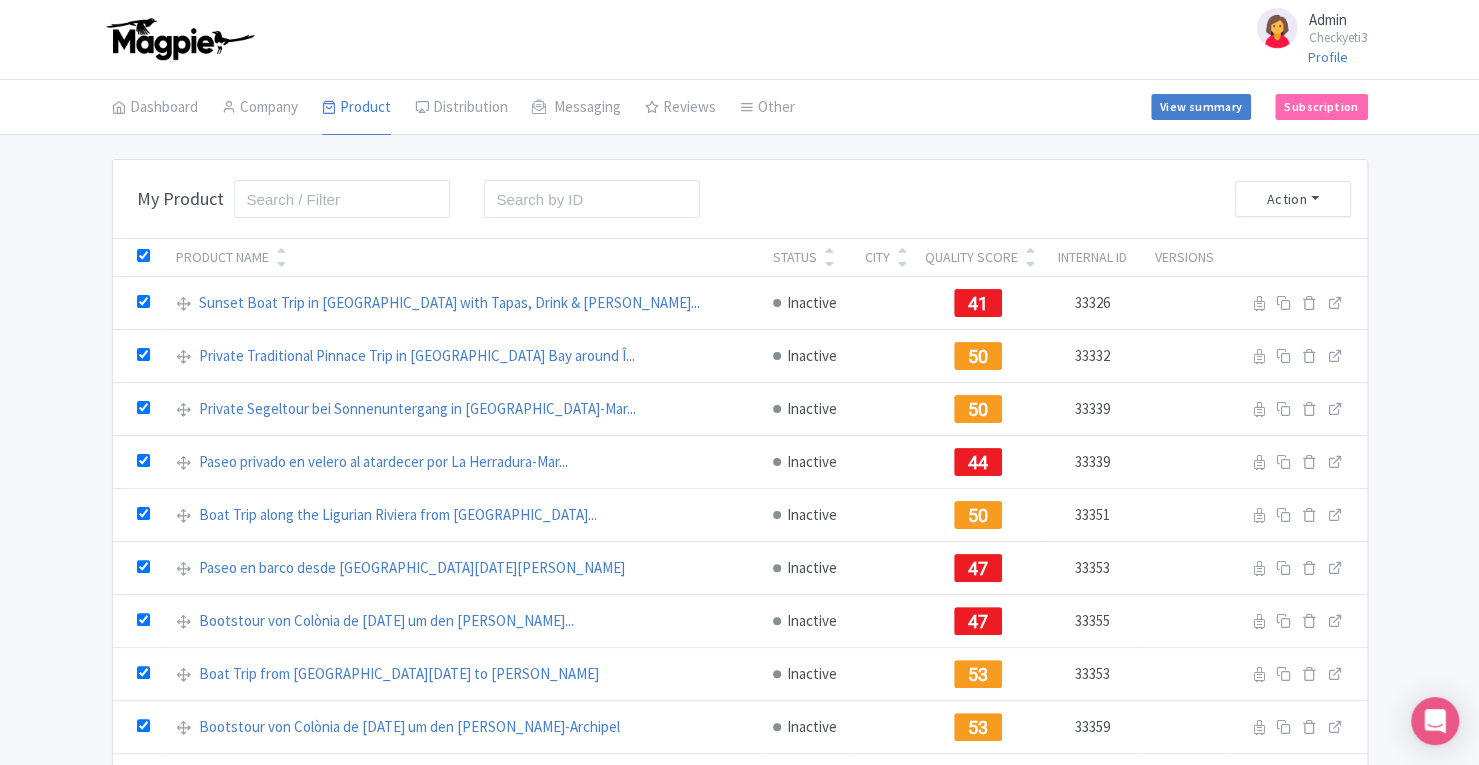 checkbox on "true" 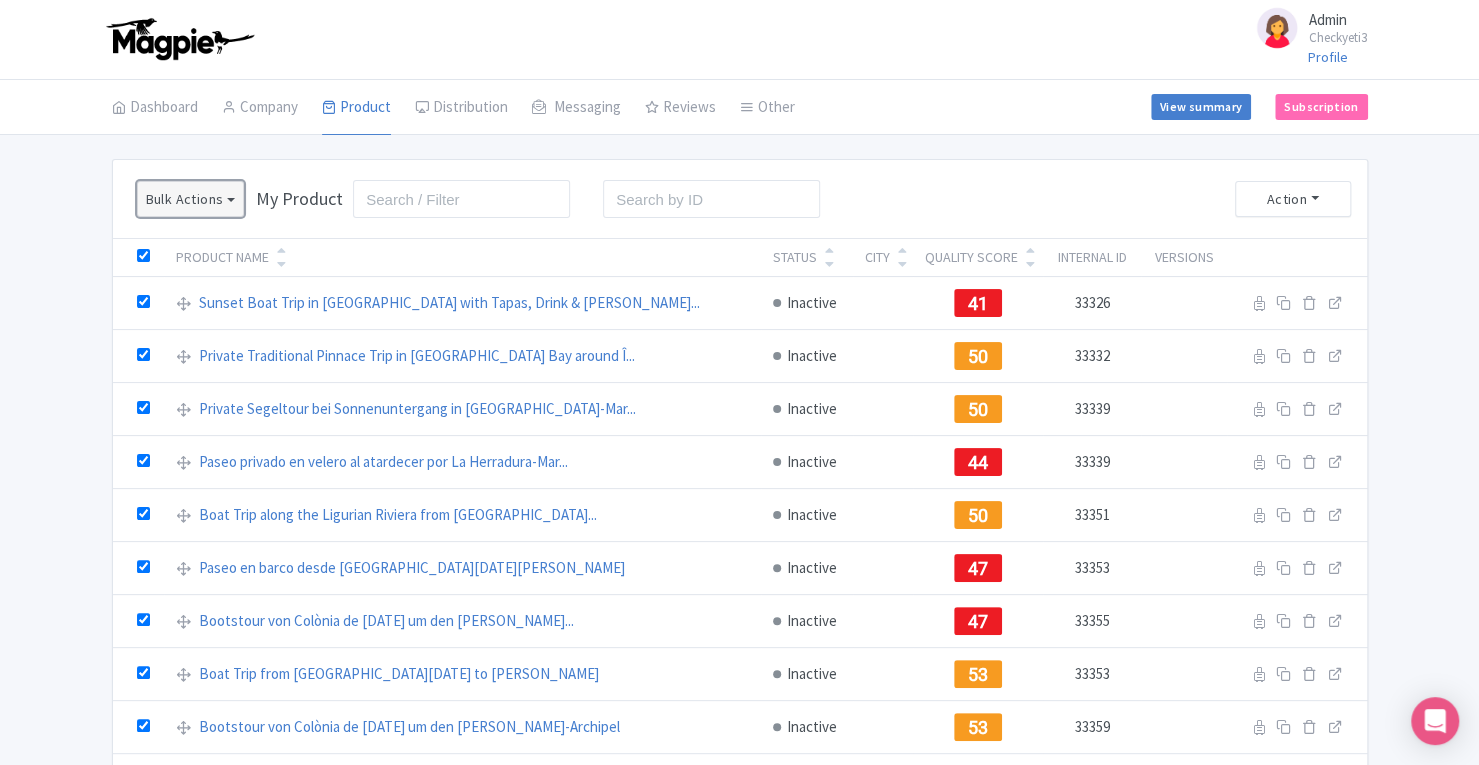 click on "Bulk Actions" at bounding box center [191, 199] 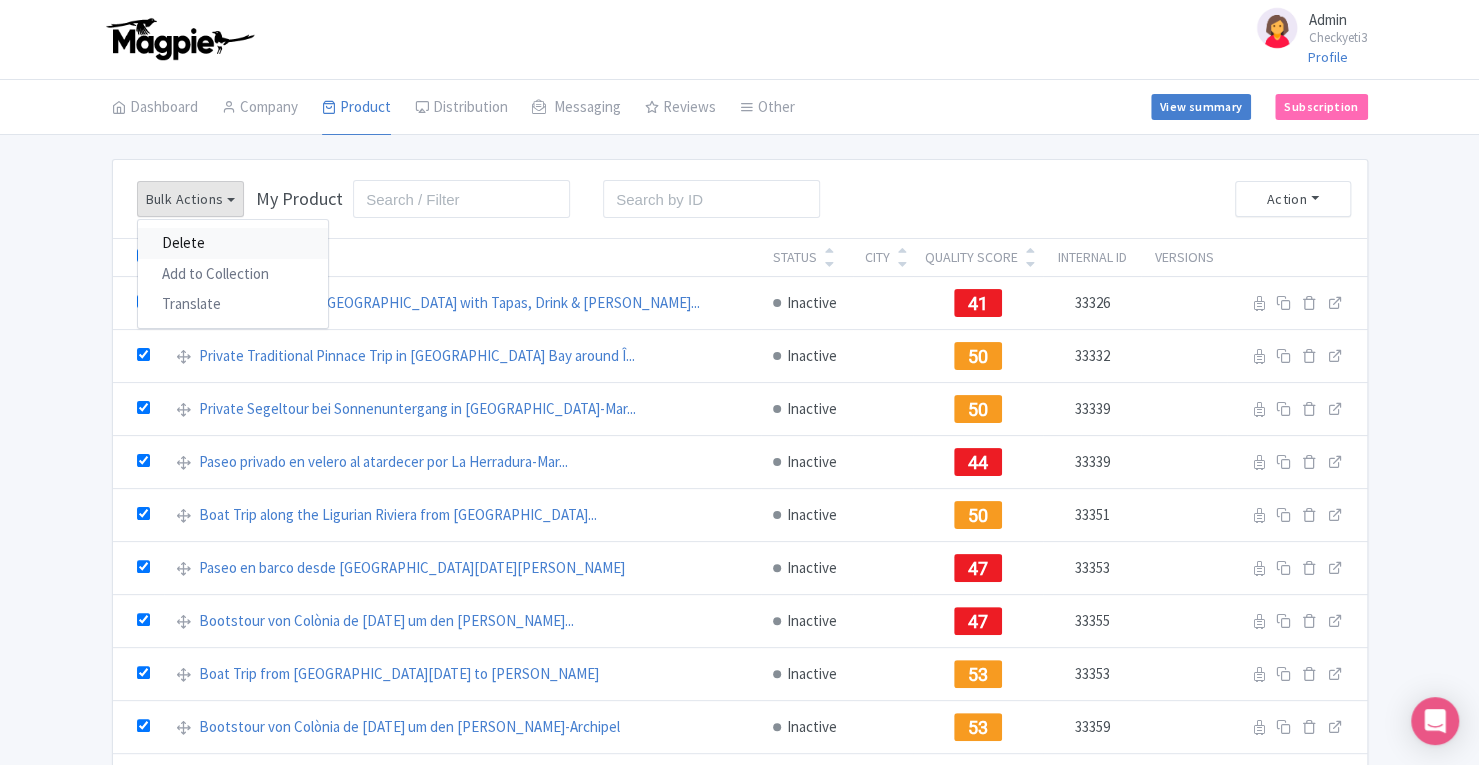 click on "Delete" at bounding box center (233, 243) 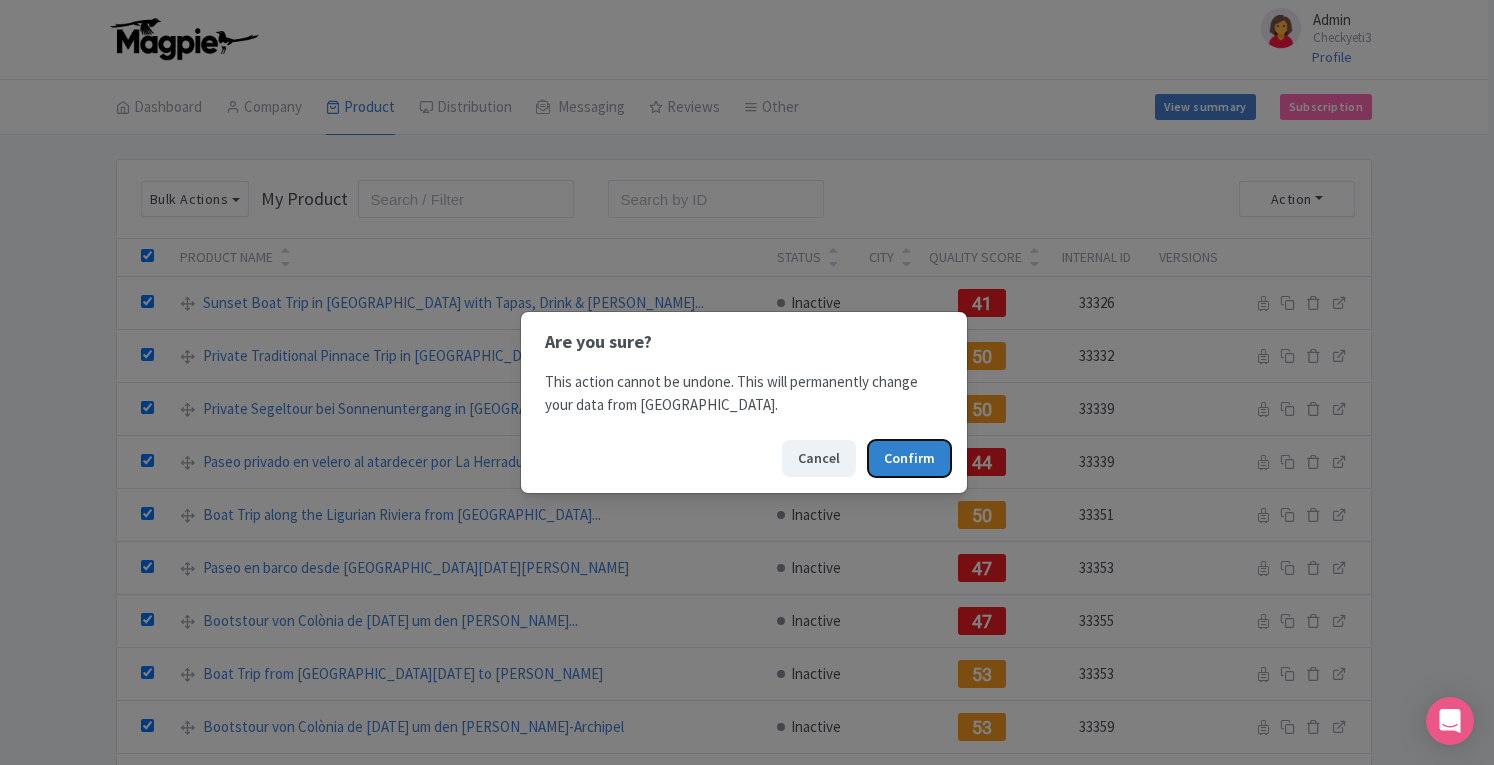 click on "Confirm" at bounding box center (909, 458) 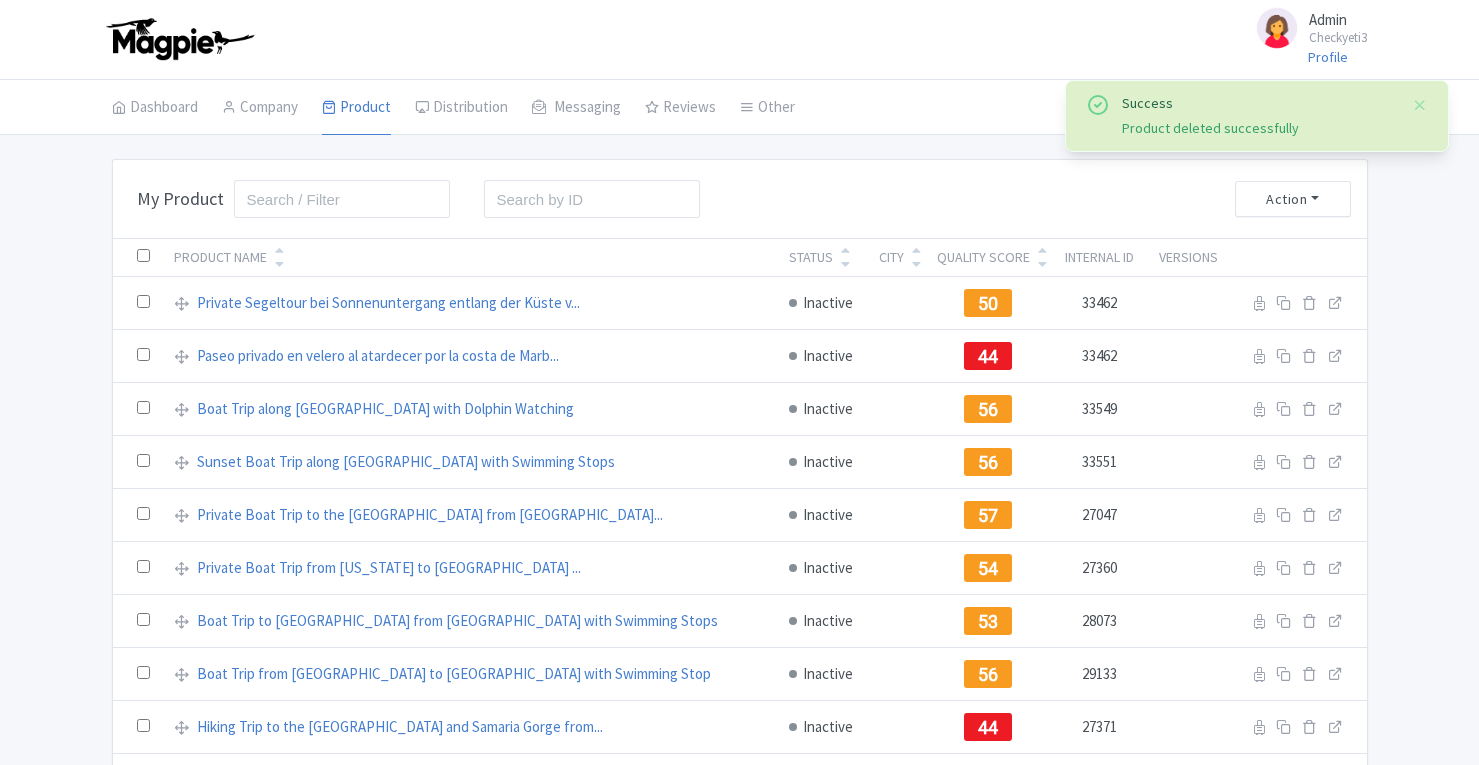 scroll, scrollTop: 0, scrollLeft: 0, axis: both 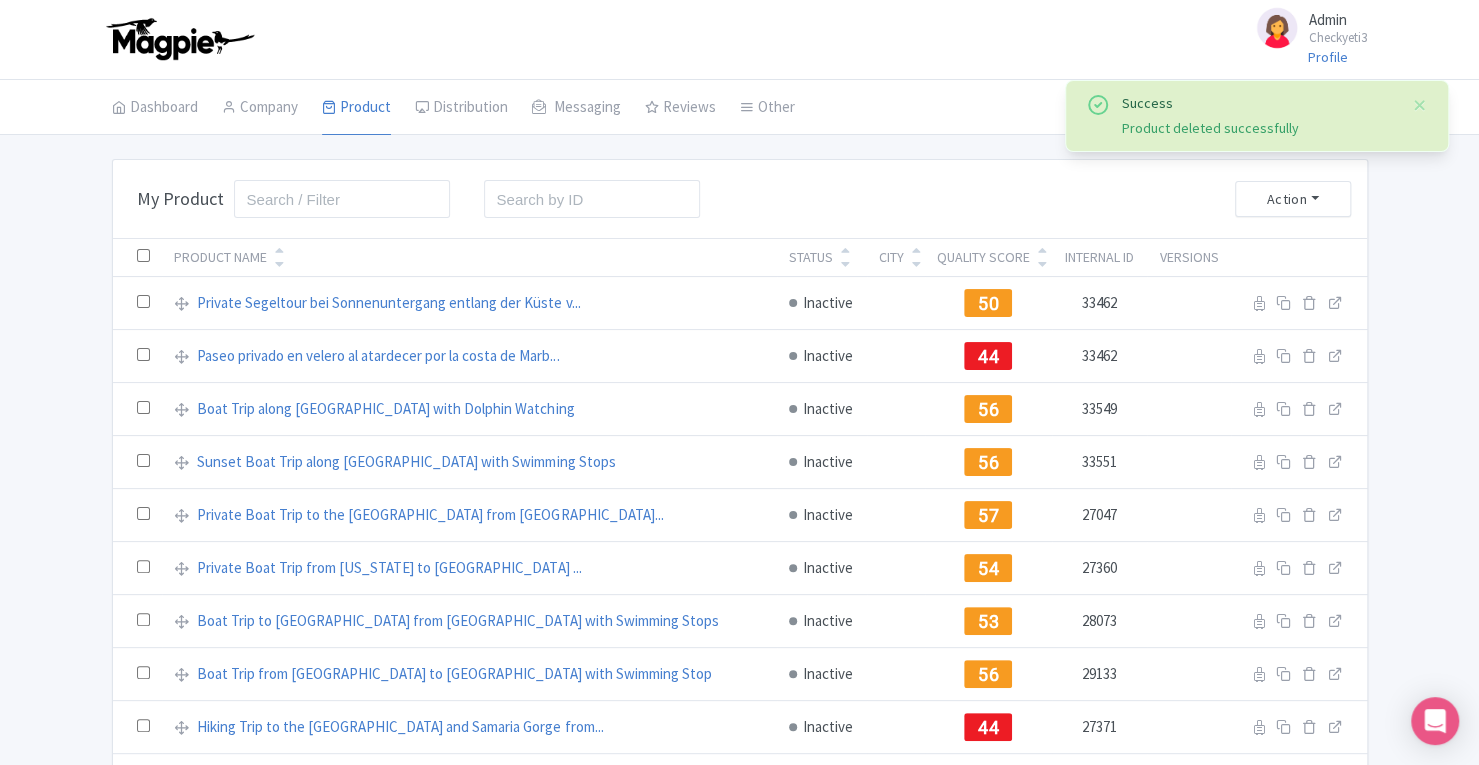 click at bounding box center (143, 255) 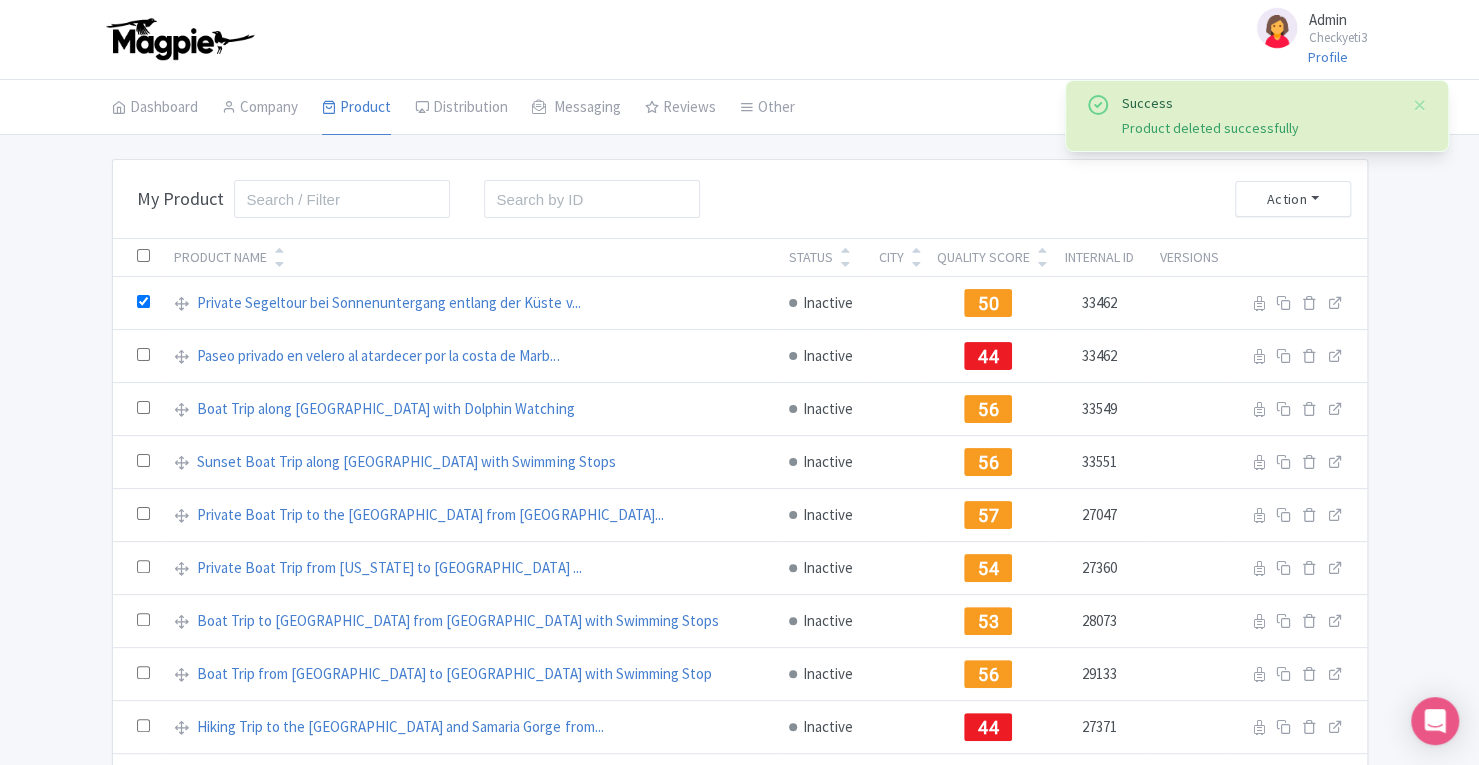checkbox on "true" 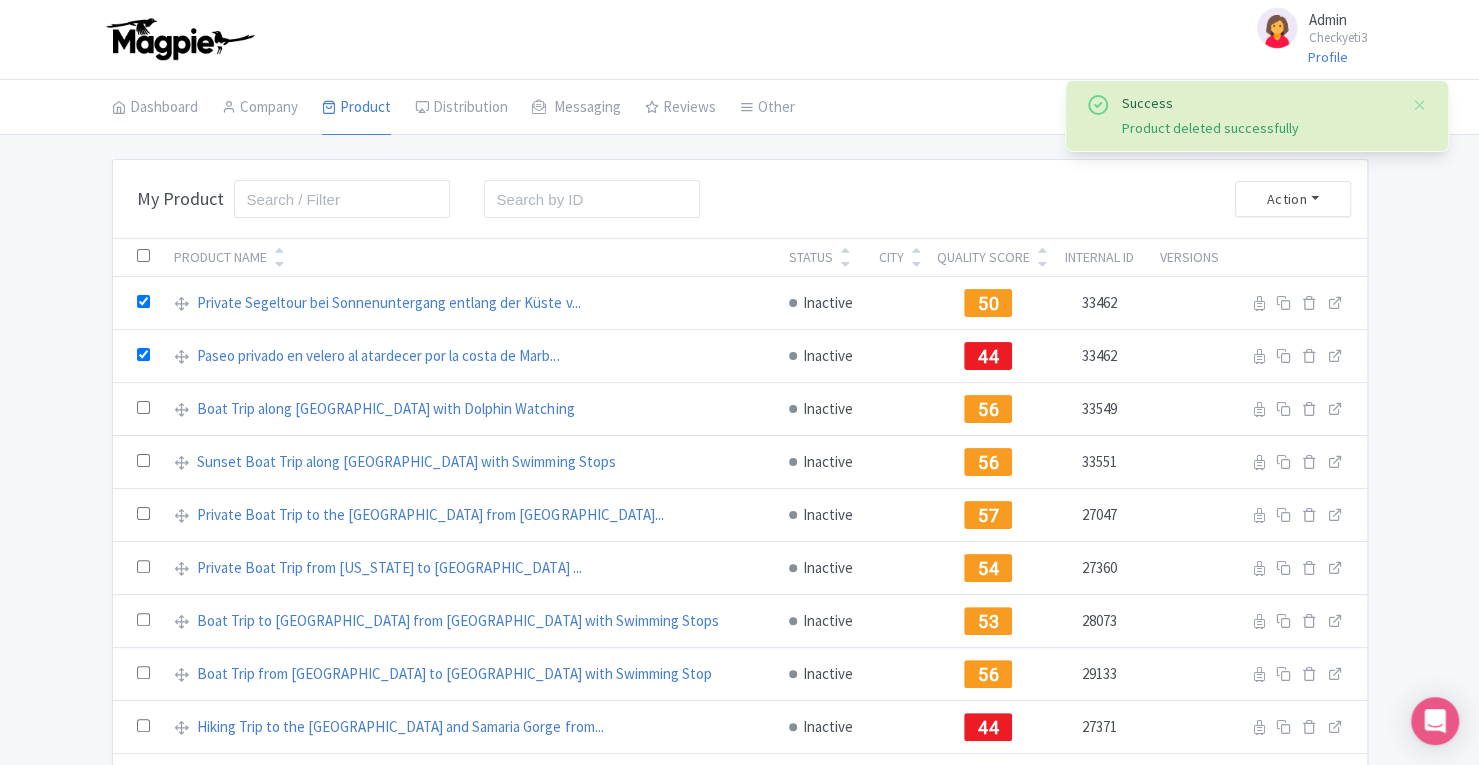 checkbox on "true" 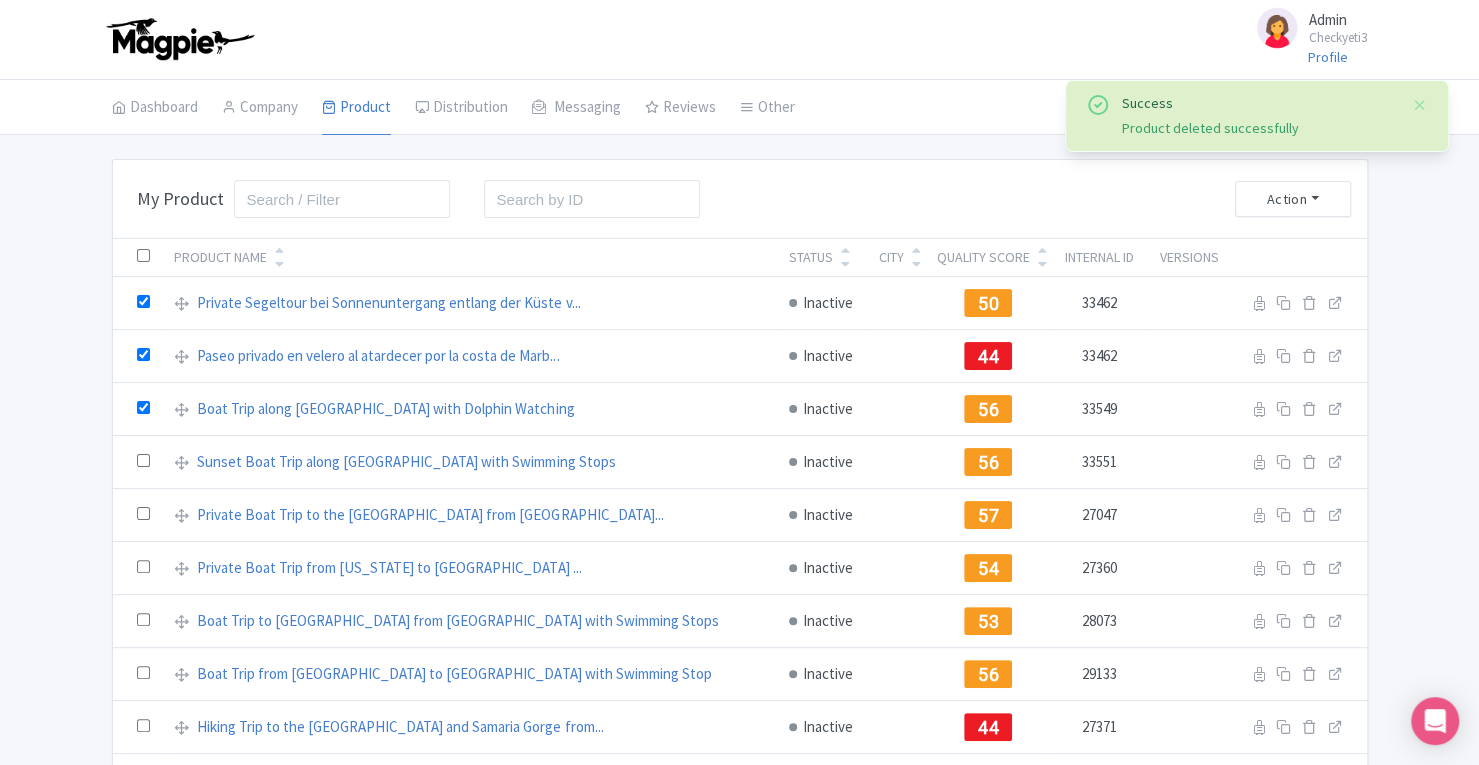 checkbox on "true" 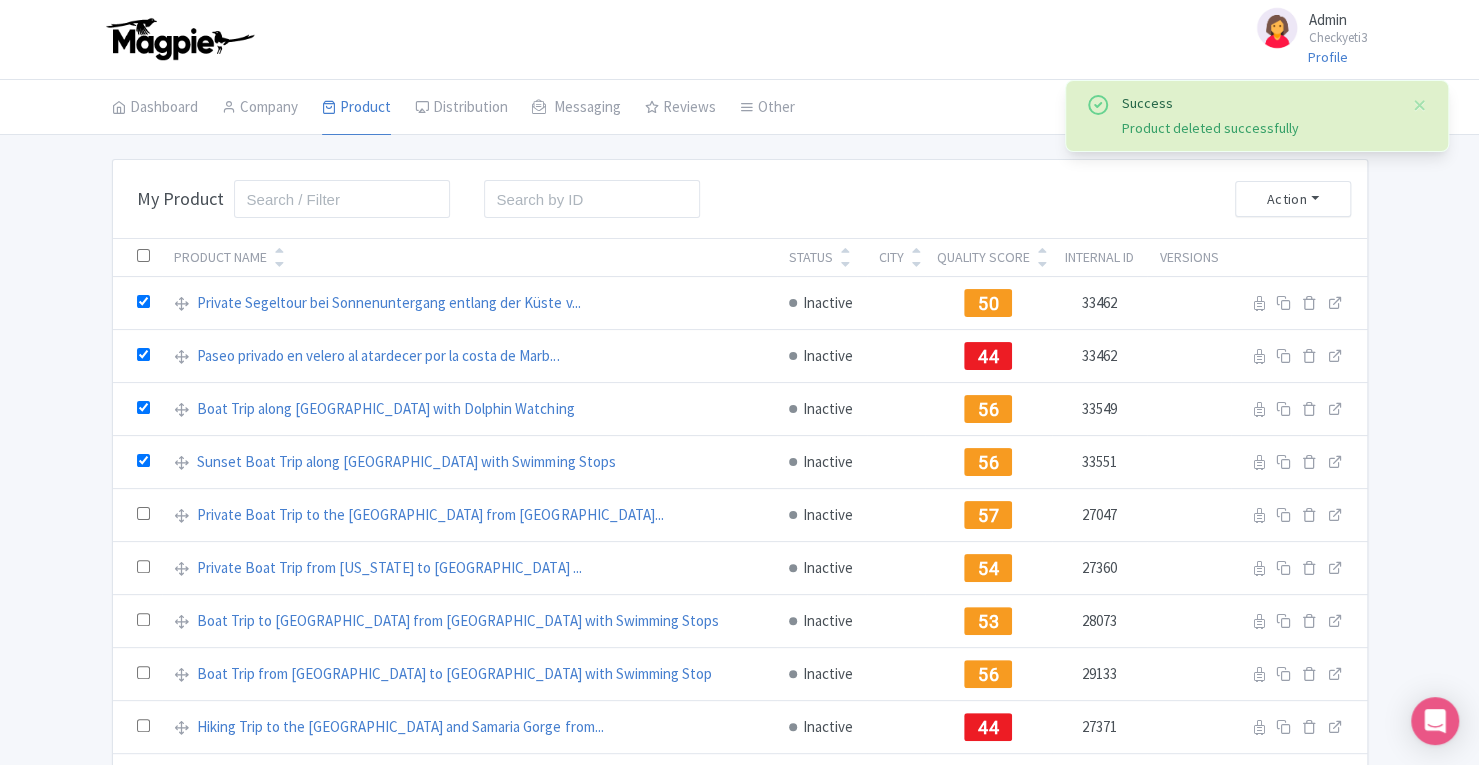 checkbox on "true" 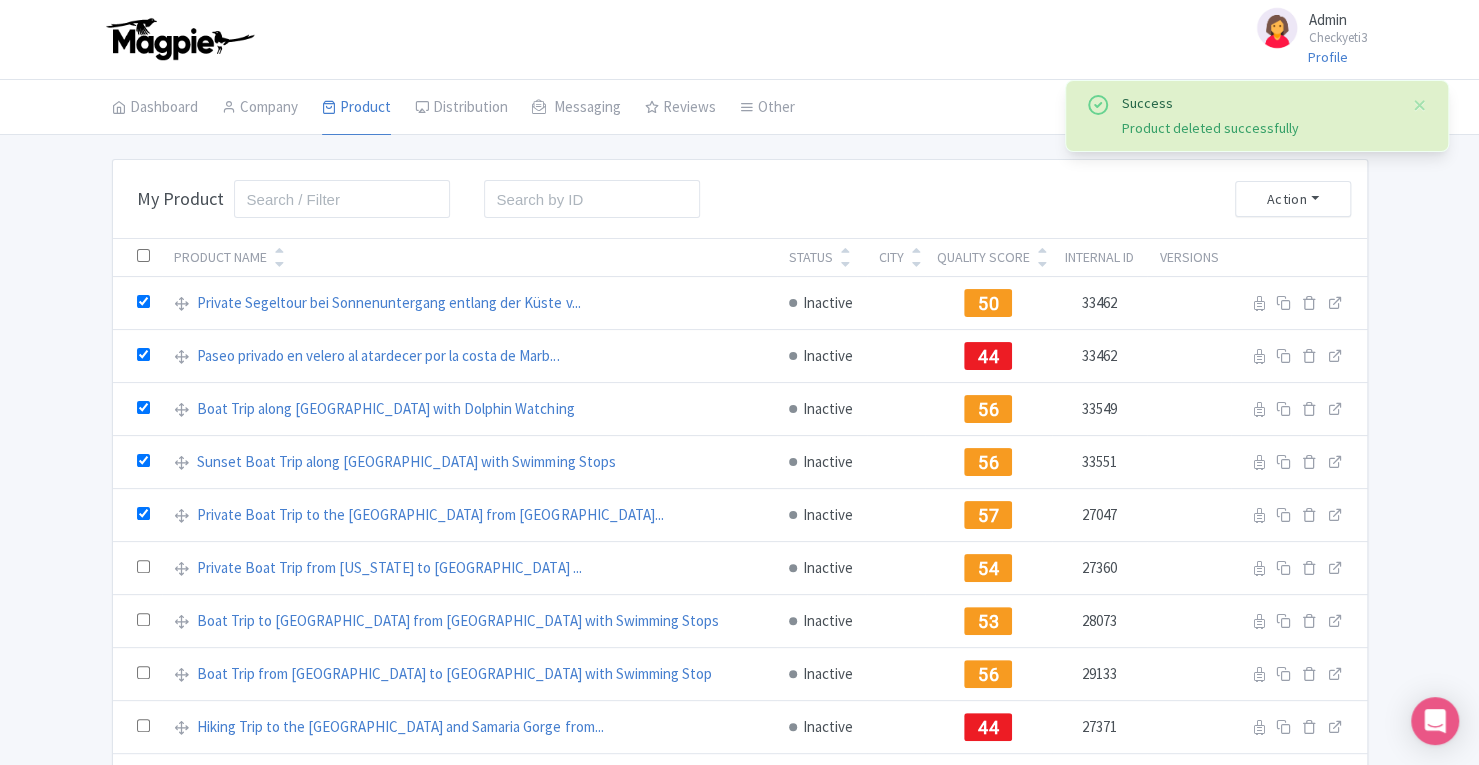 checkbox on "true" 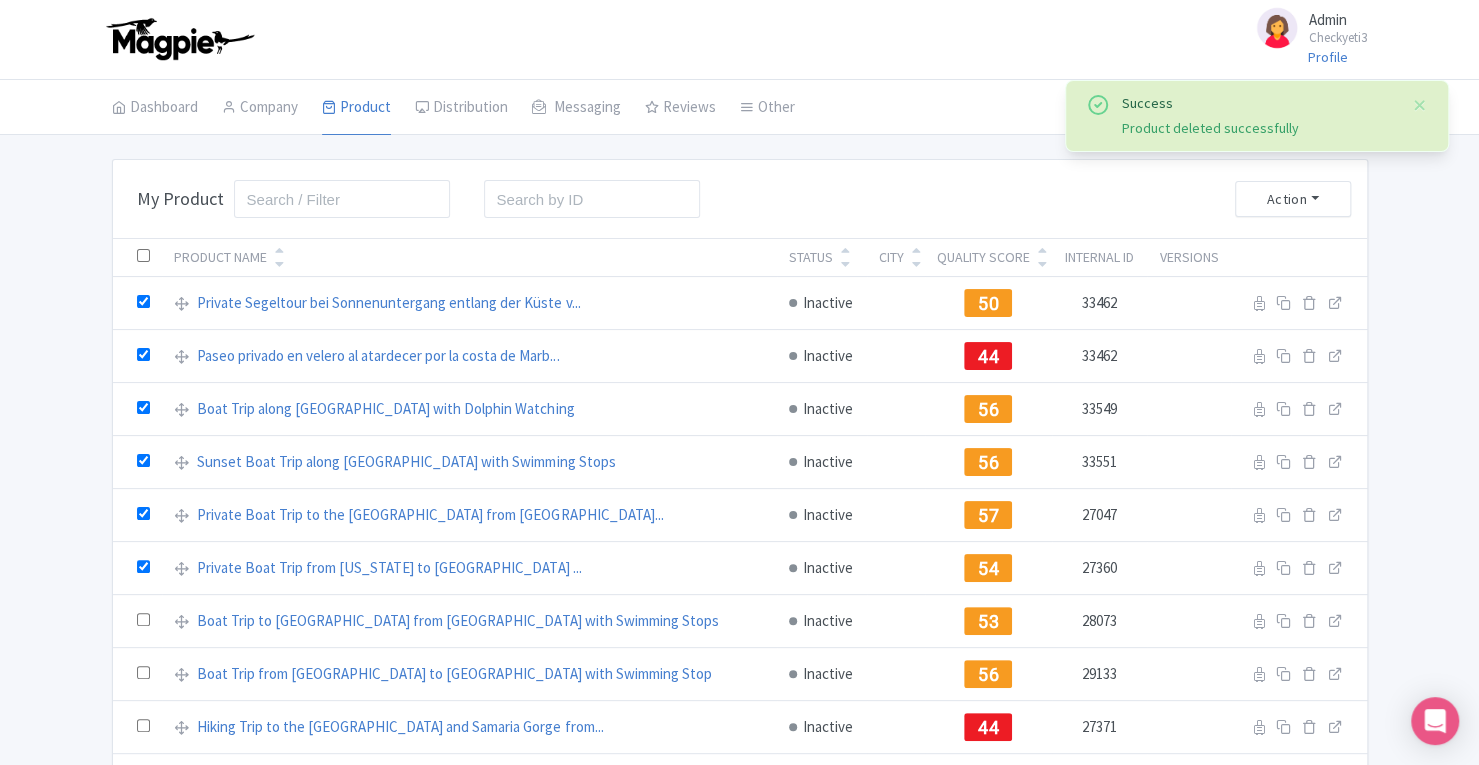 checkbox on "true" 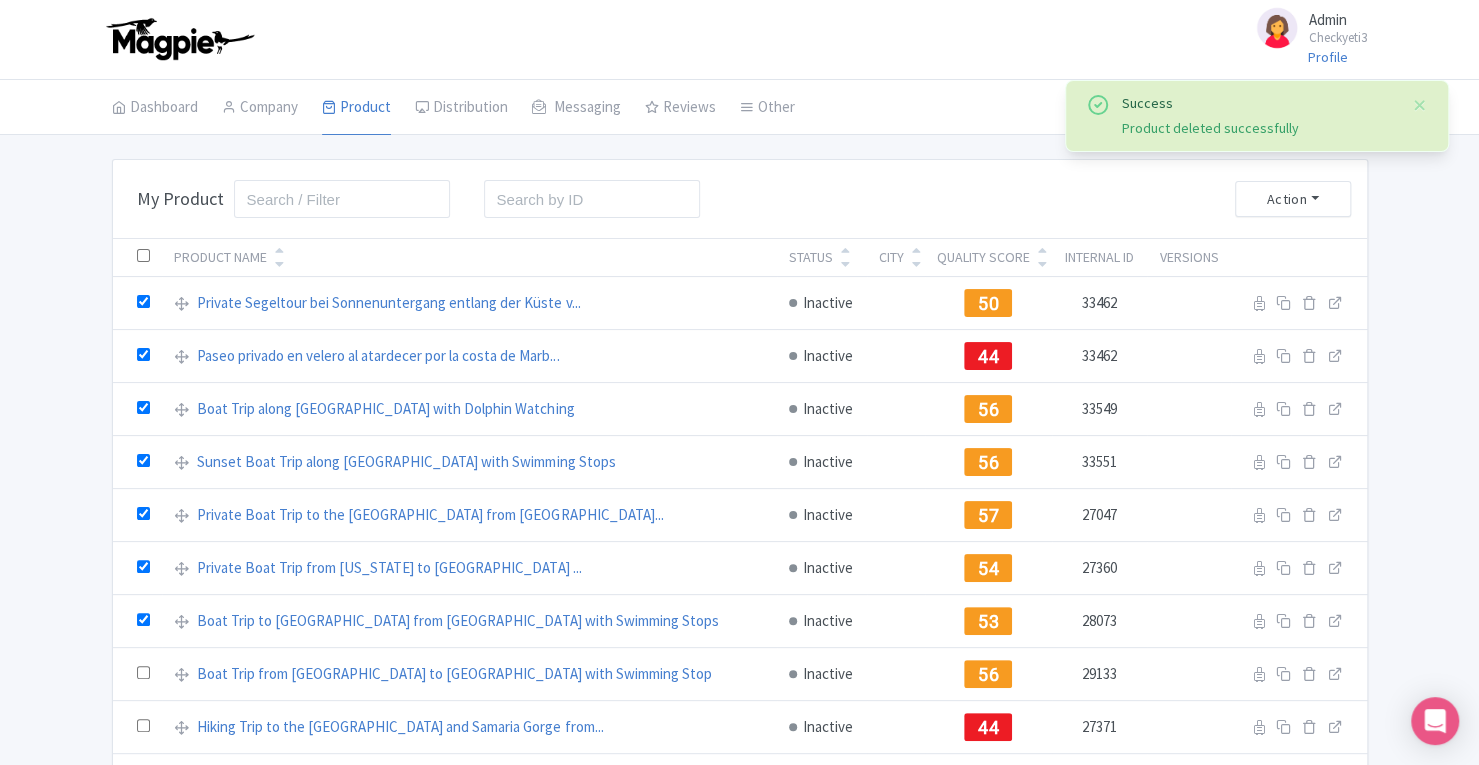 checkbox on "true" 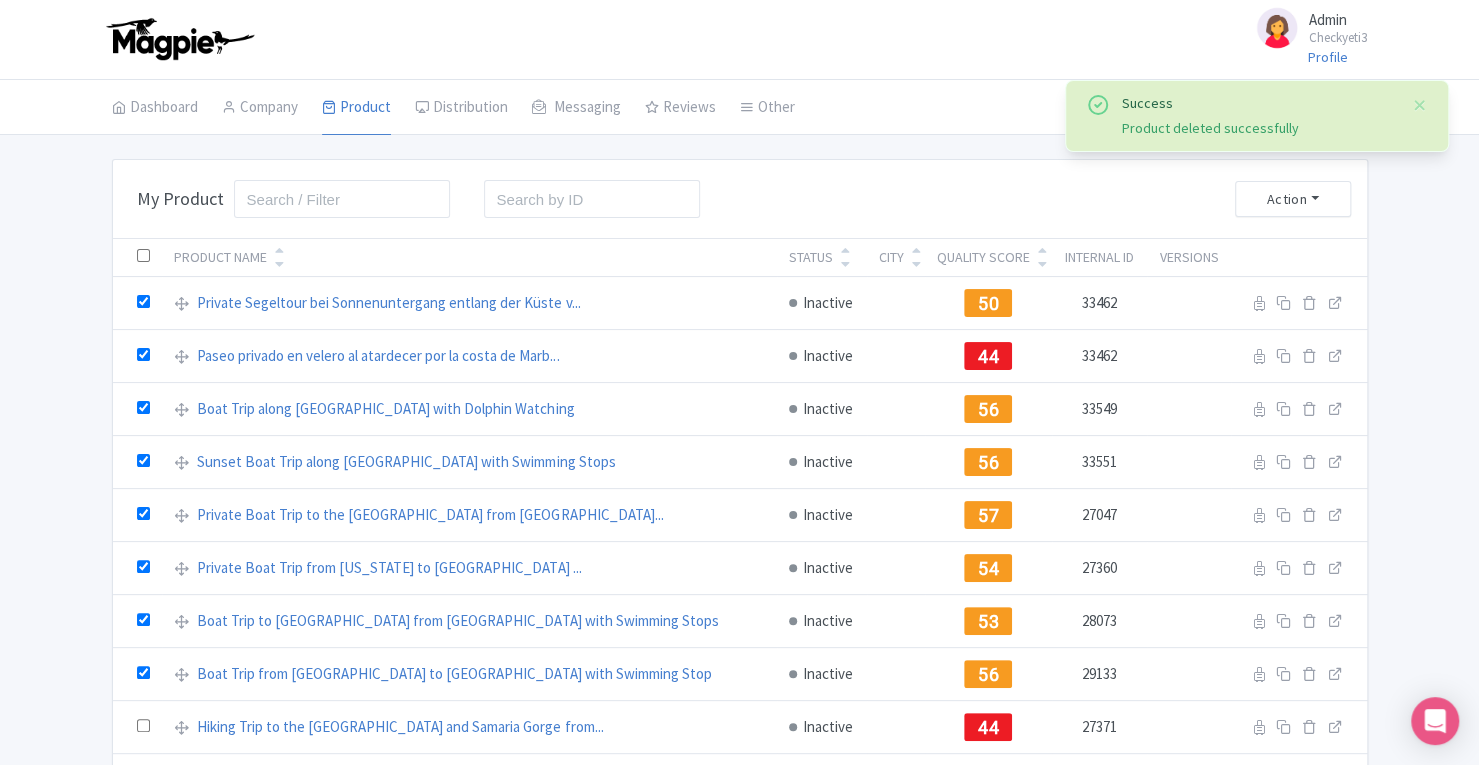 checkbox on "true" 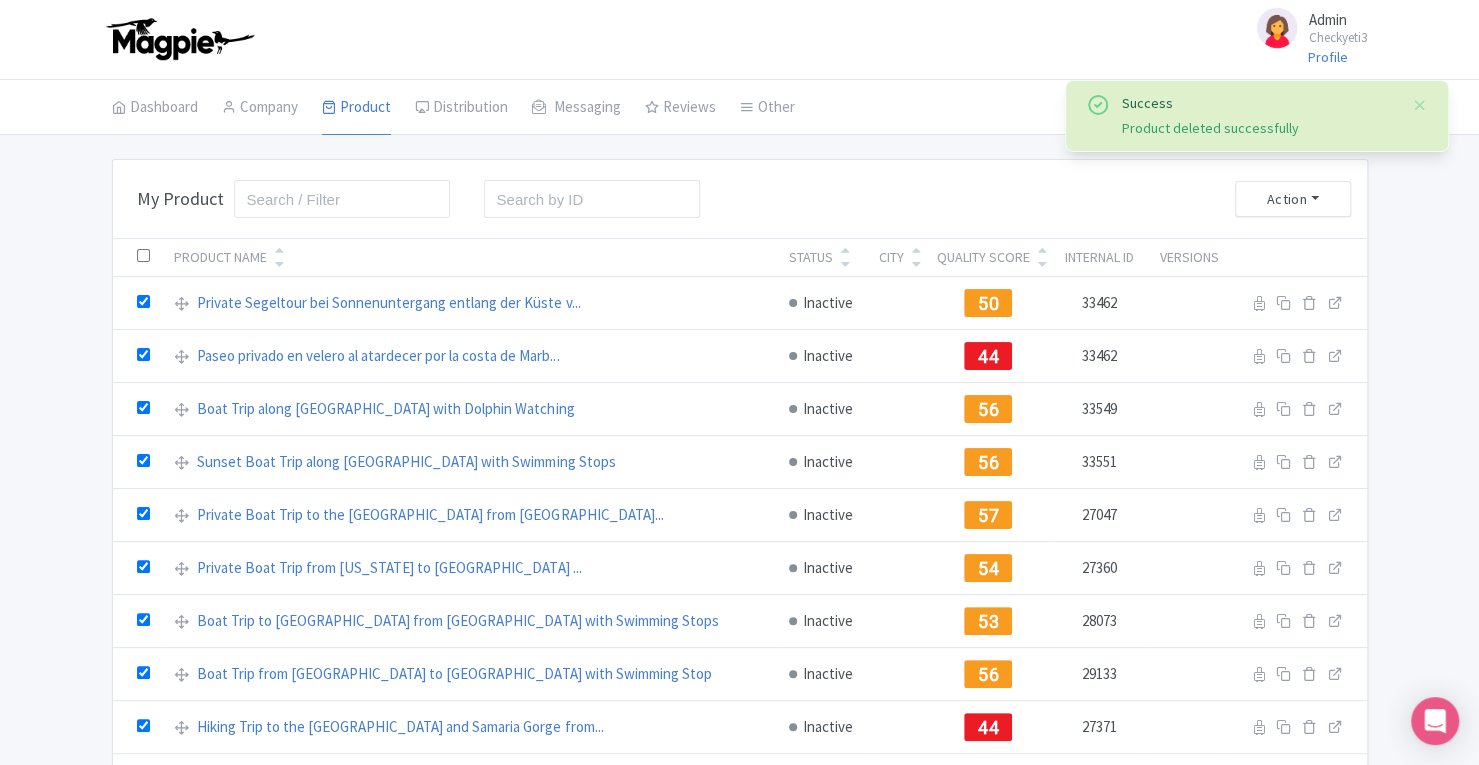 checkbox on "true" 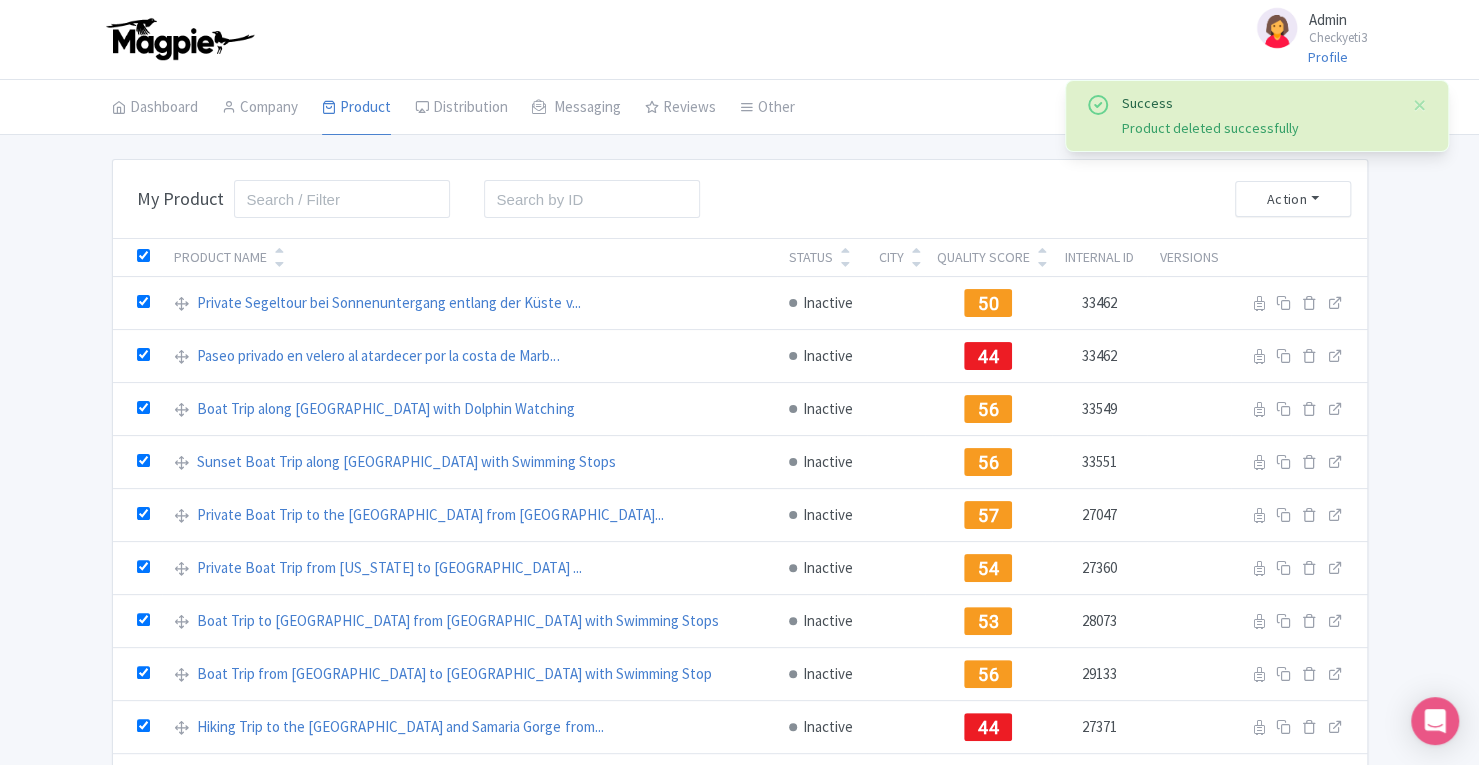 checkbox on "true" 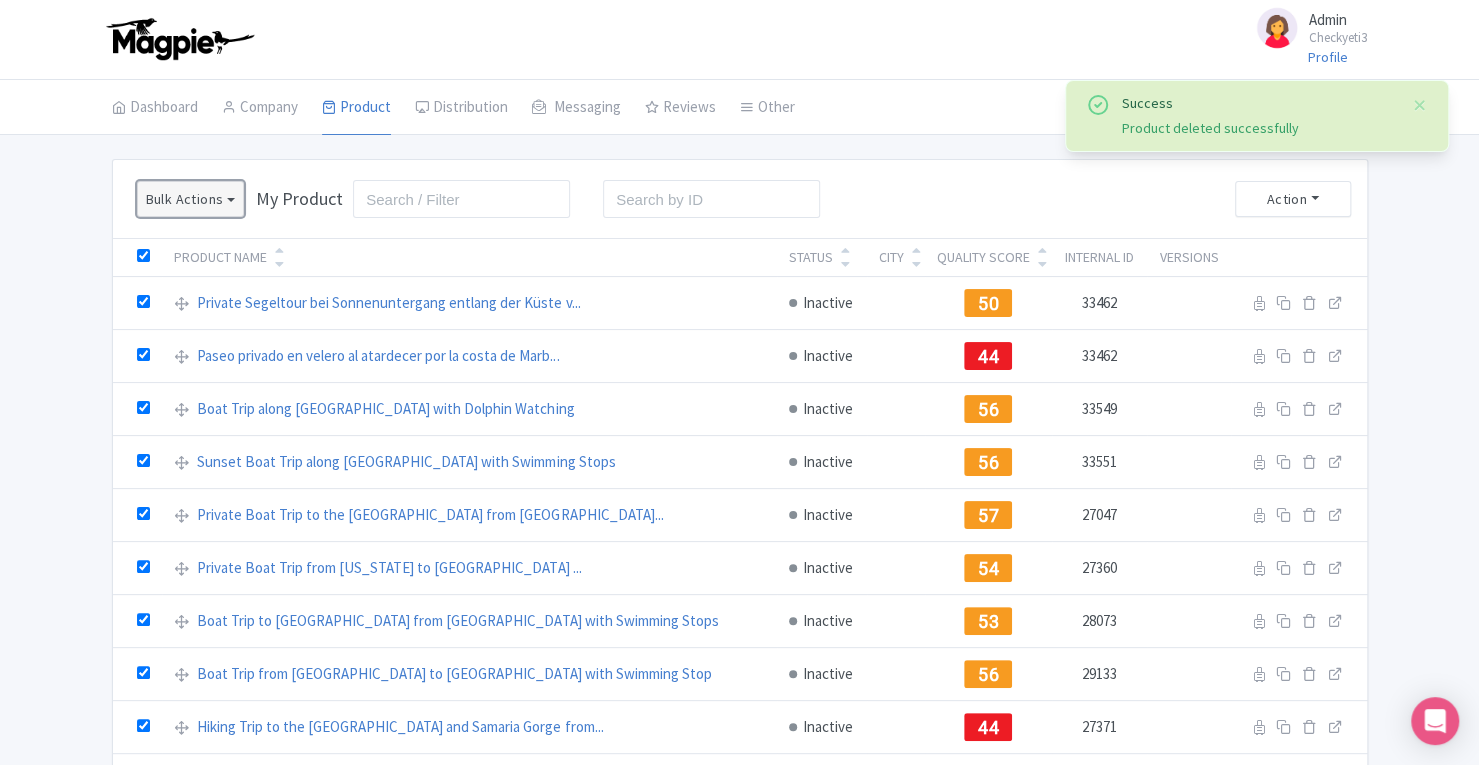 click on "Bulk Actions" at bounding box center (191, 199) 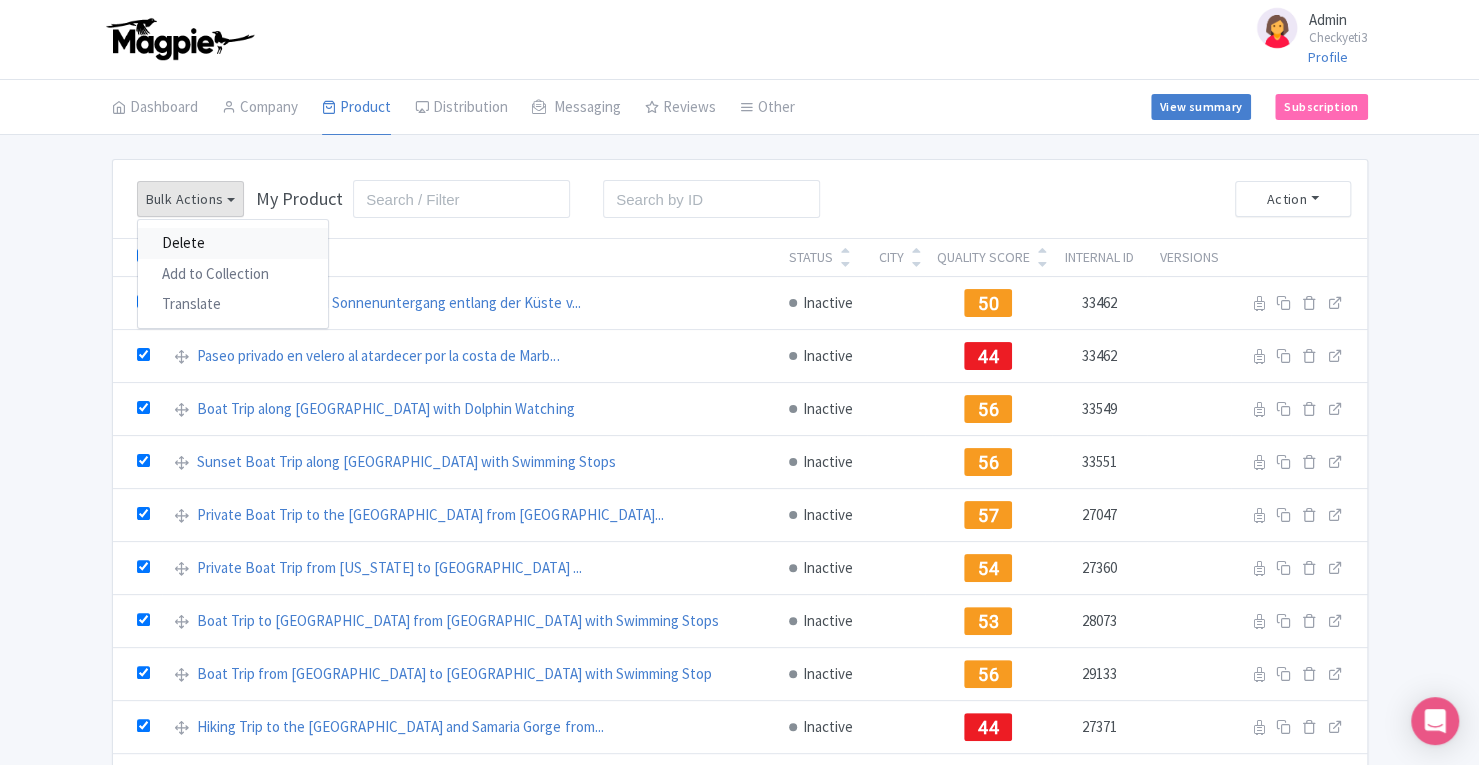click on "Delete" at bounding box center (233, 243) 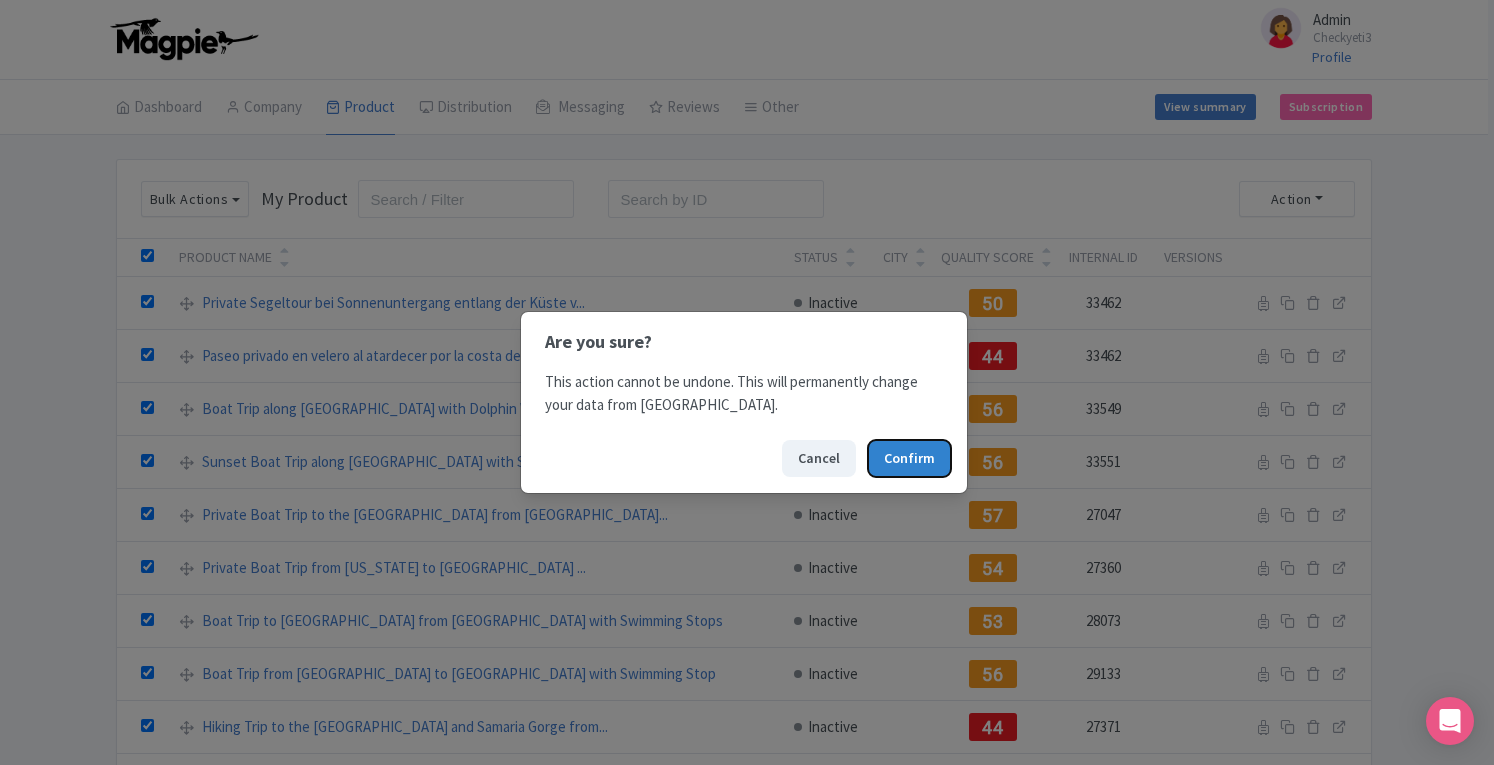 click on "Confirm" at bounding box center [909, 458] 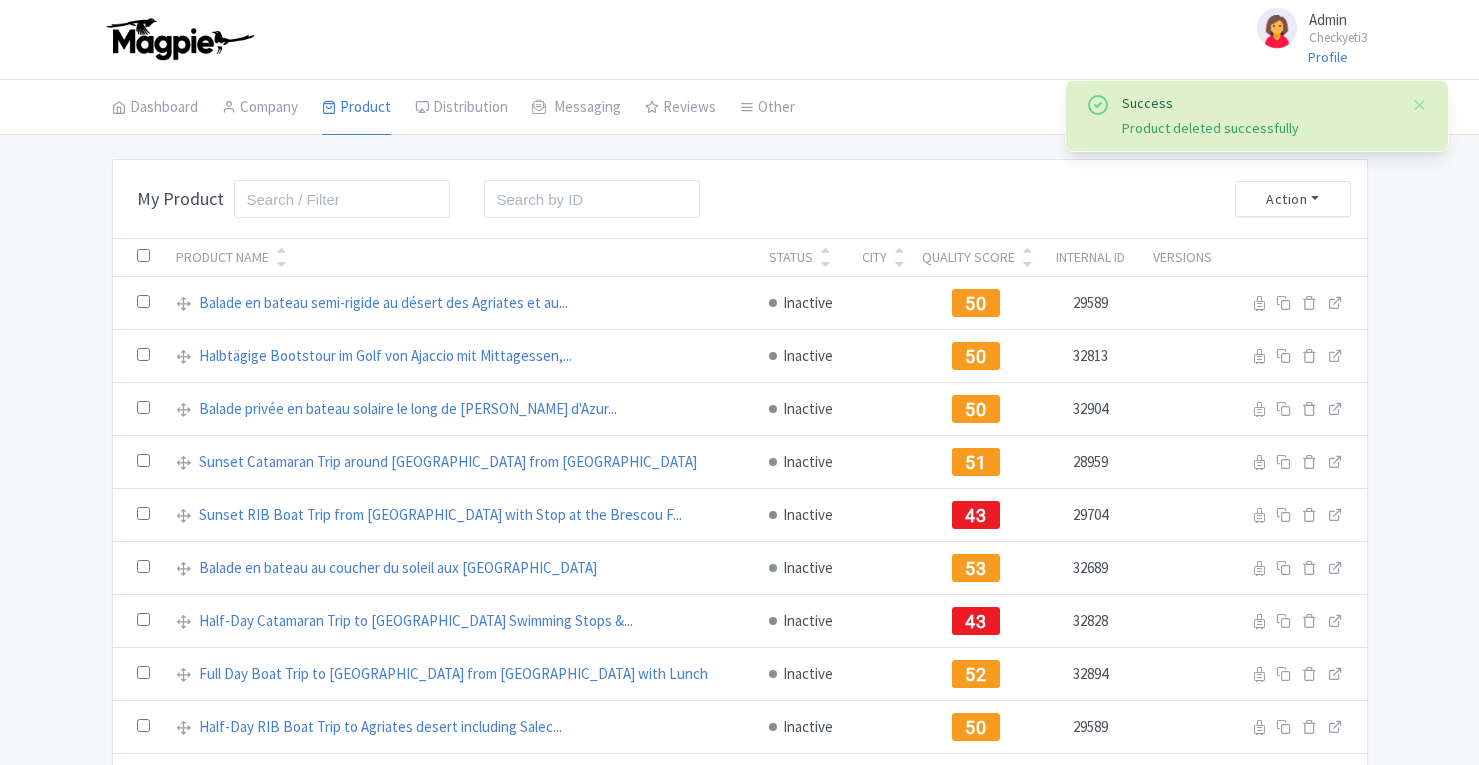 scroll, scrollTop: 0, scrollLeft: 0, axis: both 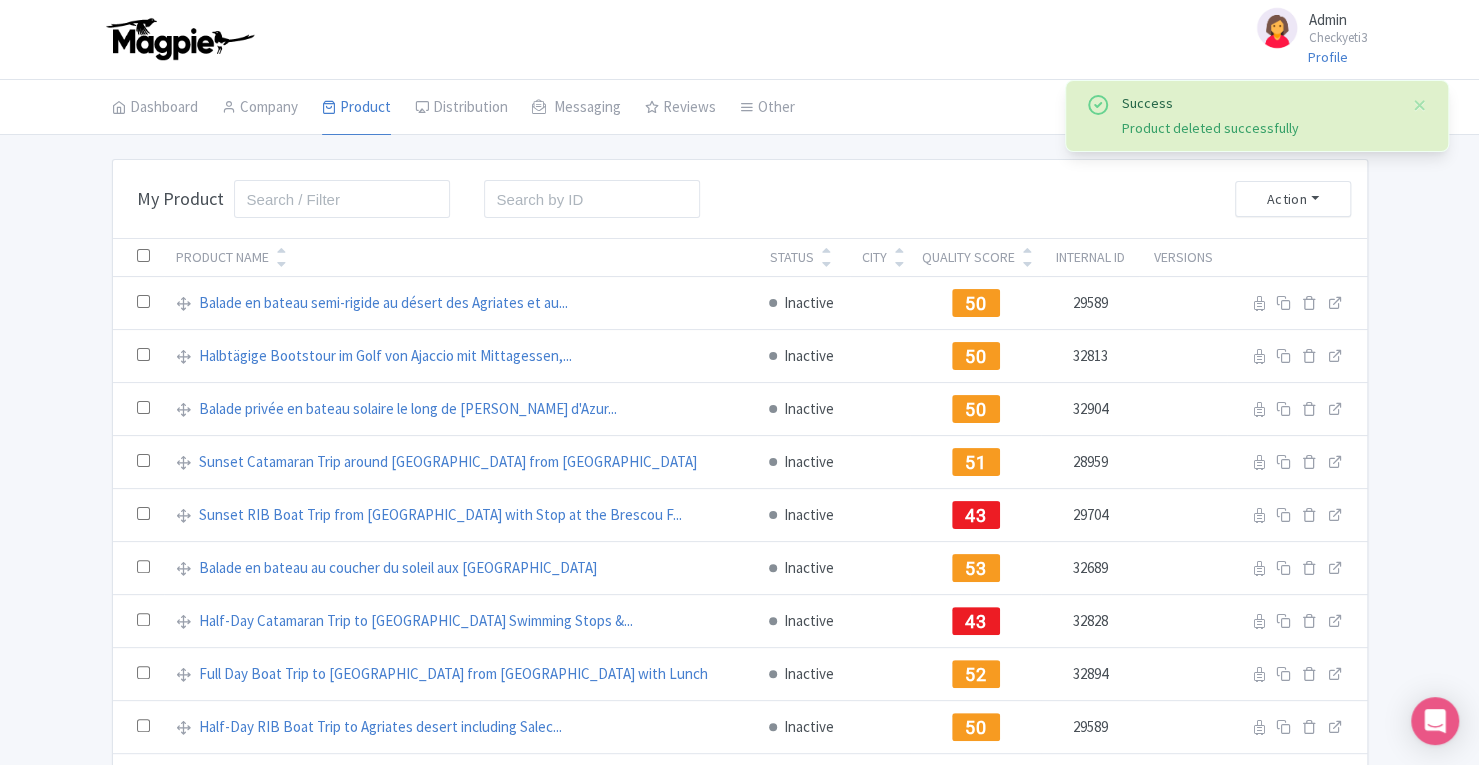 click at bounding box center [143, 255] 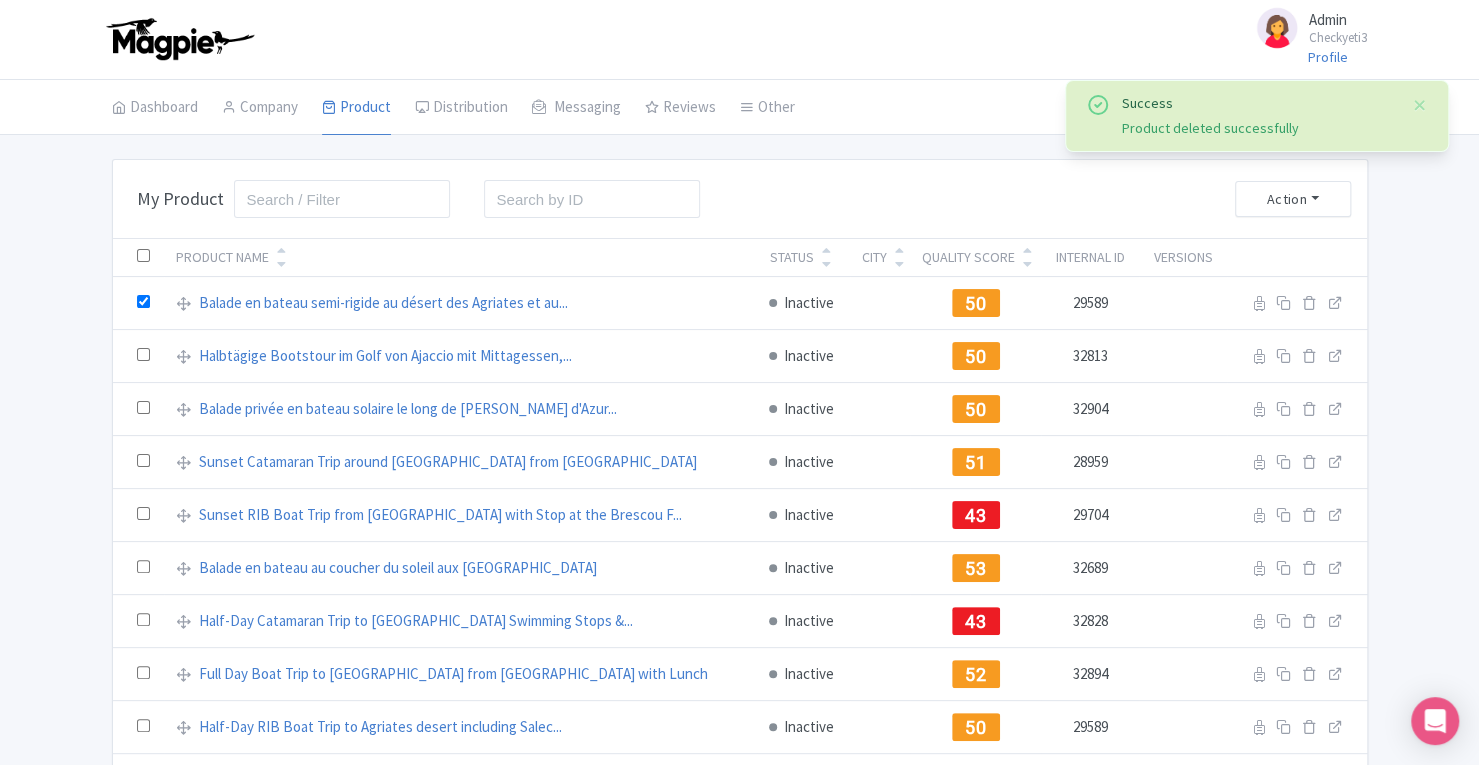 checkbox on "true" 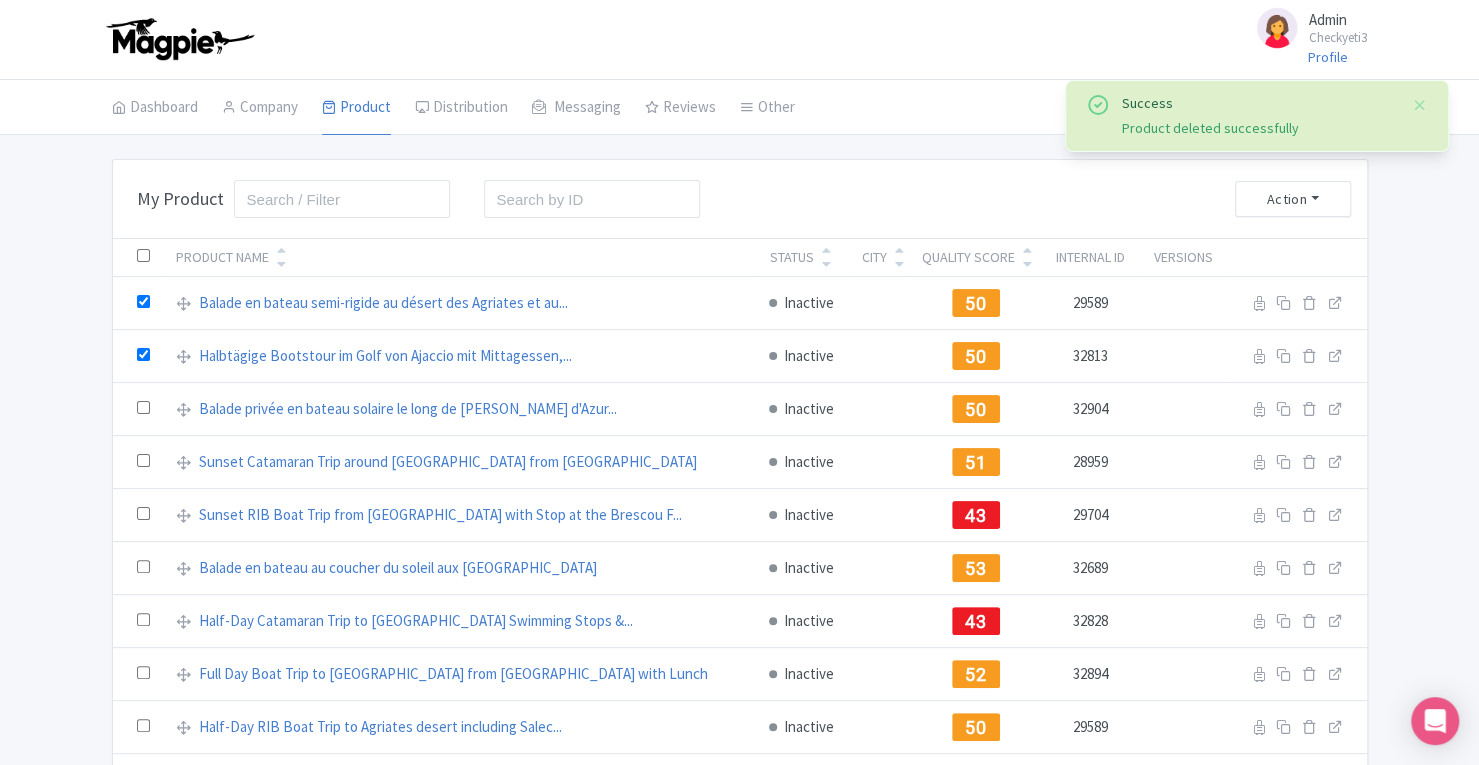 checkbox on "true" 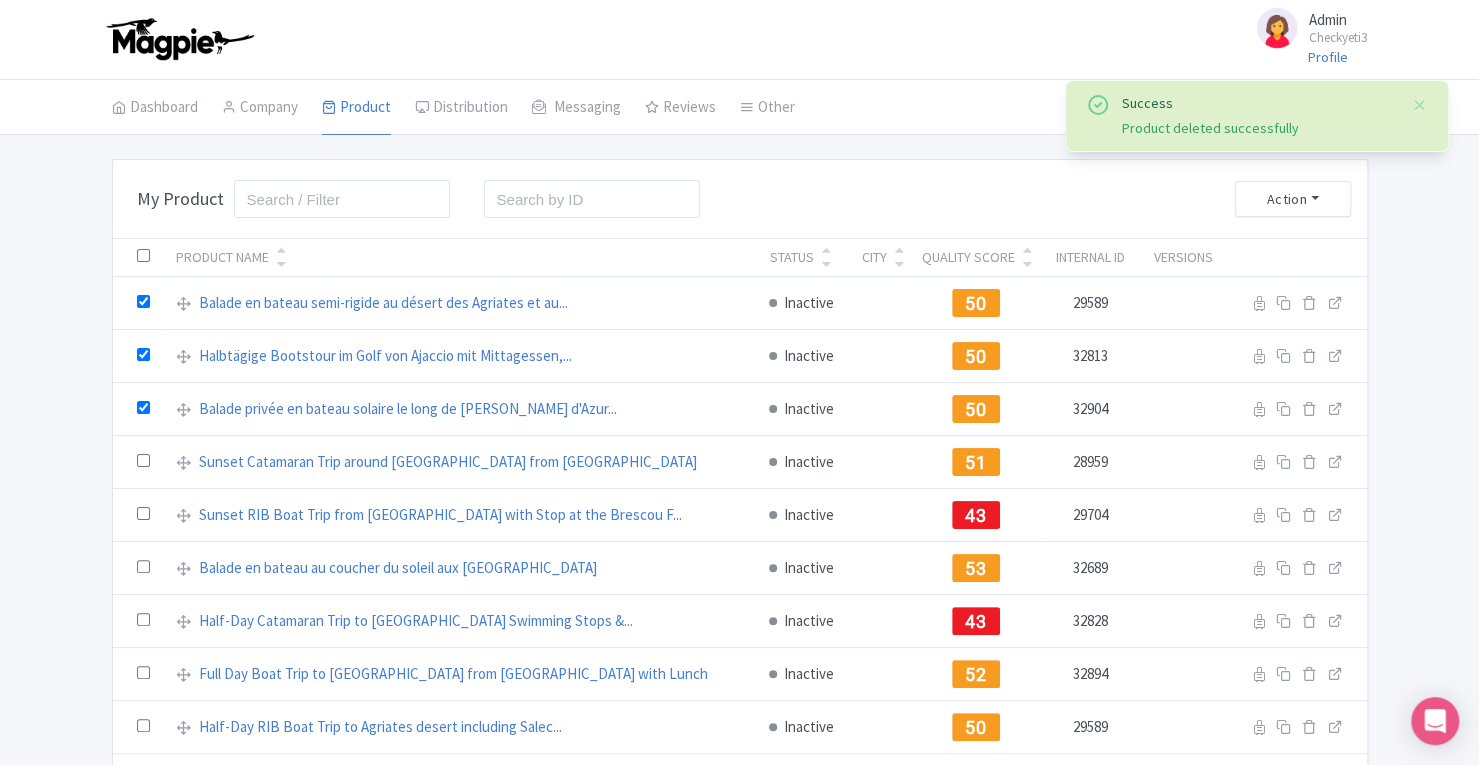 checkbox on "true" 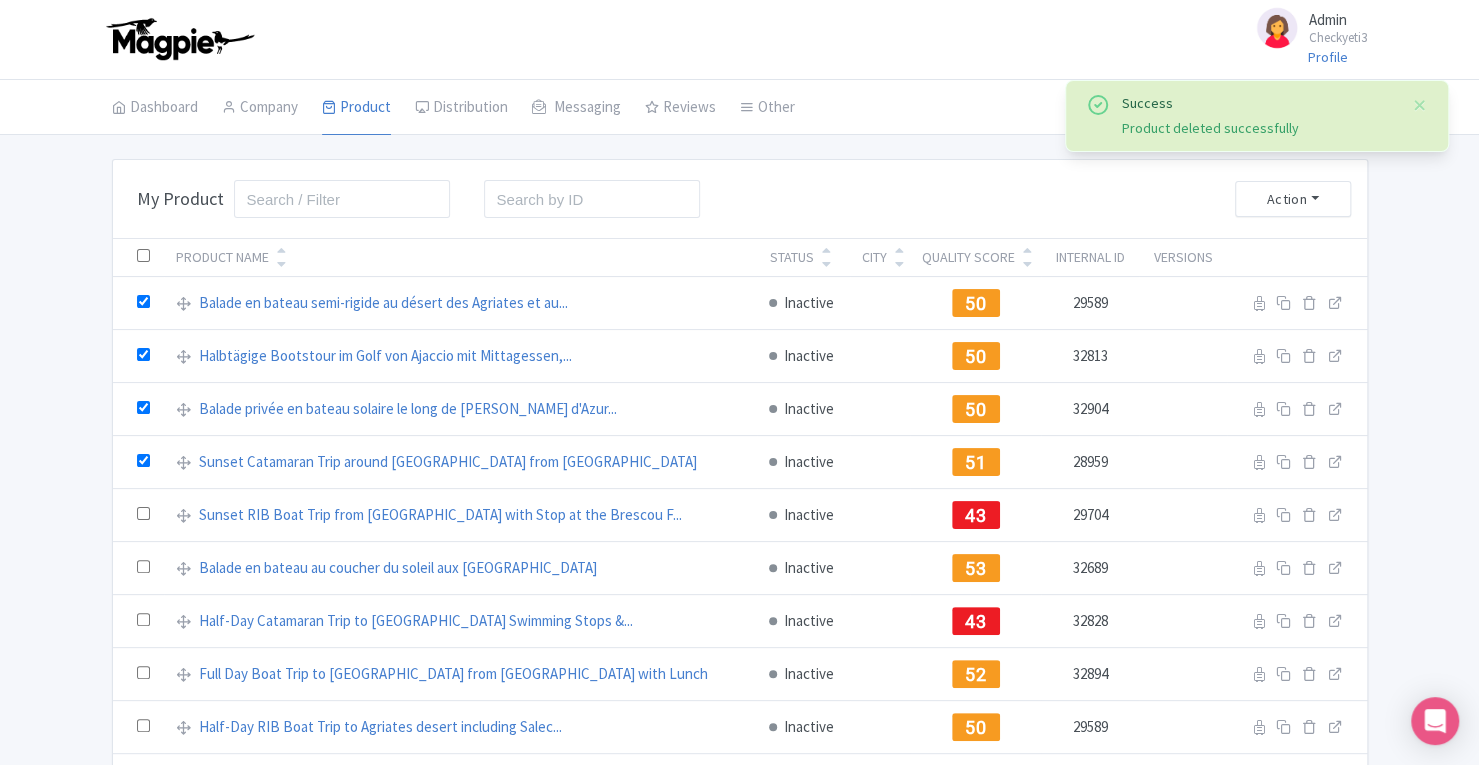 checkbox on "true" 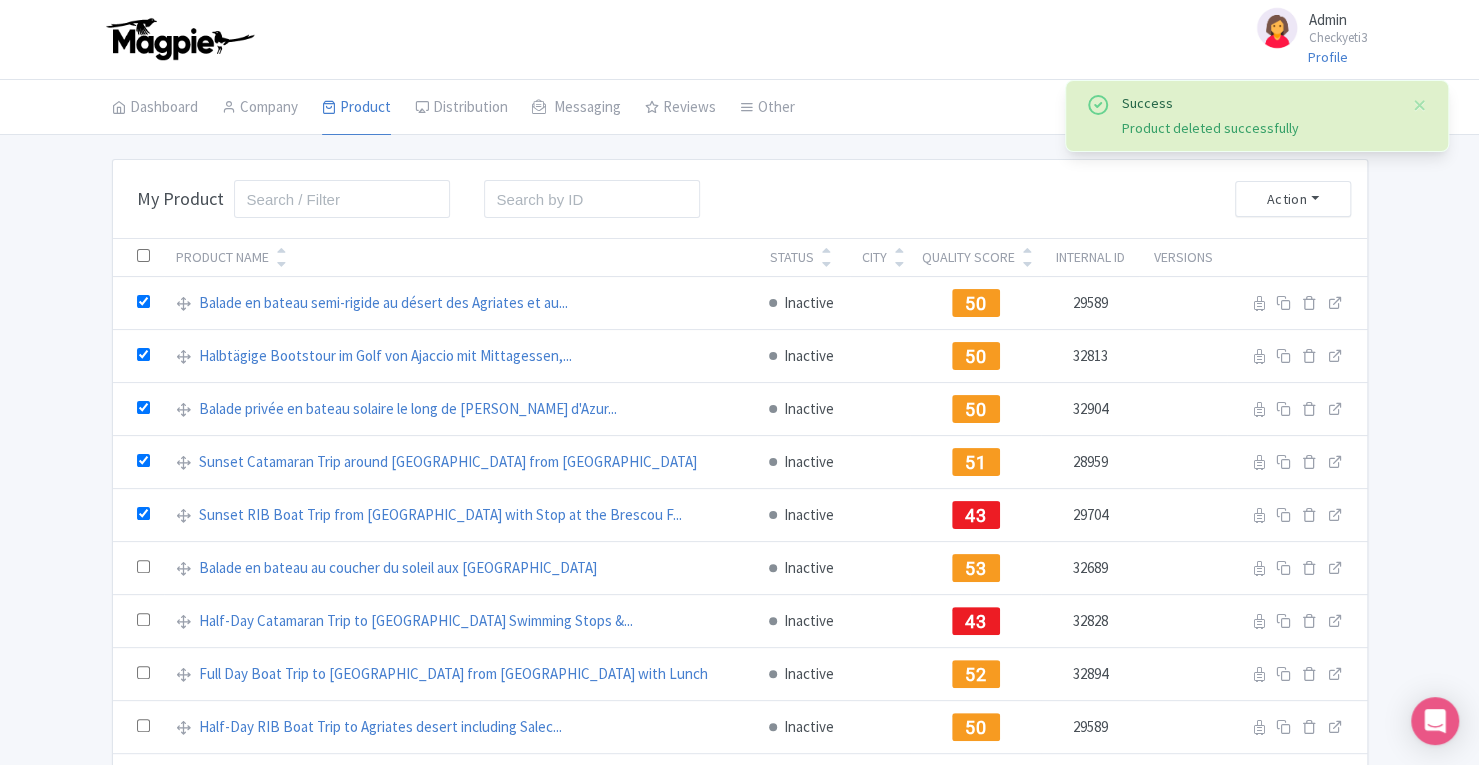 checkbox on "true" 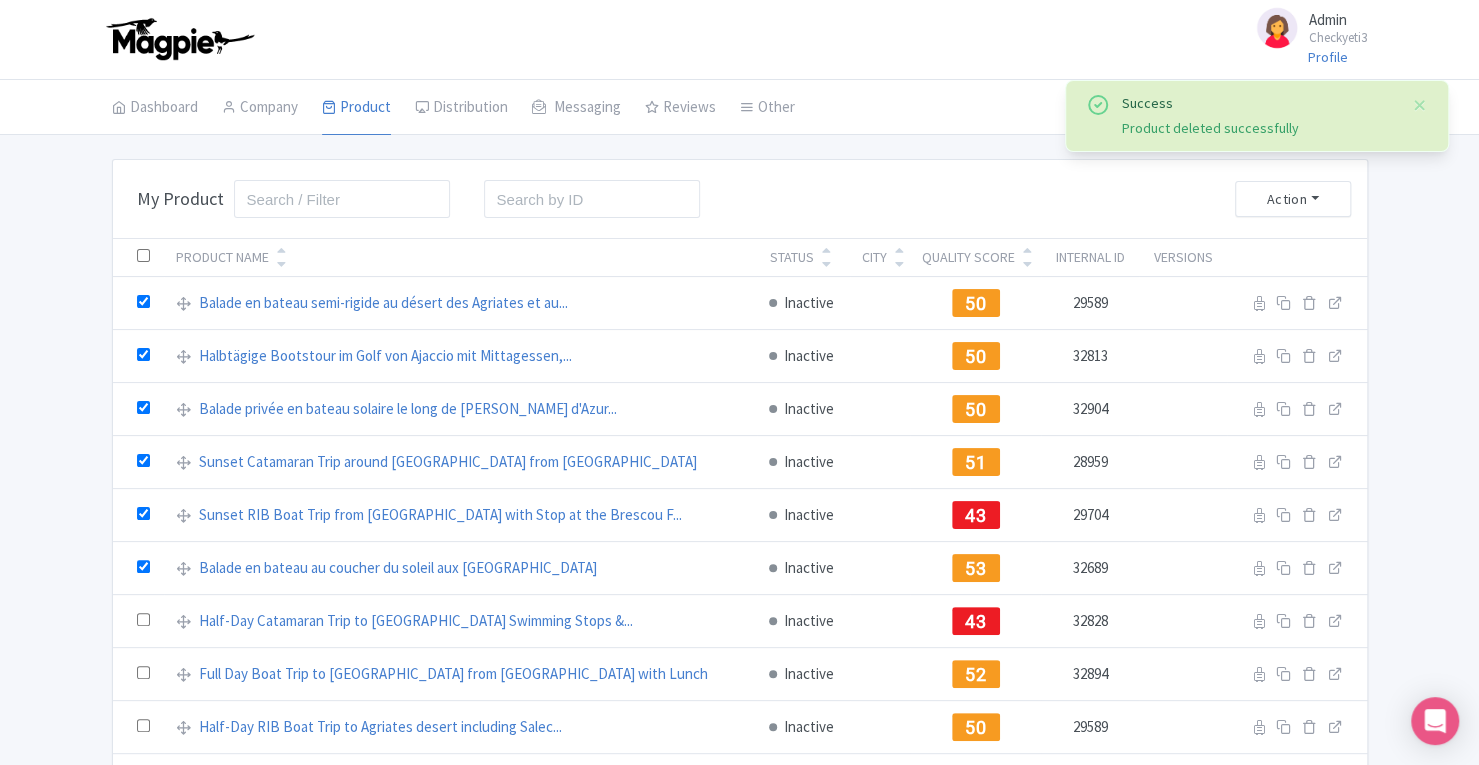 checkbox on "true" 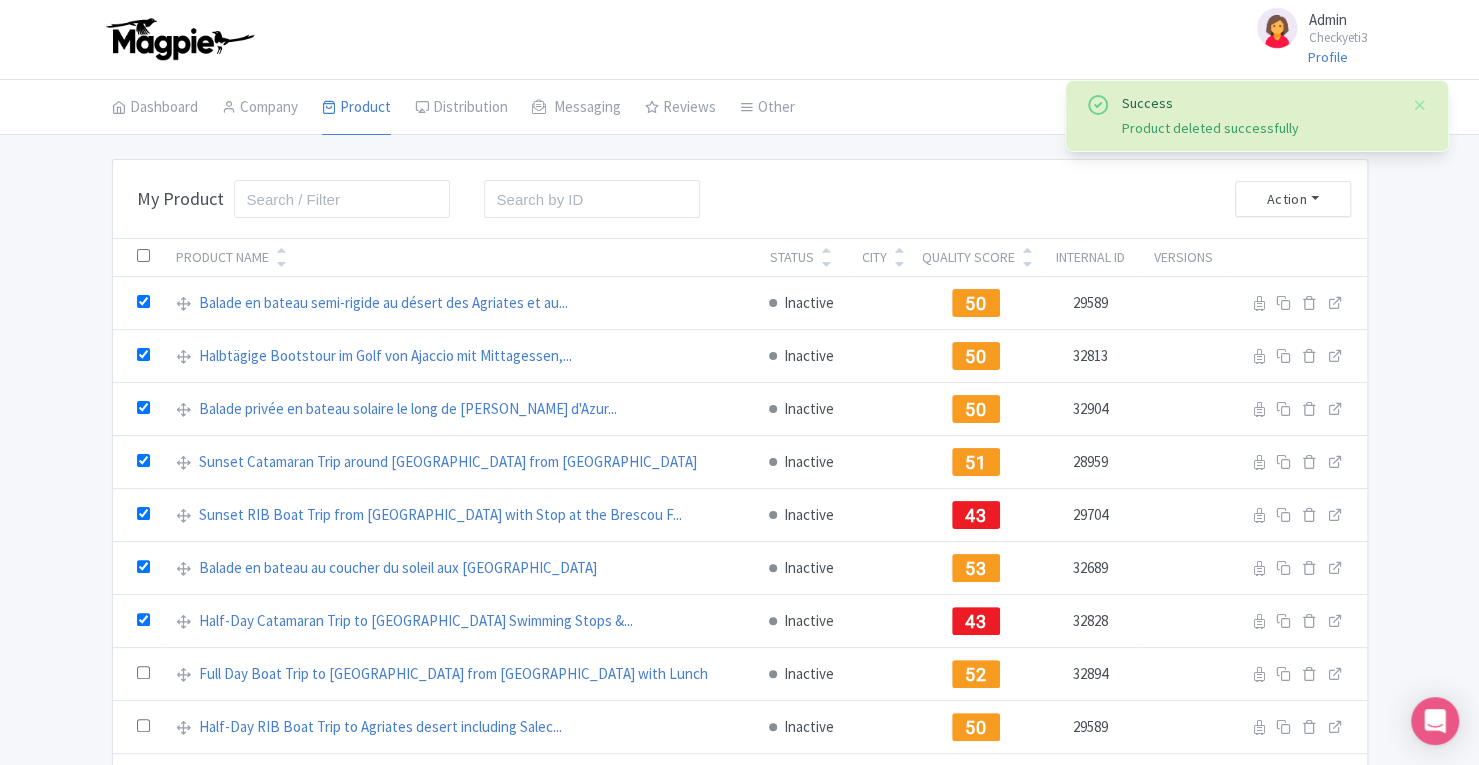 checkbox on "true" 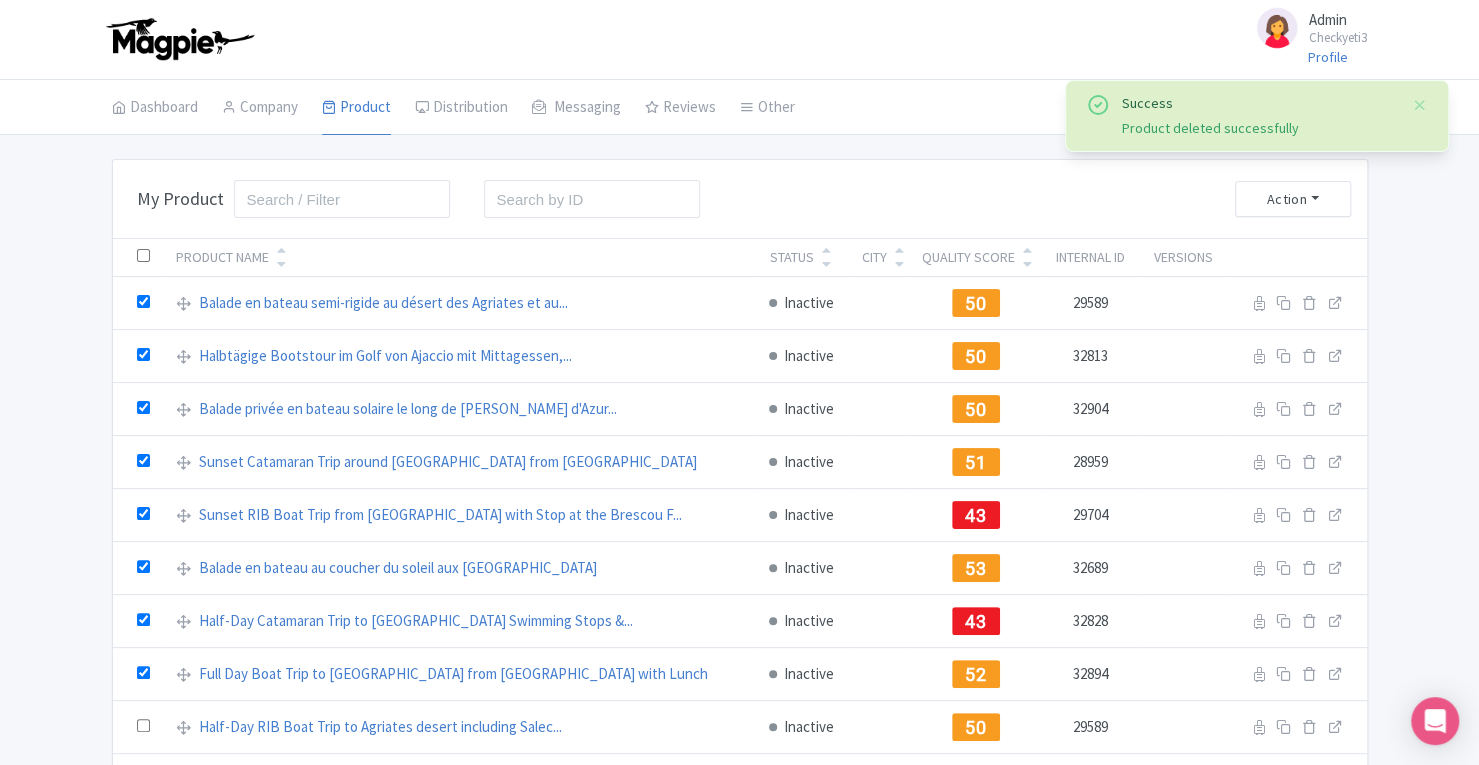 checkbox on "true" 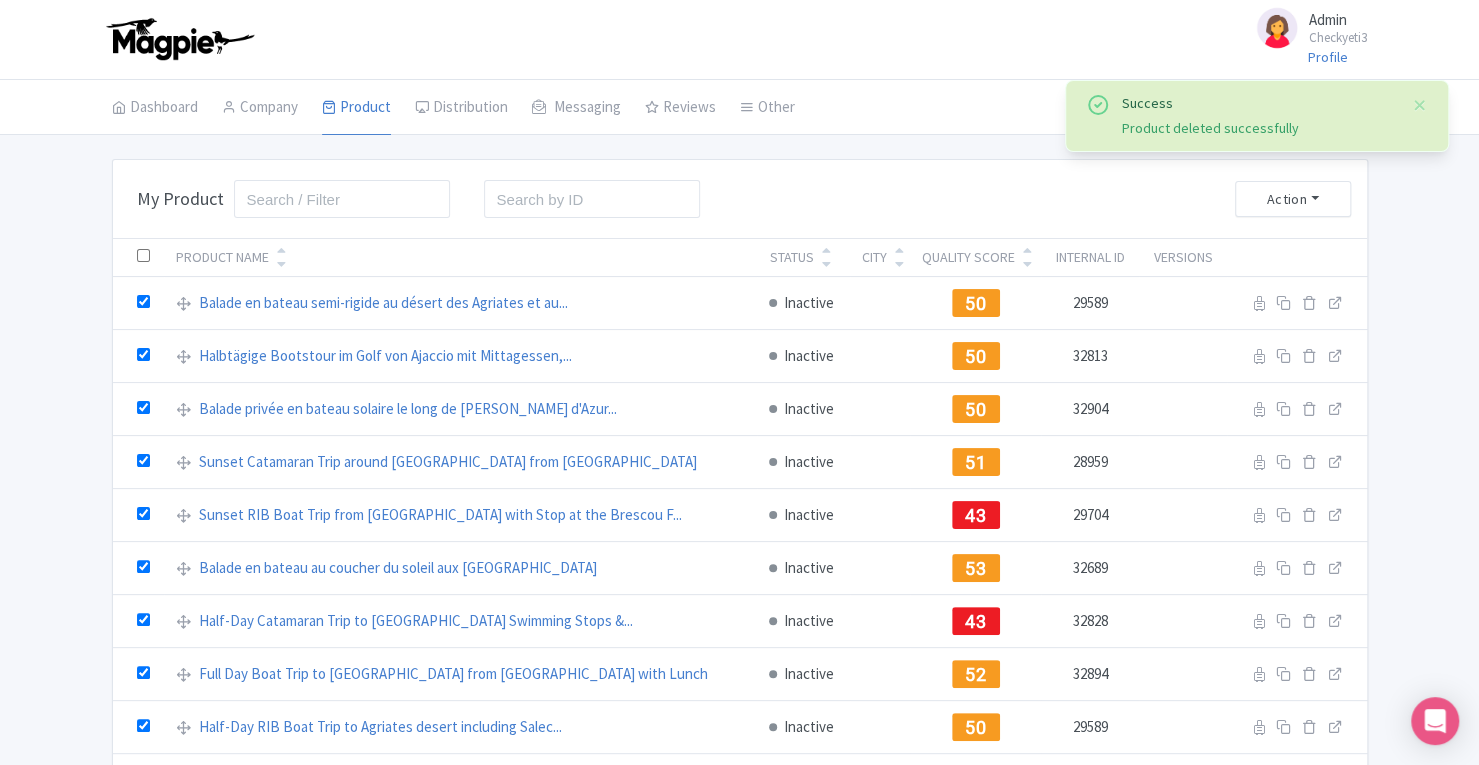 checkbox on "true" 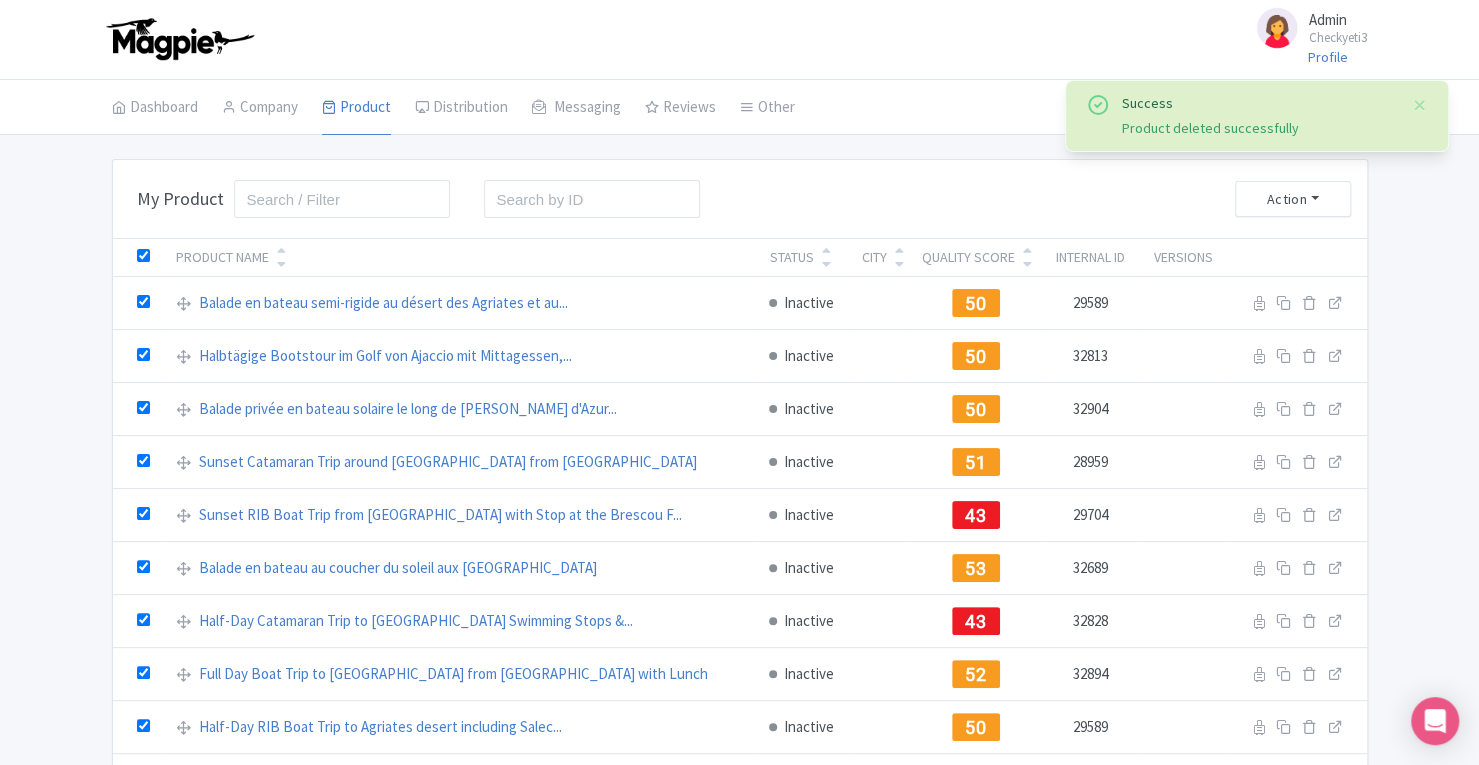 checkbox on "true" 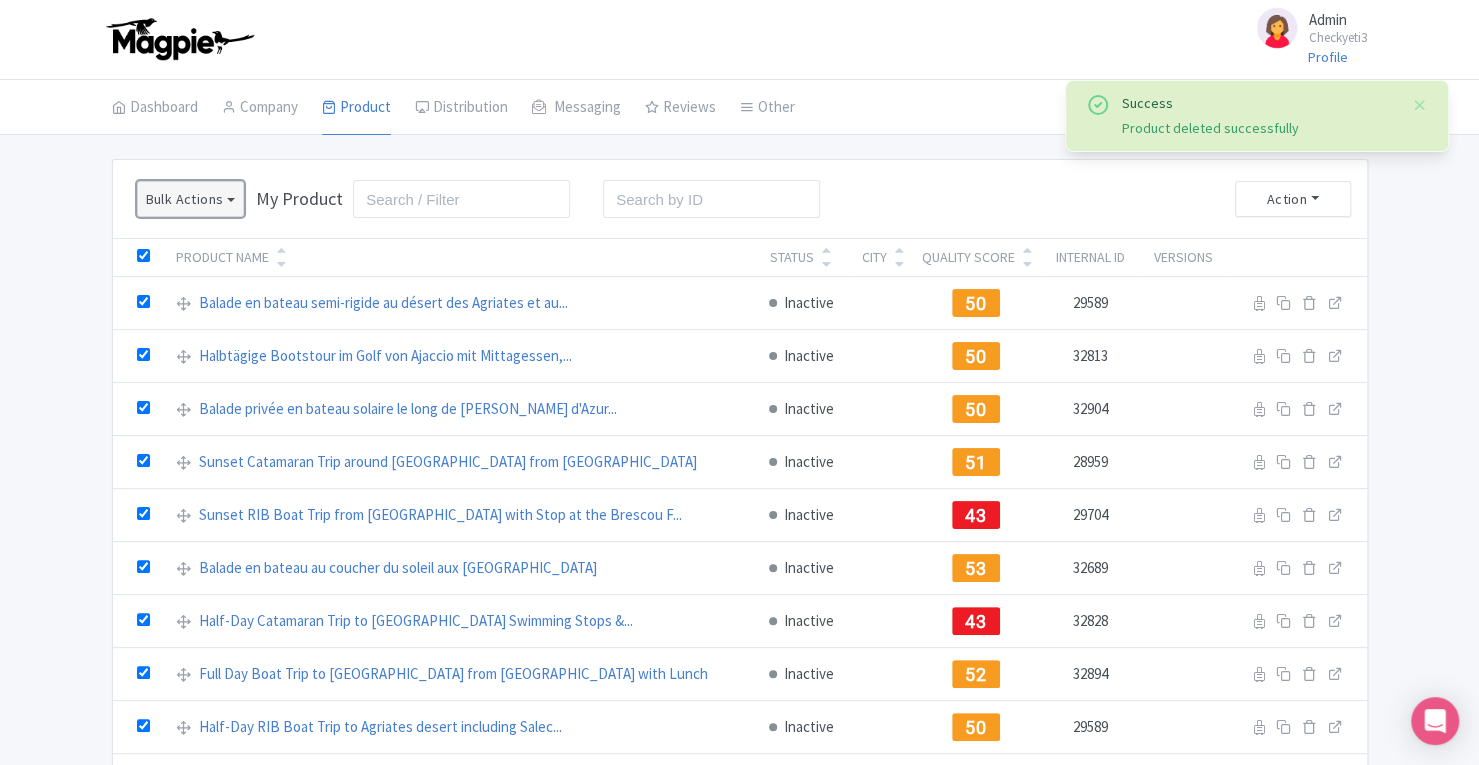 click on "Bulk Actions" at bounding box center [191, 199] 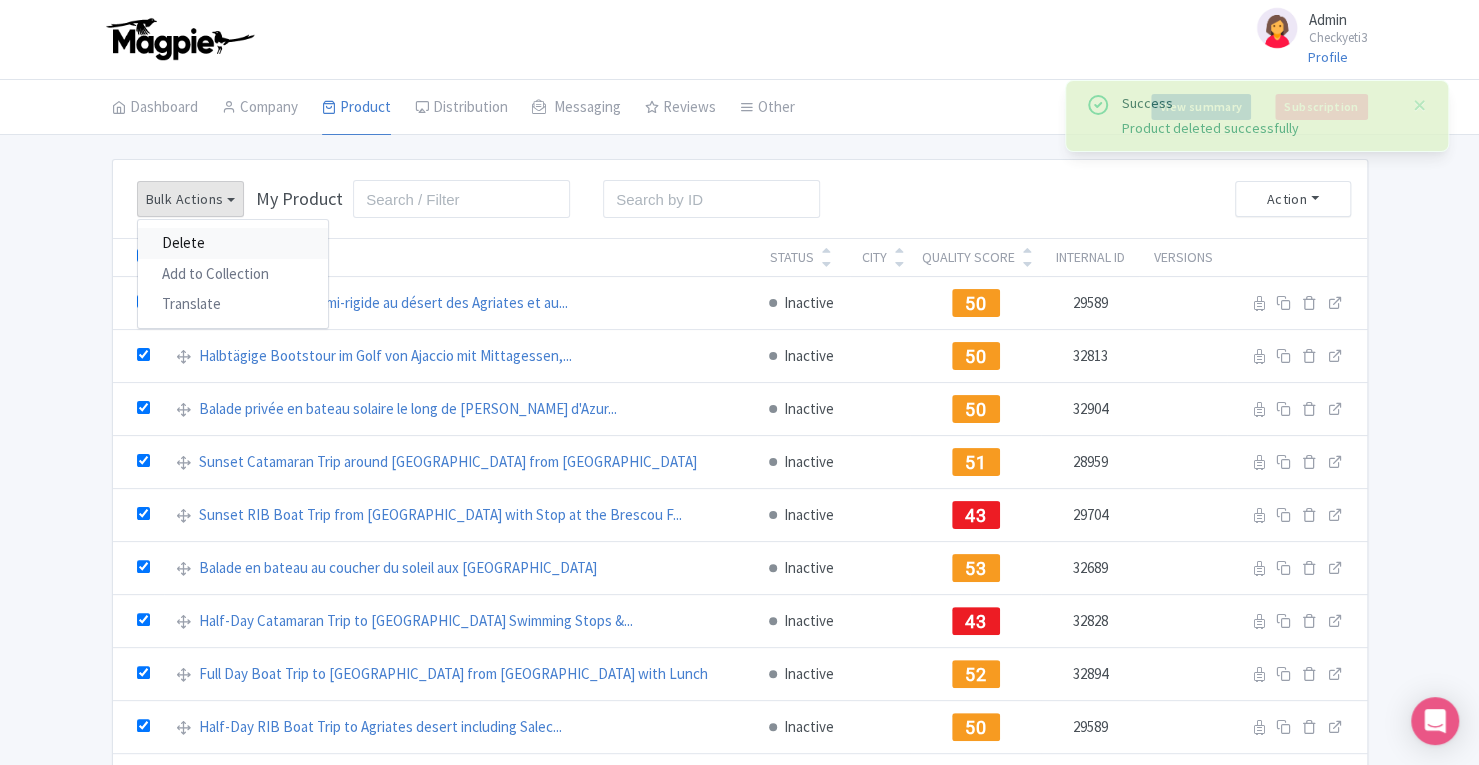 click on "Delete" at bounding box center (233, 243) 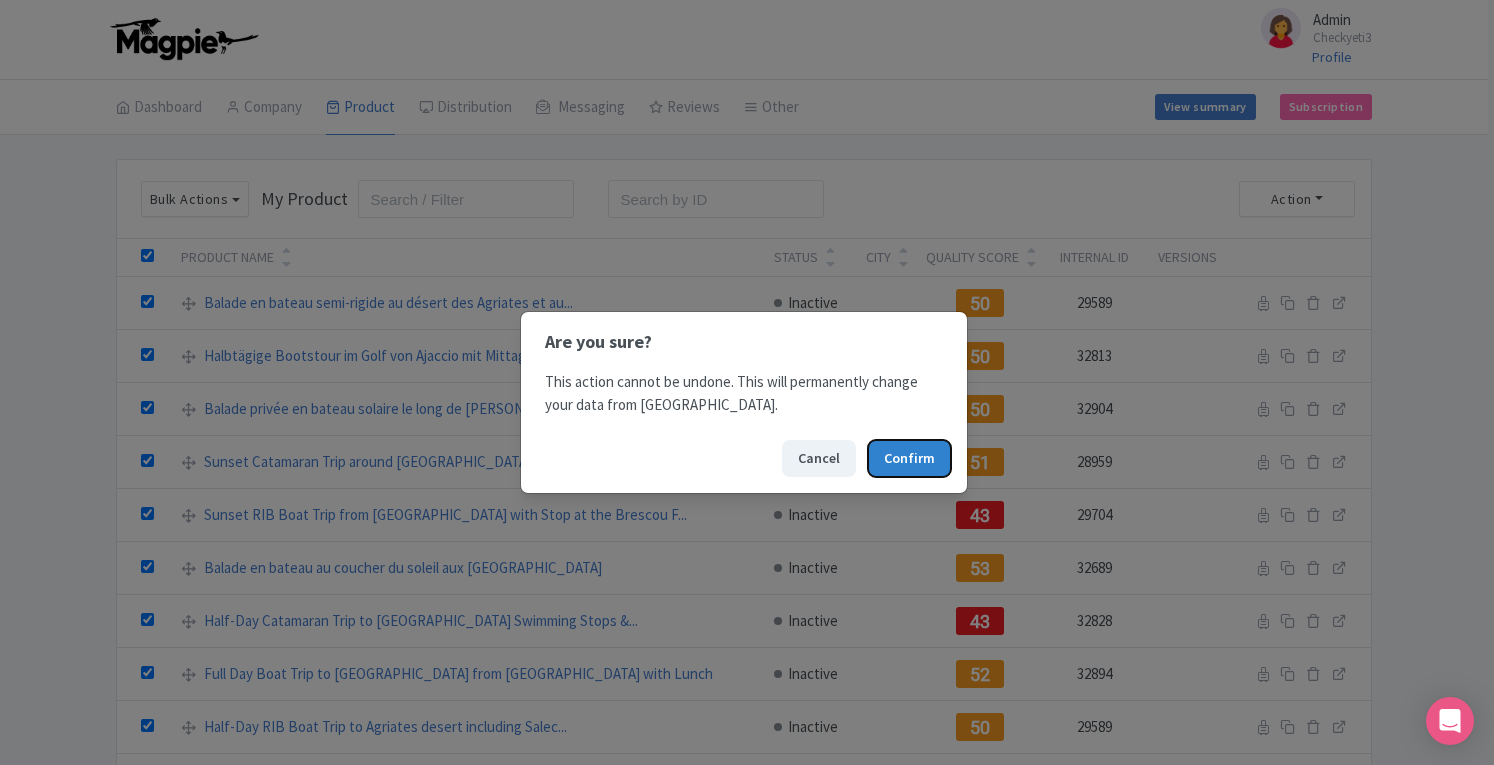 click on "Confirm" at bounding box center [909, 458] 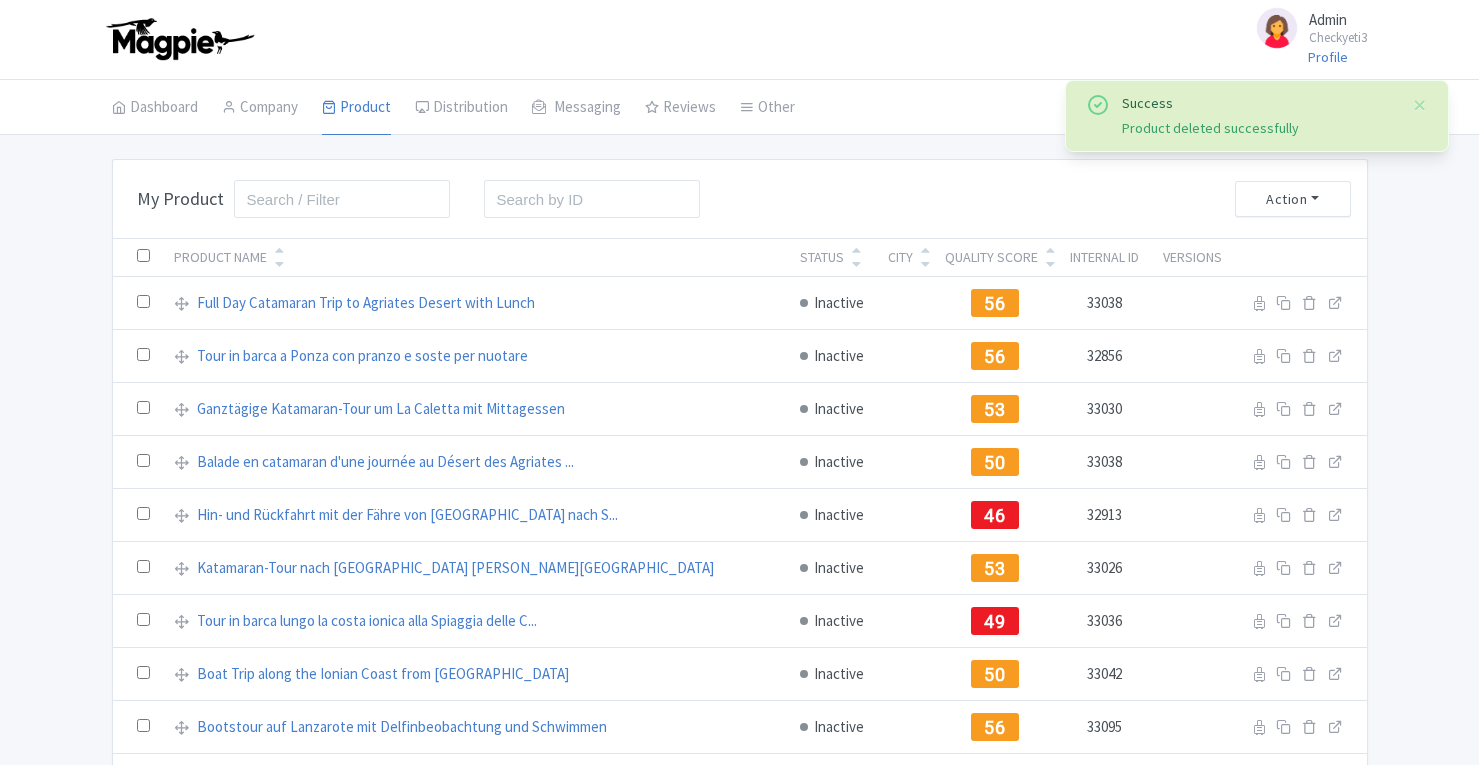 scroll, scrollTop: 0, scrollLeft: 0, axis: both 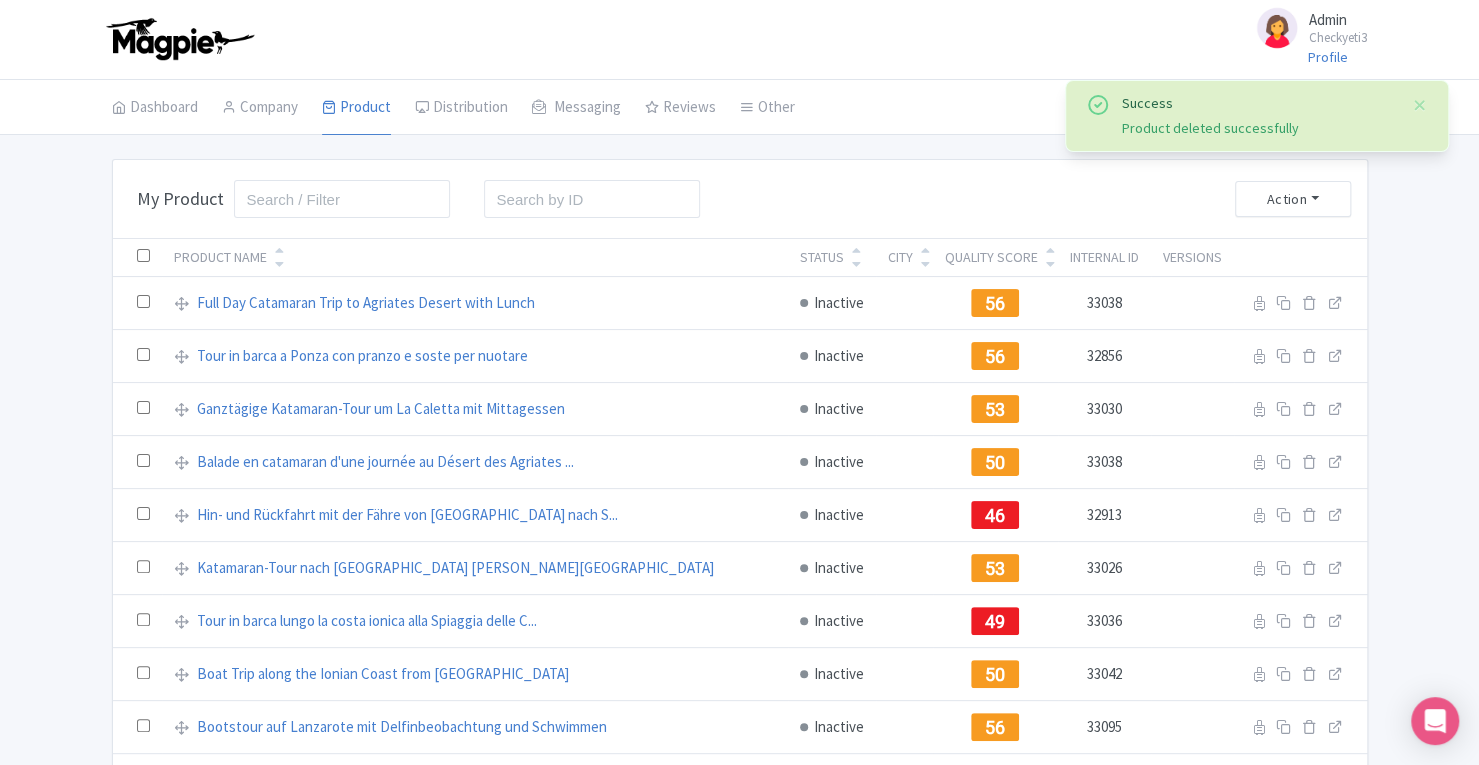 click at bounding box center [143, 255] 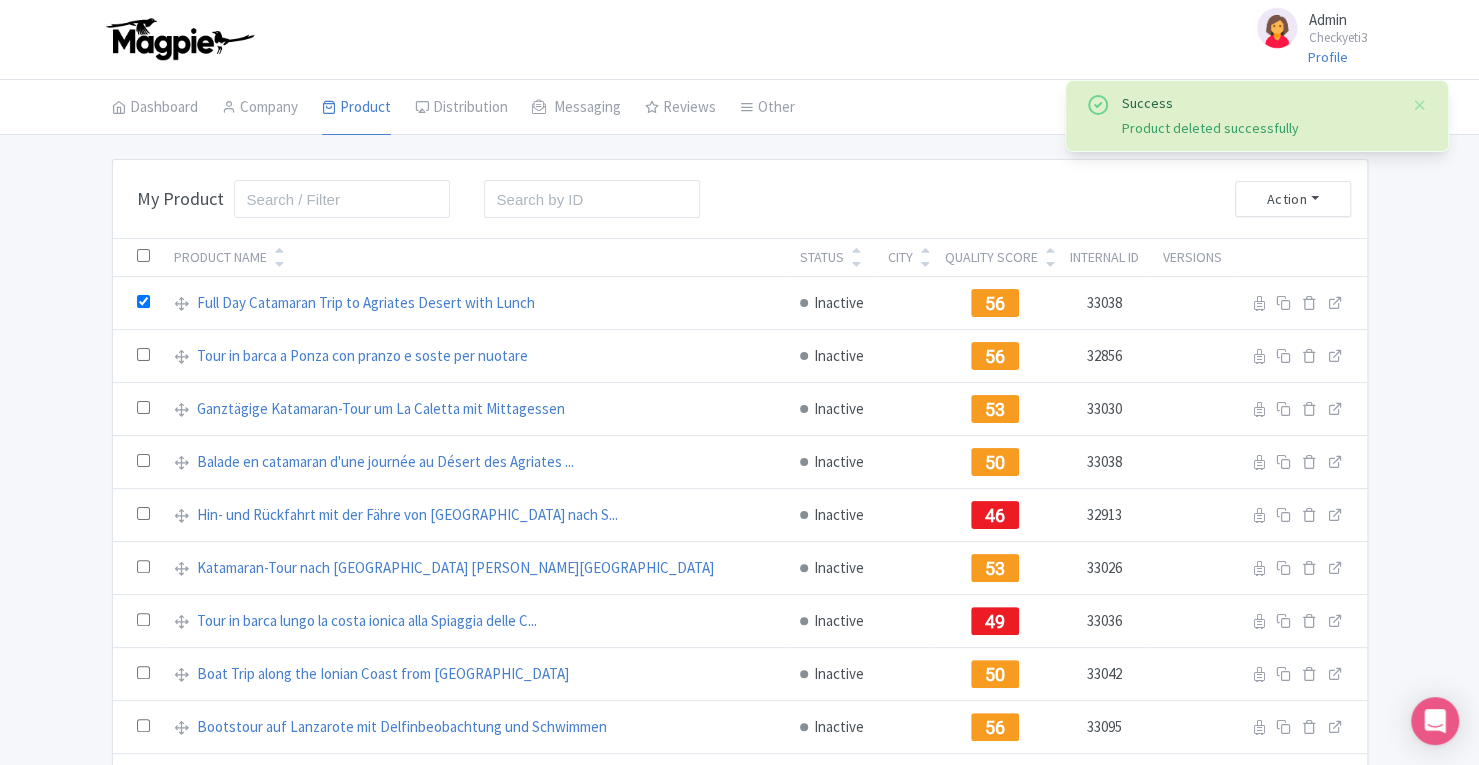checkbox on "true" 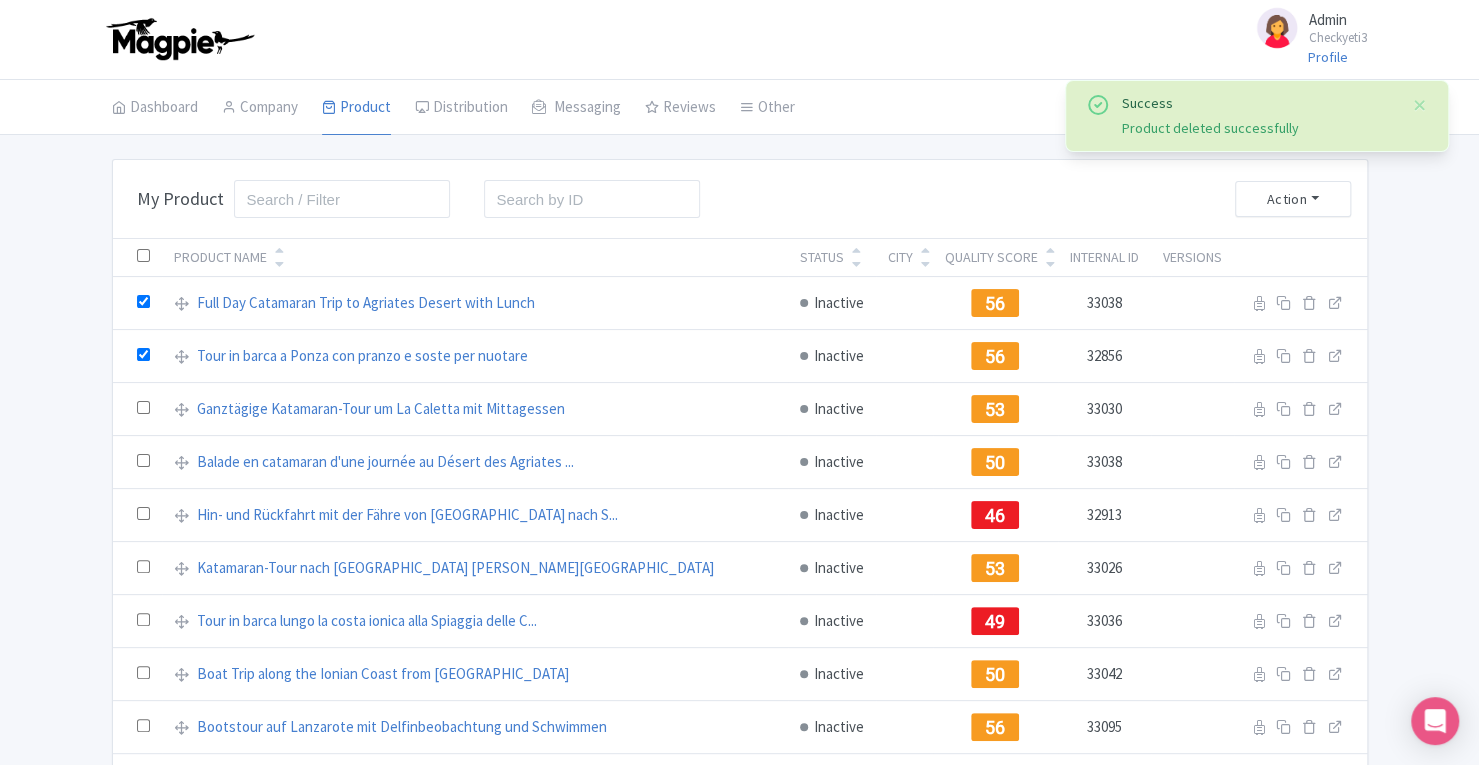 checkbox on "true" 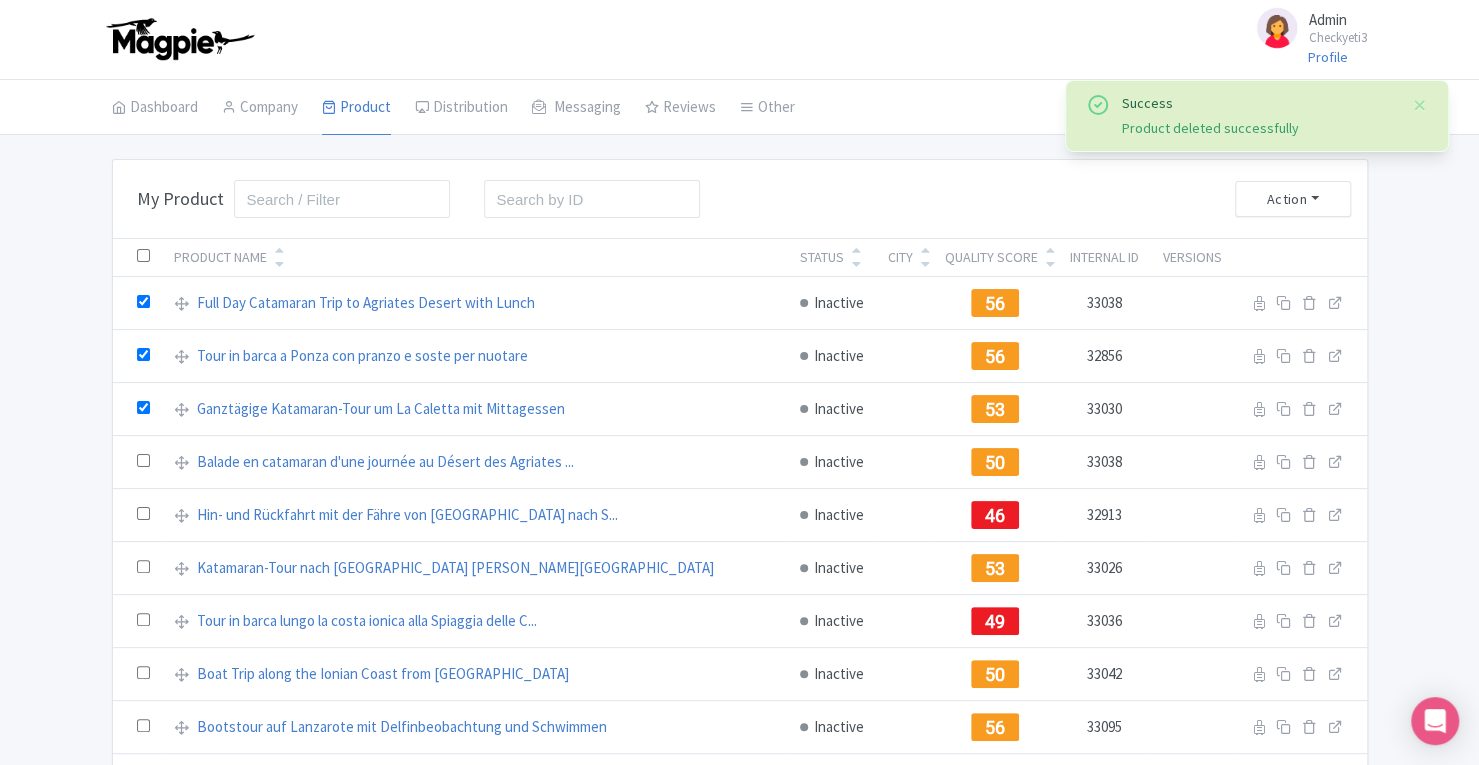 checkbox on "true" 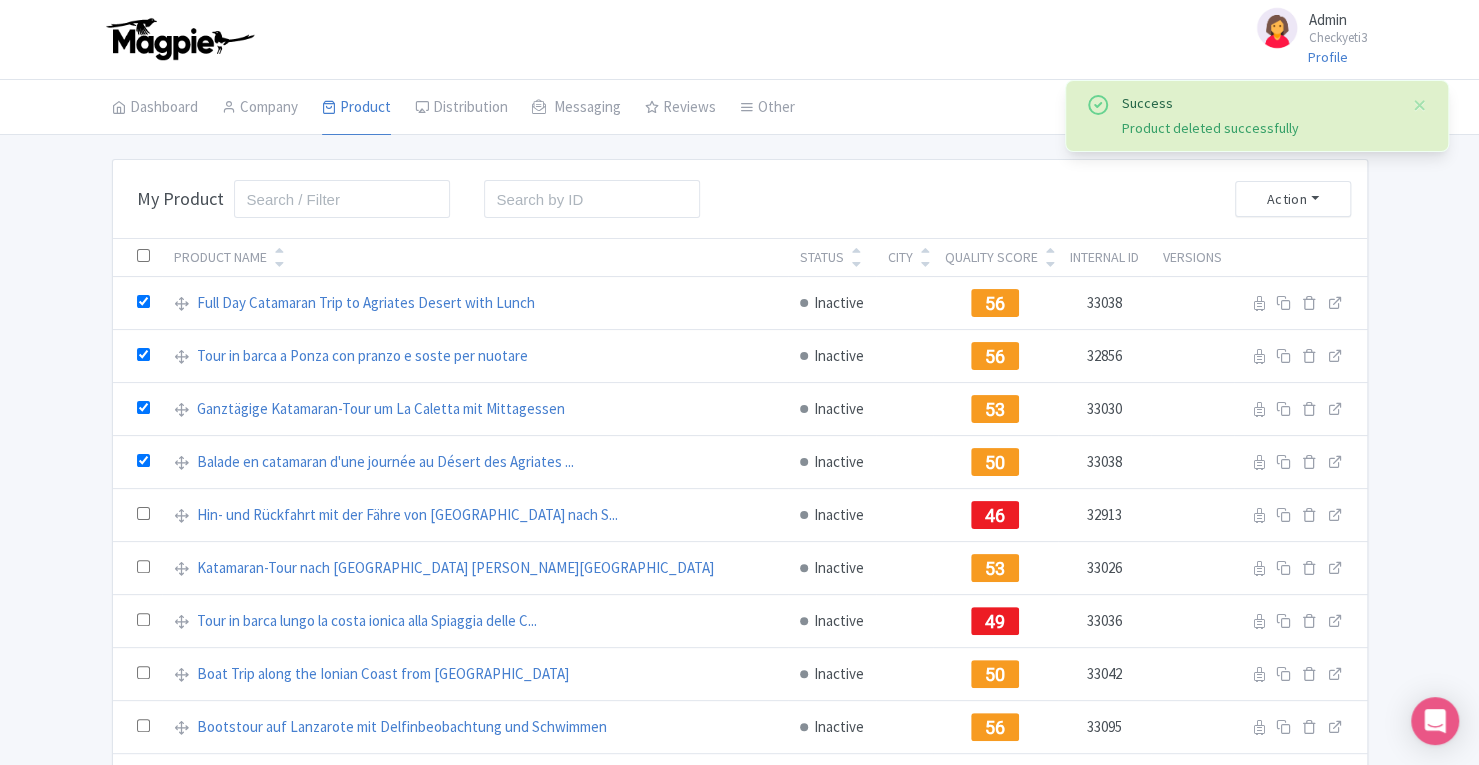 checkbox on "true" 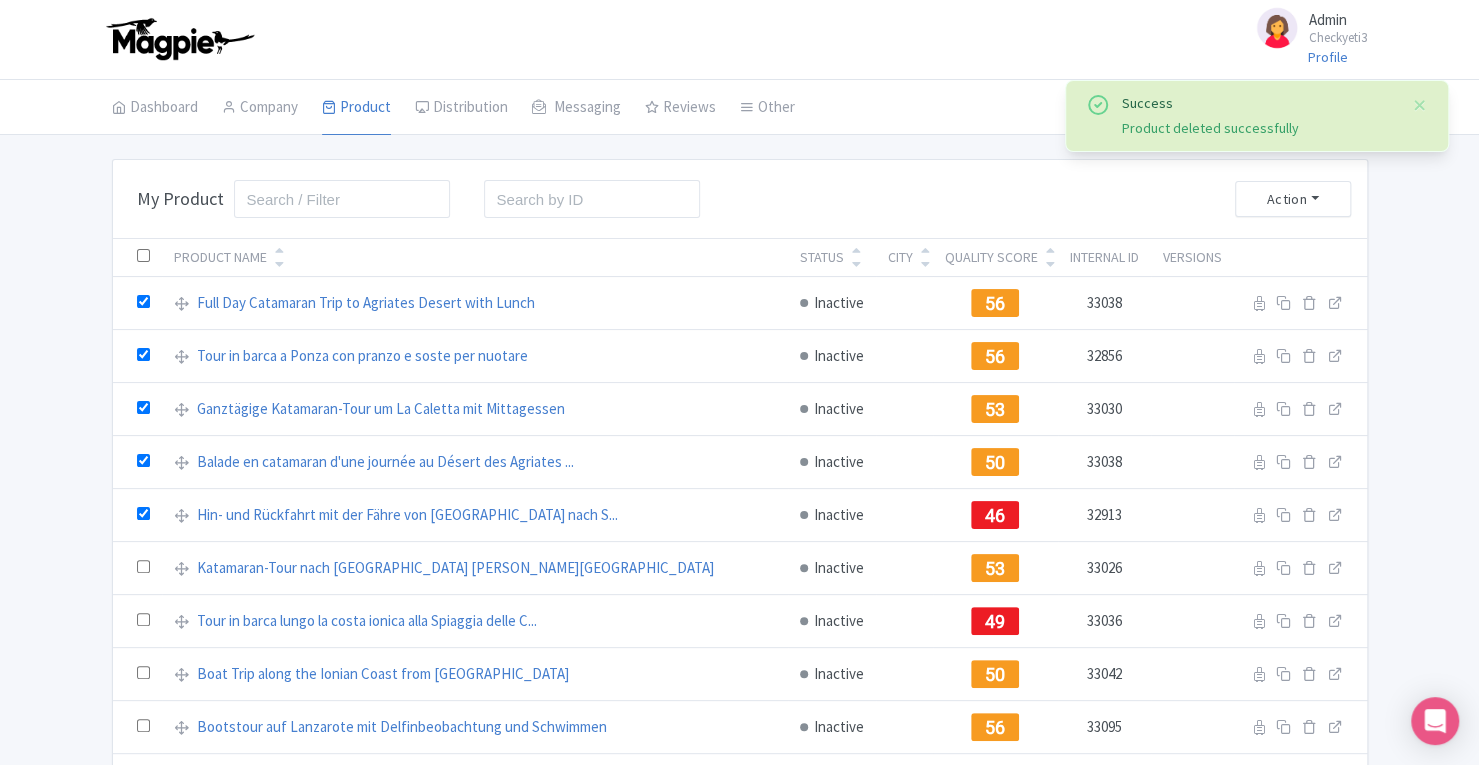 checkbox on "true" 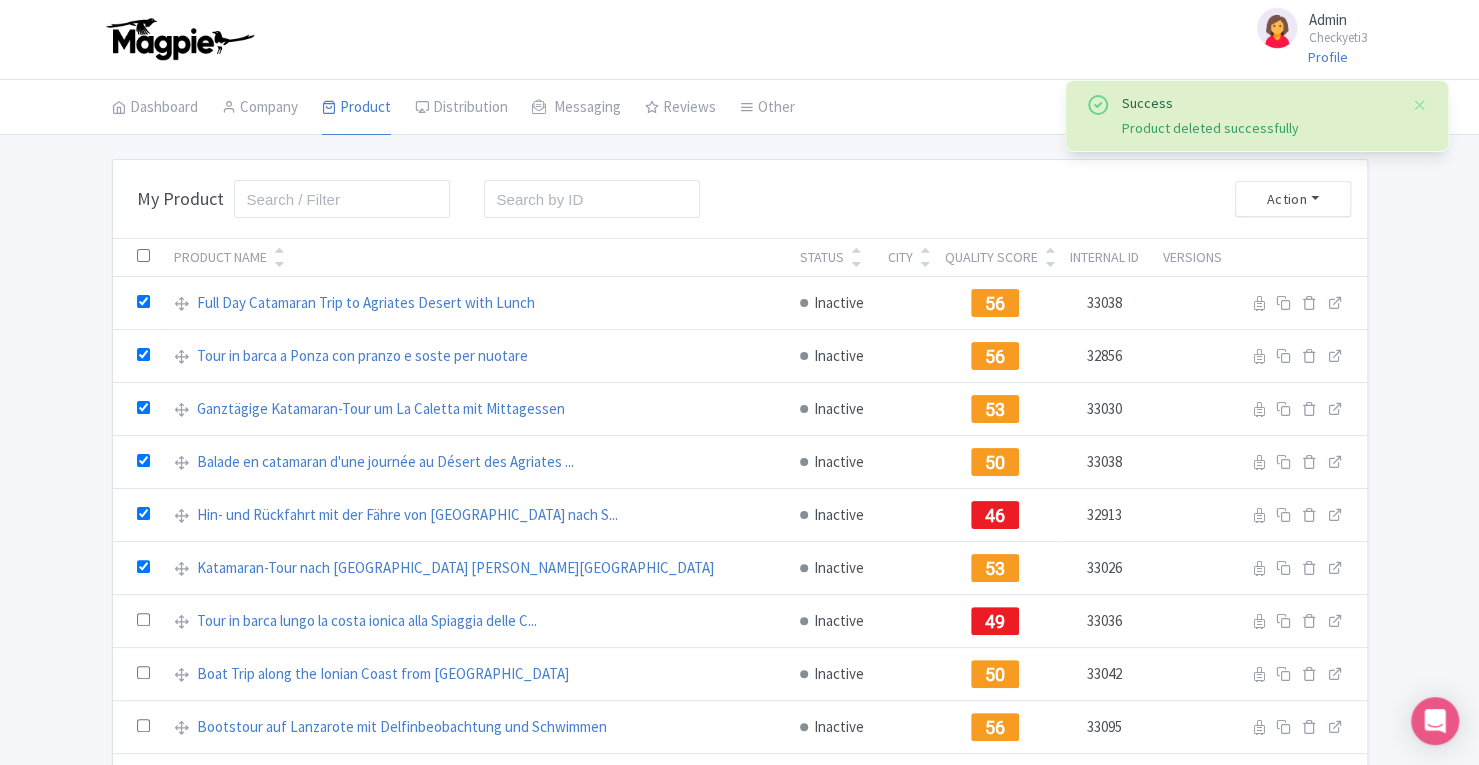 checkbox on "true" 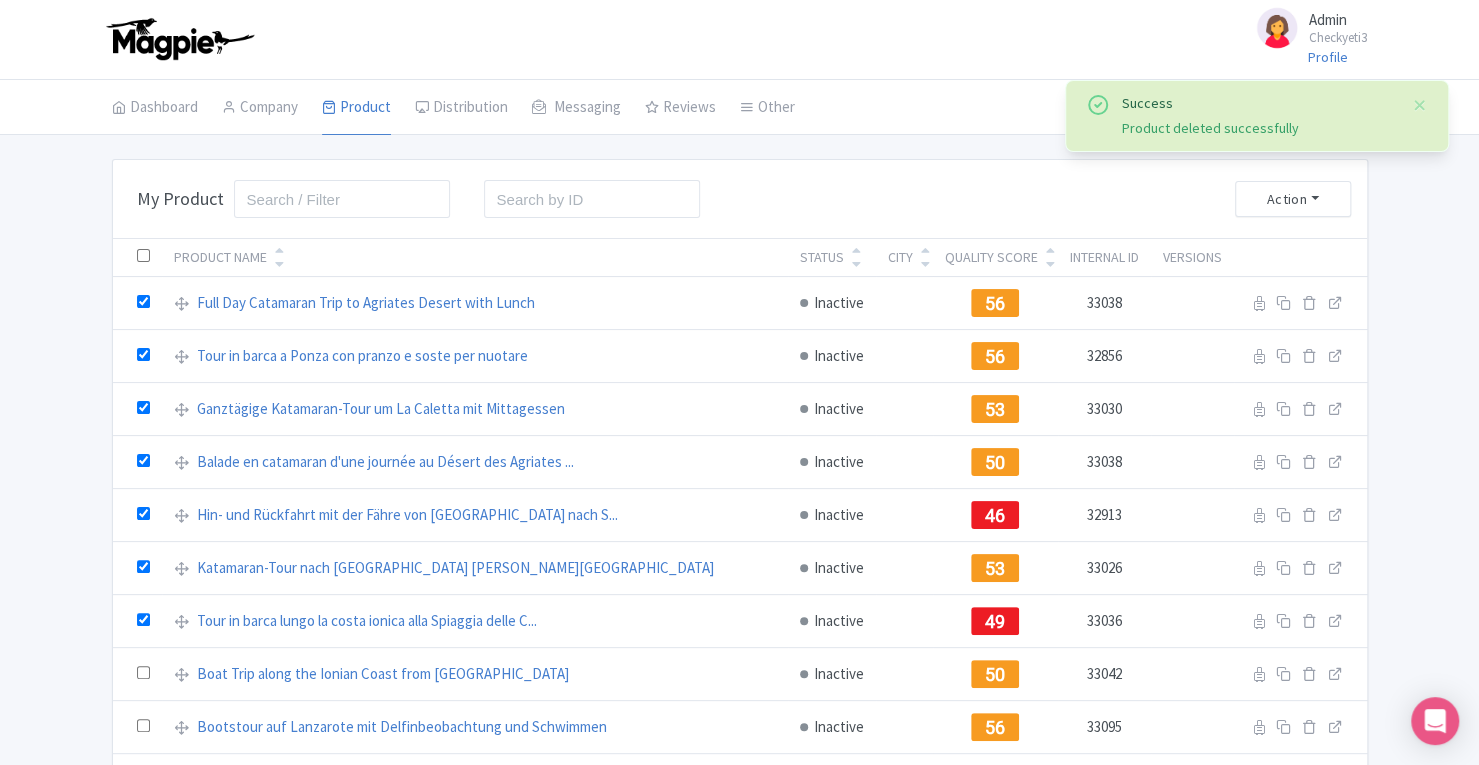 checkbox on "true" 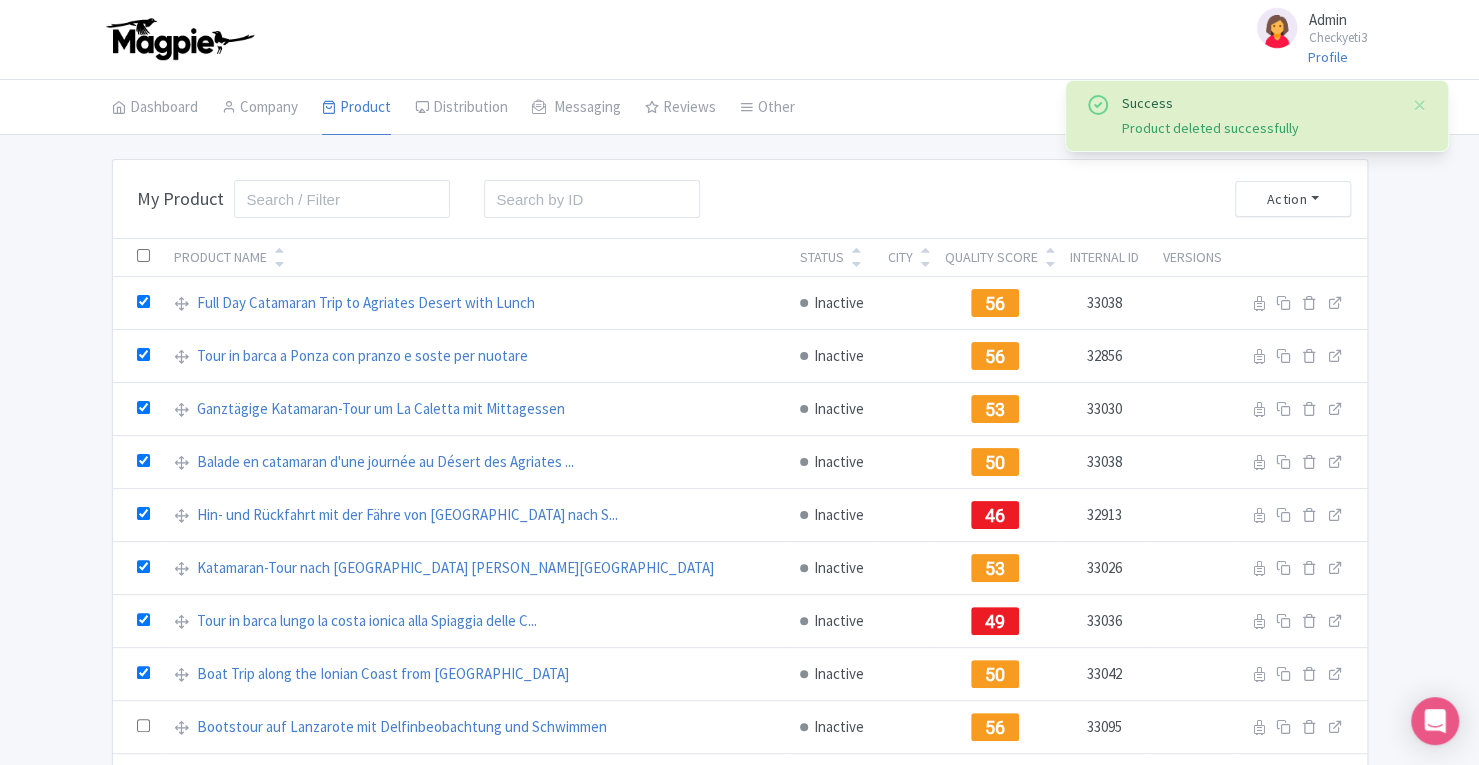 checkbox on "true" 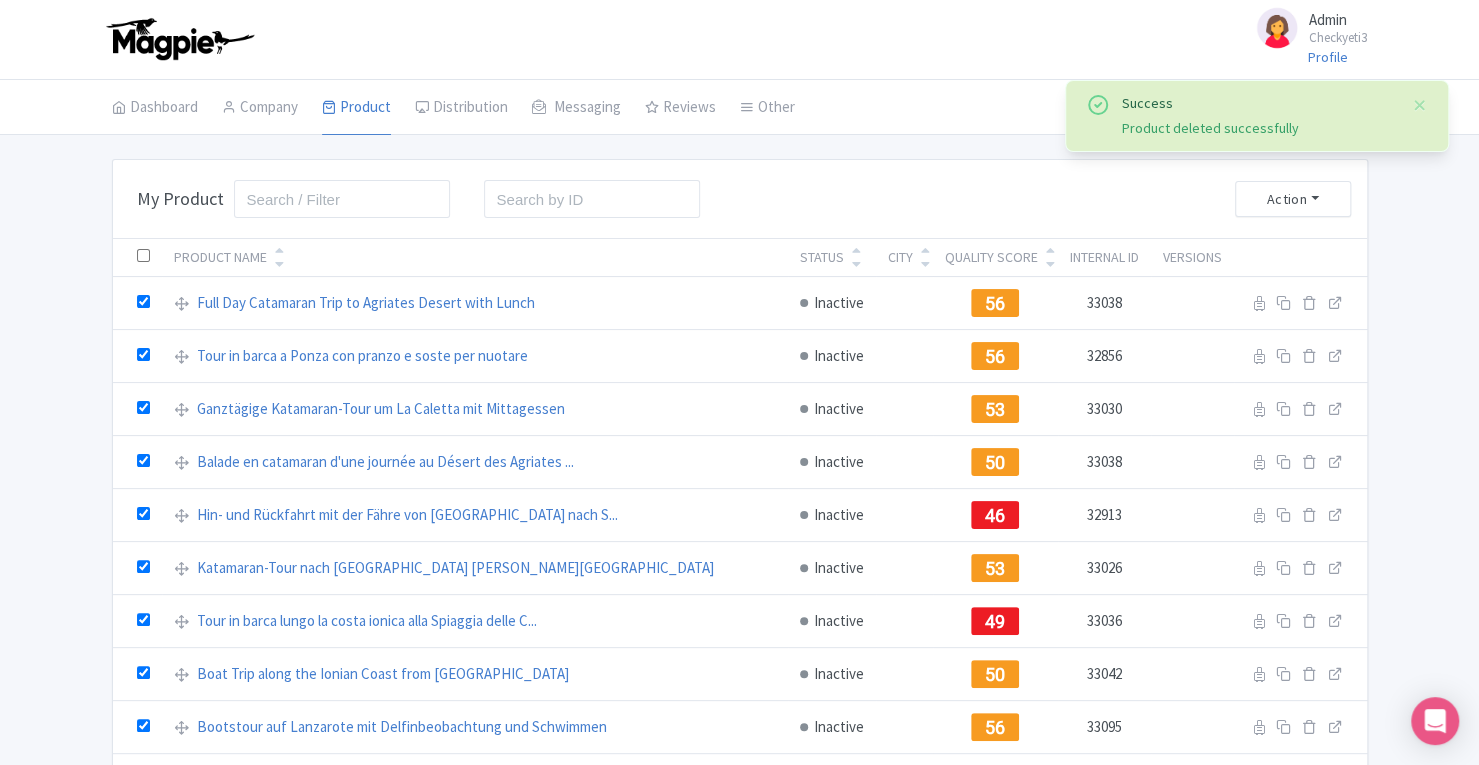 checkbox on "true" 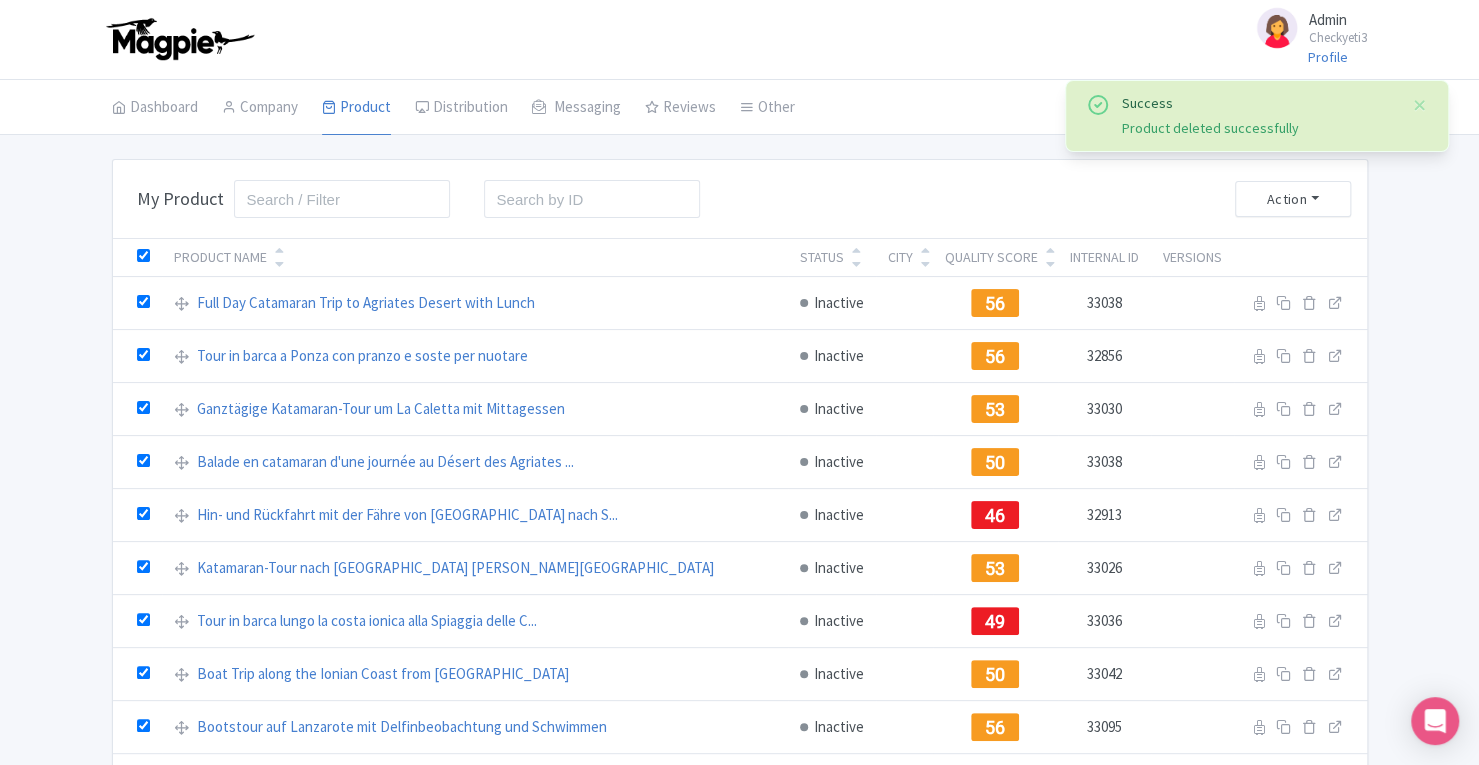 checkbox on "true" 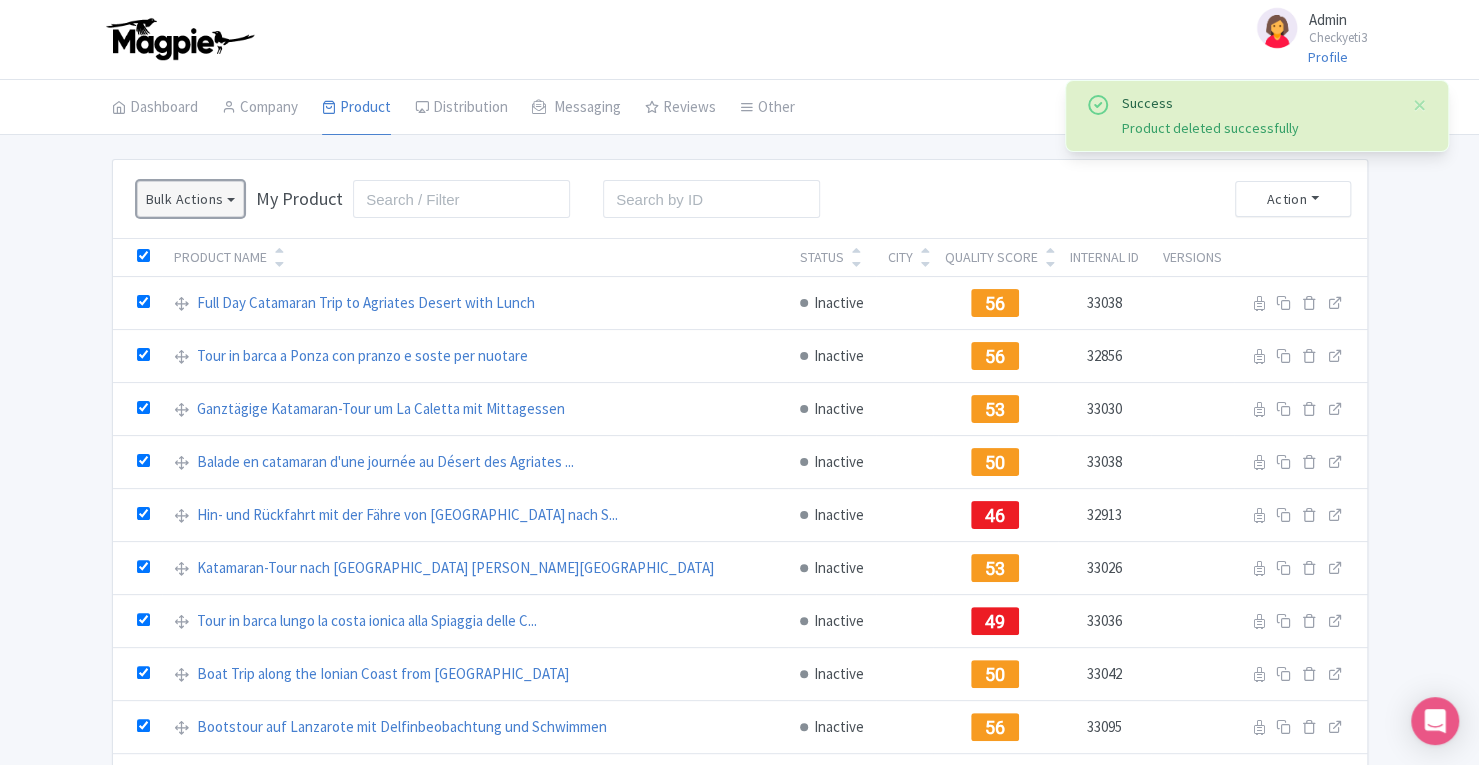 click on "Bulk Actions" at bounding box center [191, 199] 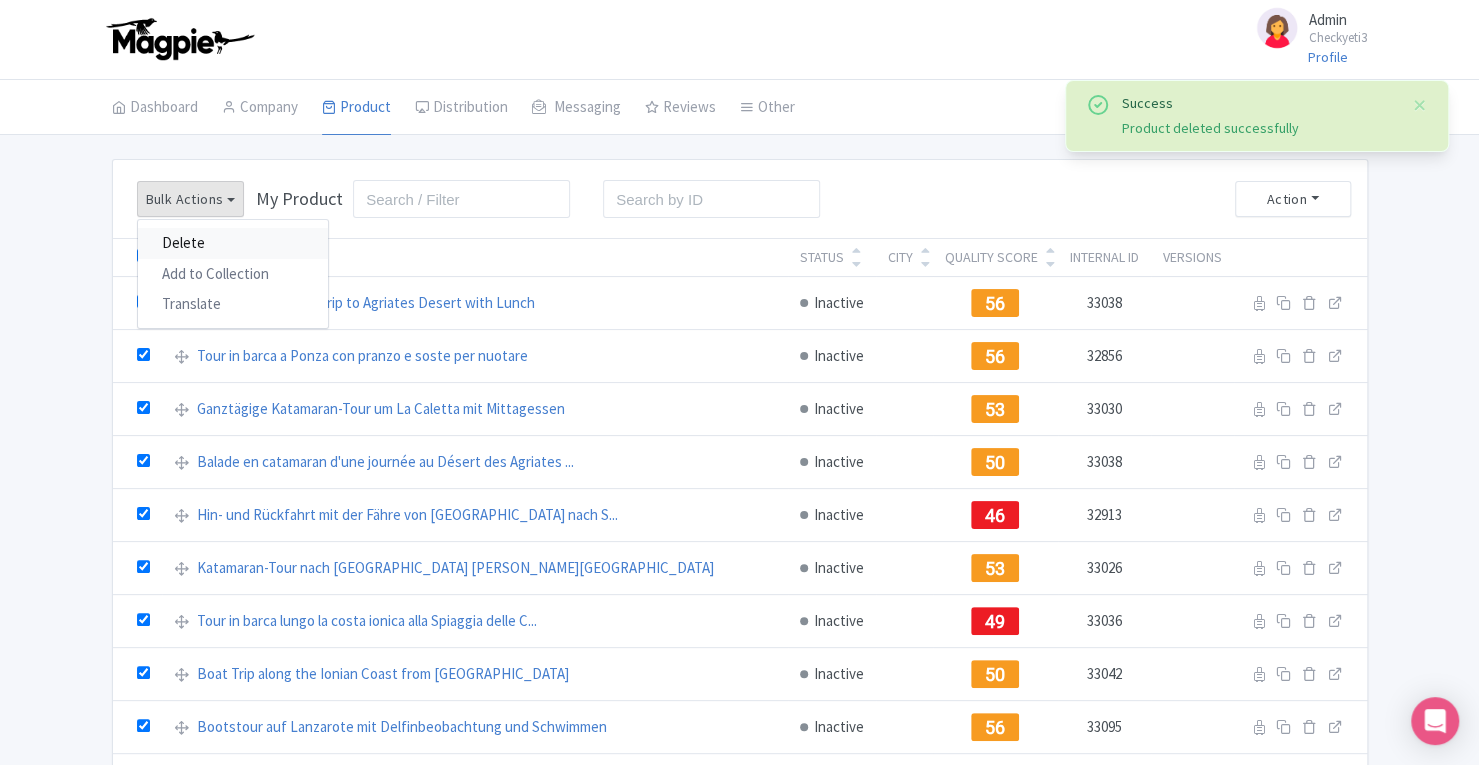 click on "Delete" at bounding box center [233, 243] 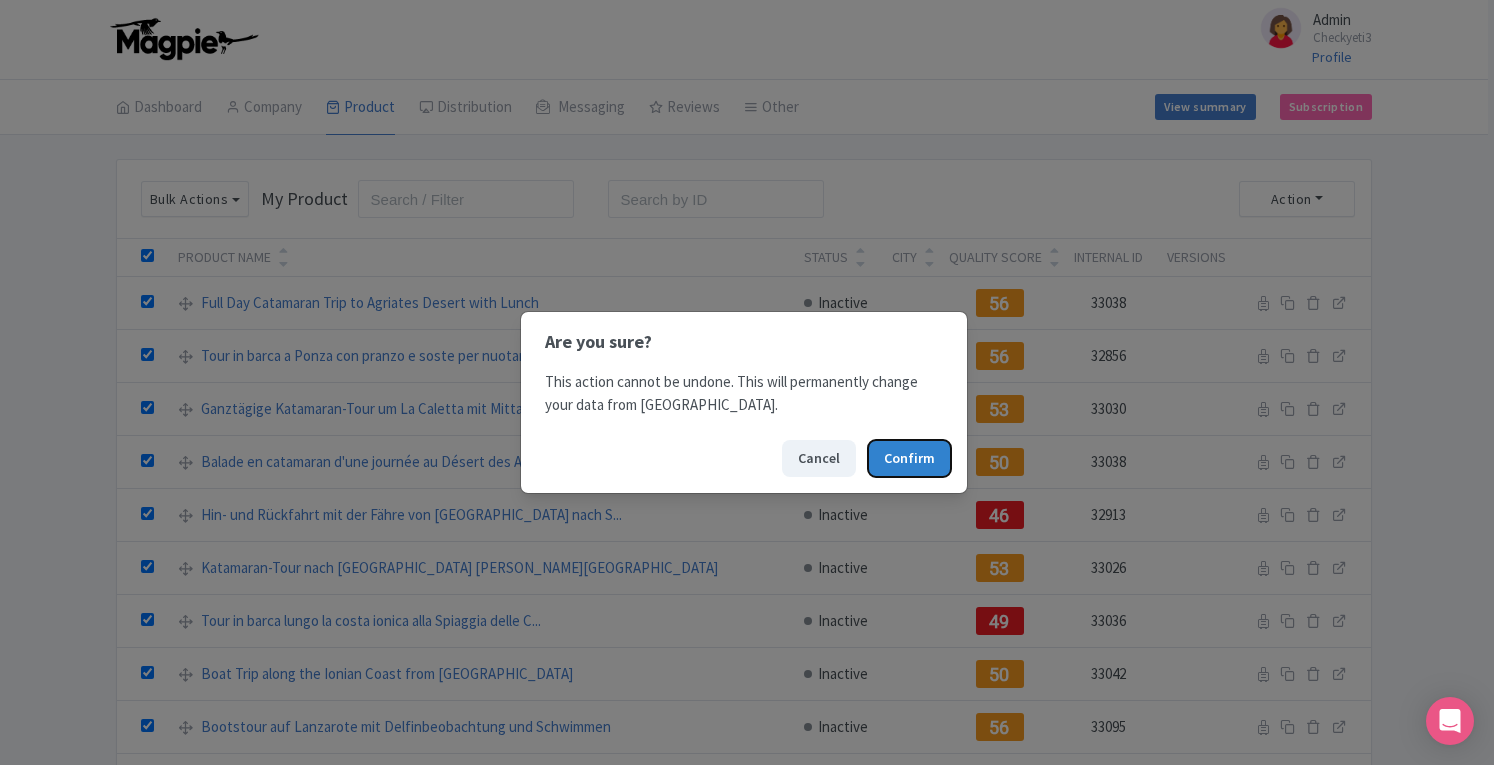 click on "Confirm" at bounding box center (909, 458) 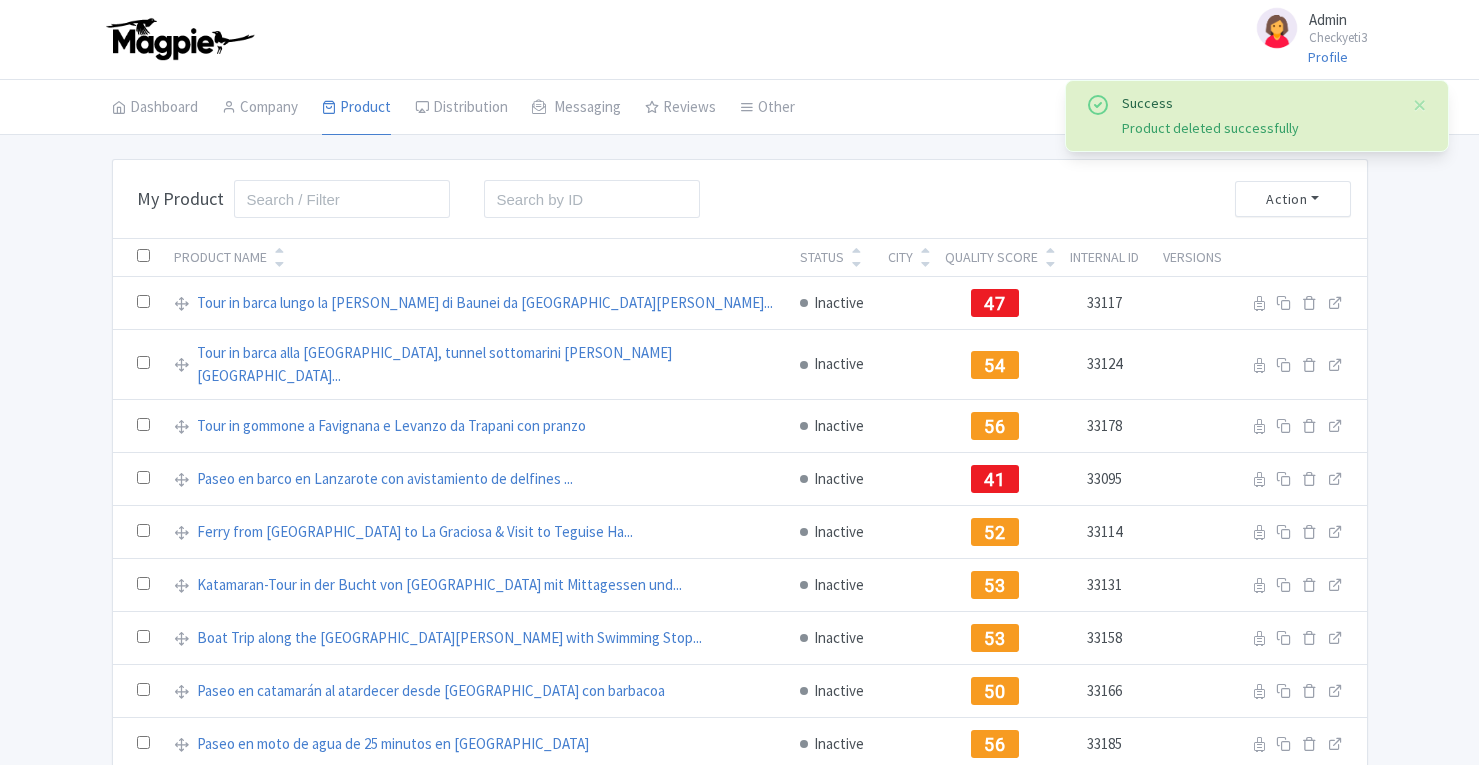 scroll, scrollTop: 0, scrollLeft: 0, axis: both 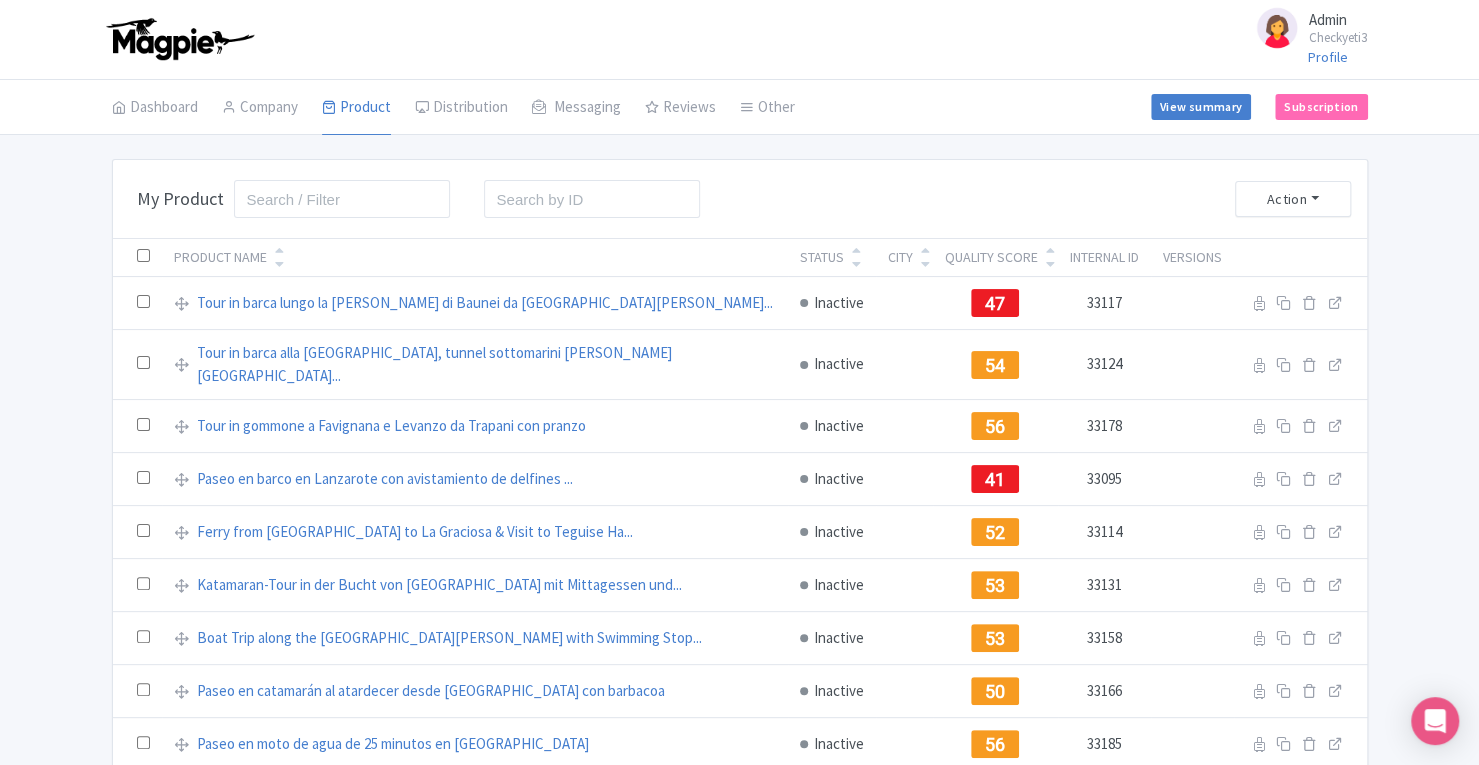 click at bounding box center [143, 255] 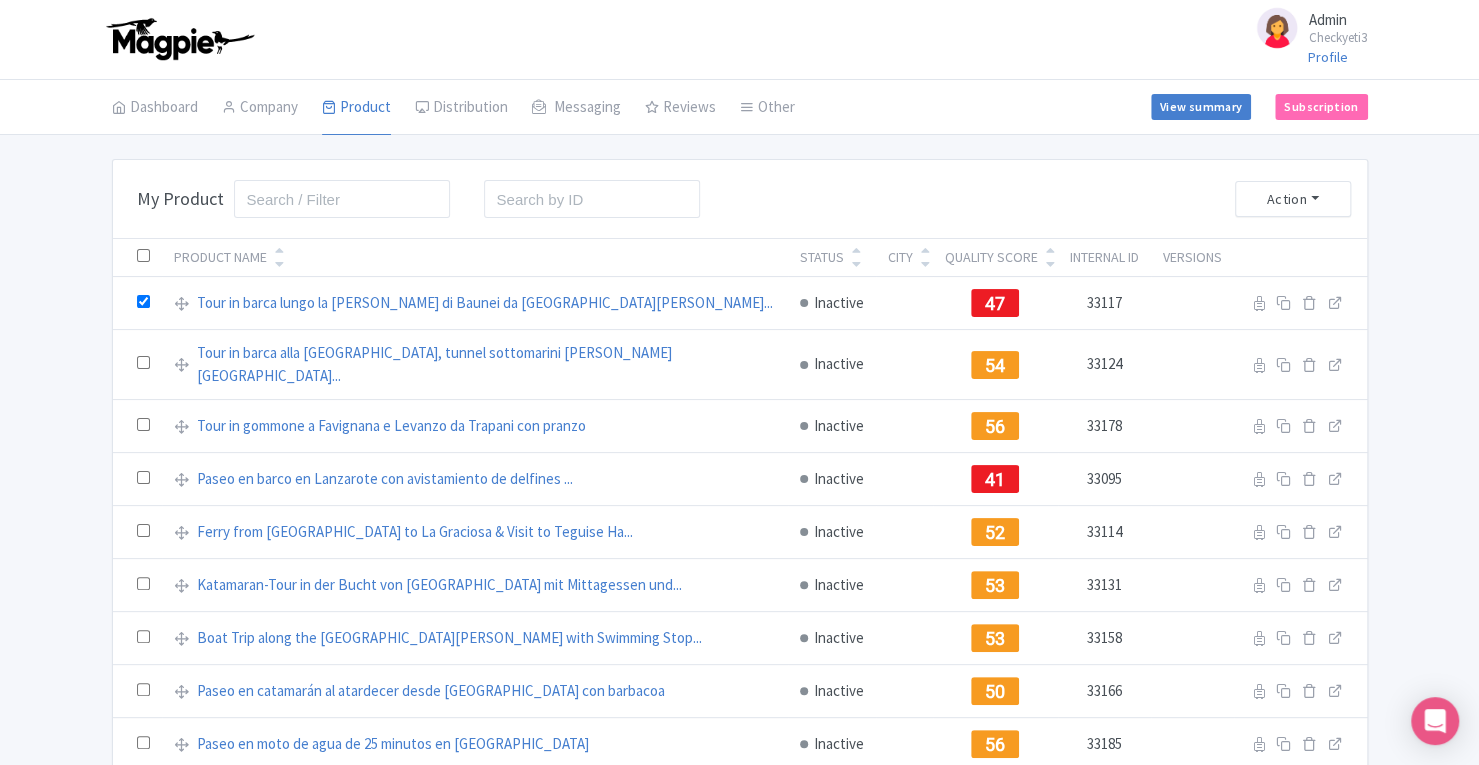 checkbox on "true" 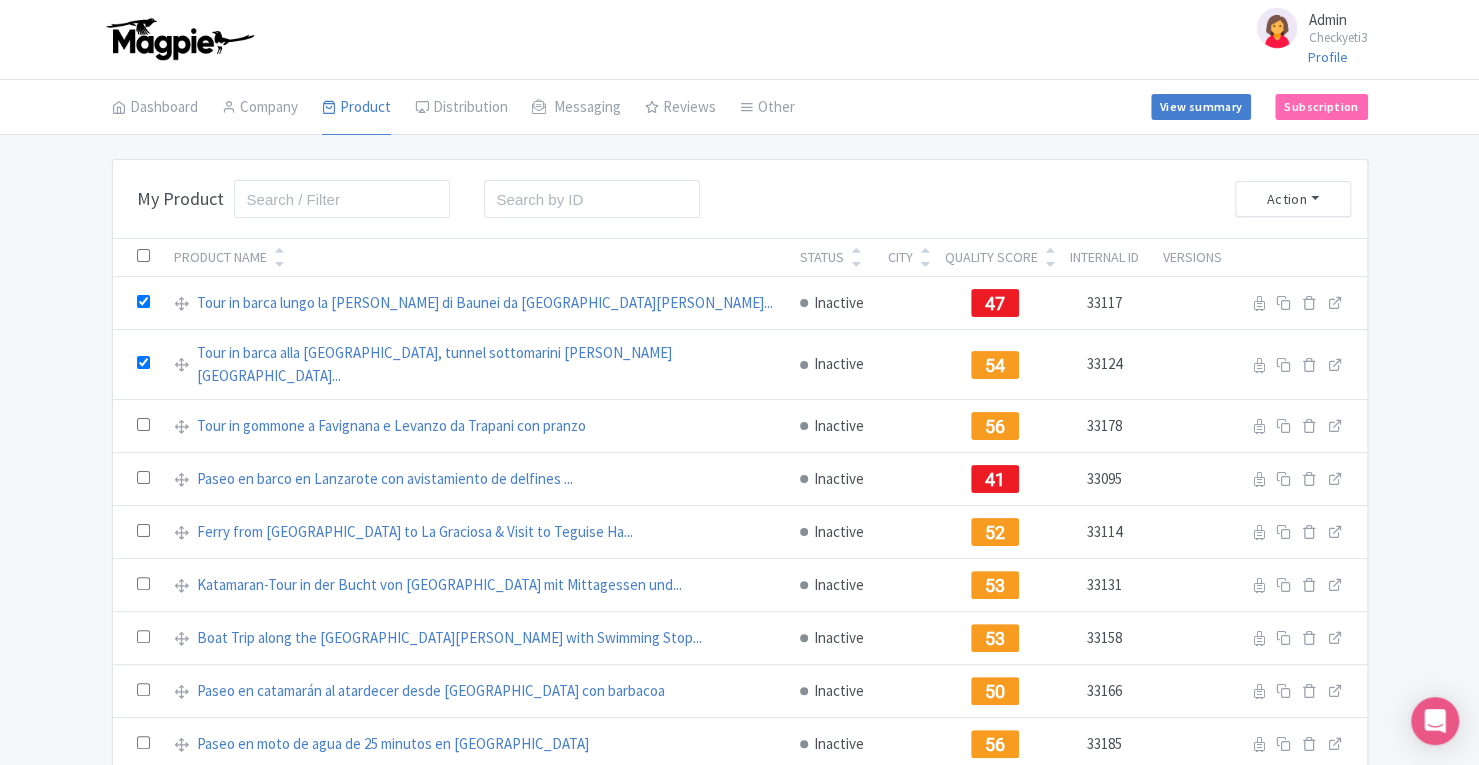 checkbox on "true" 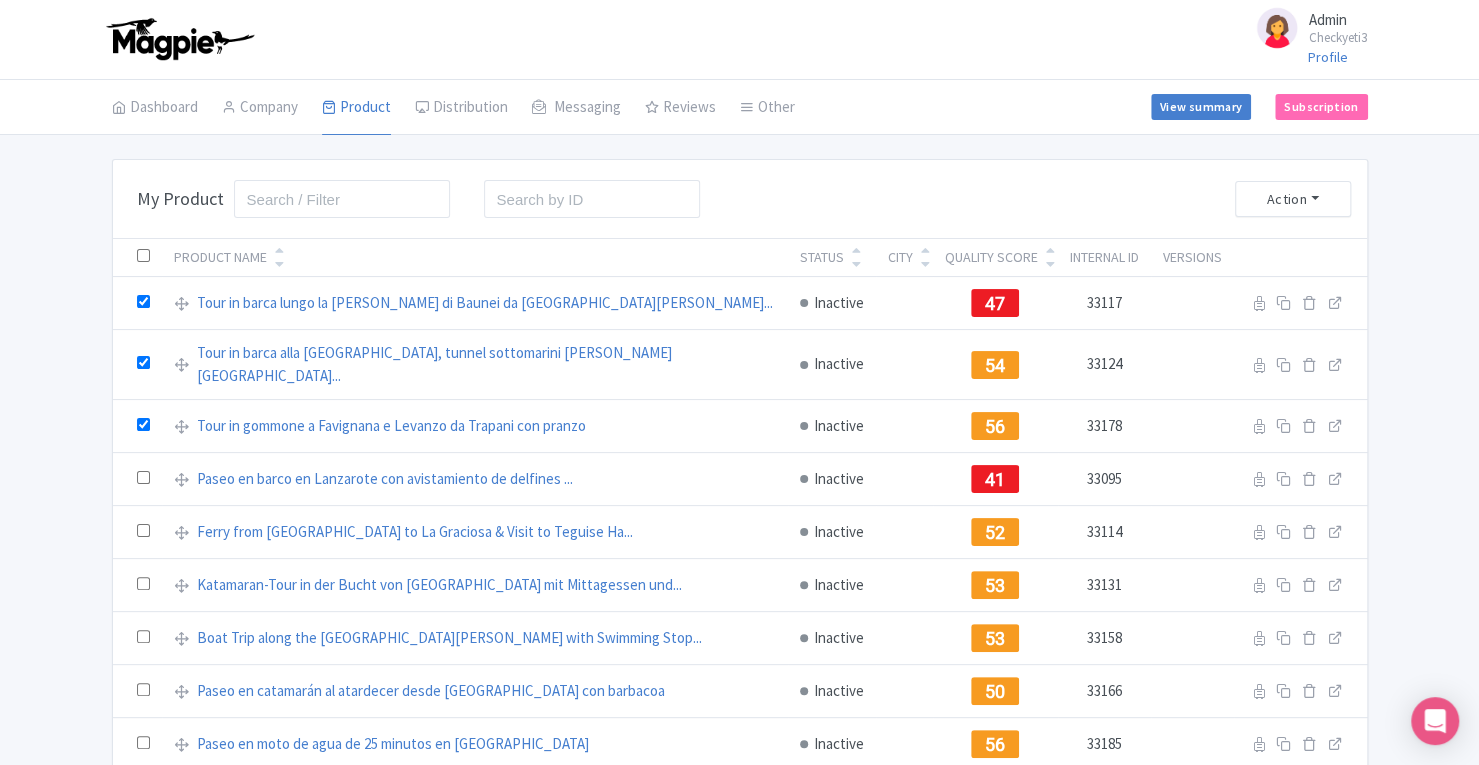 checkbox on "true" 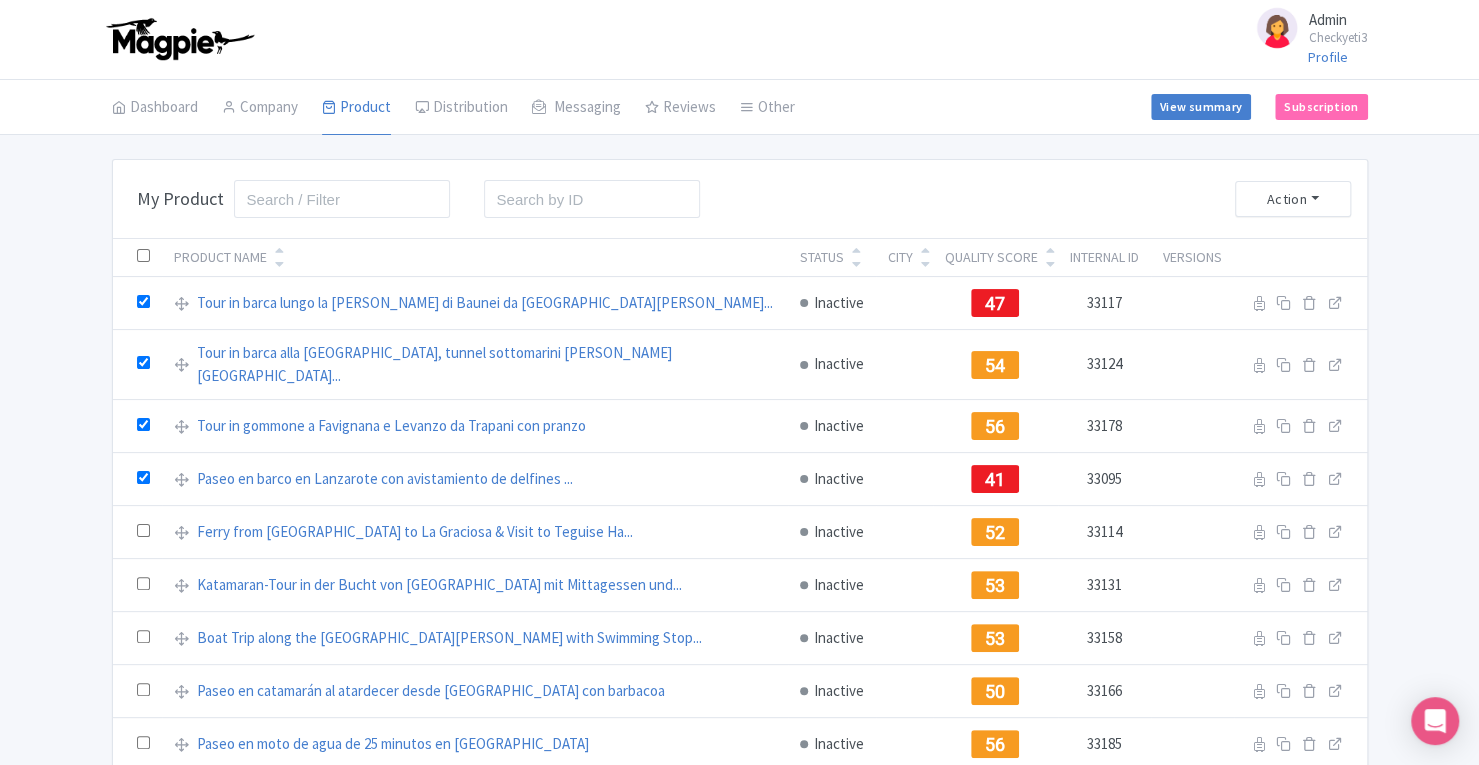 checkbox on "true" 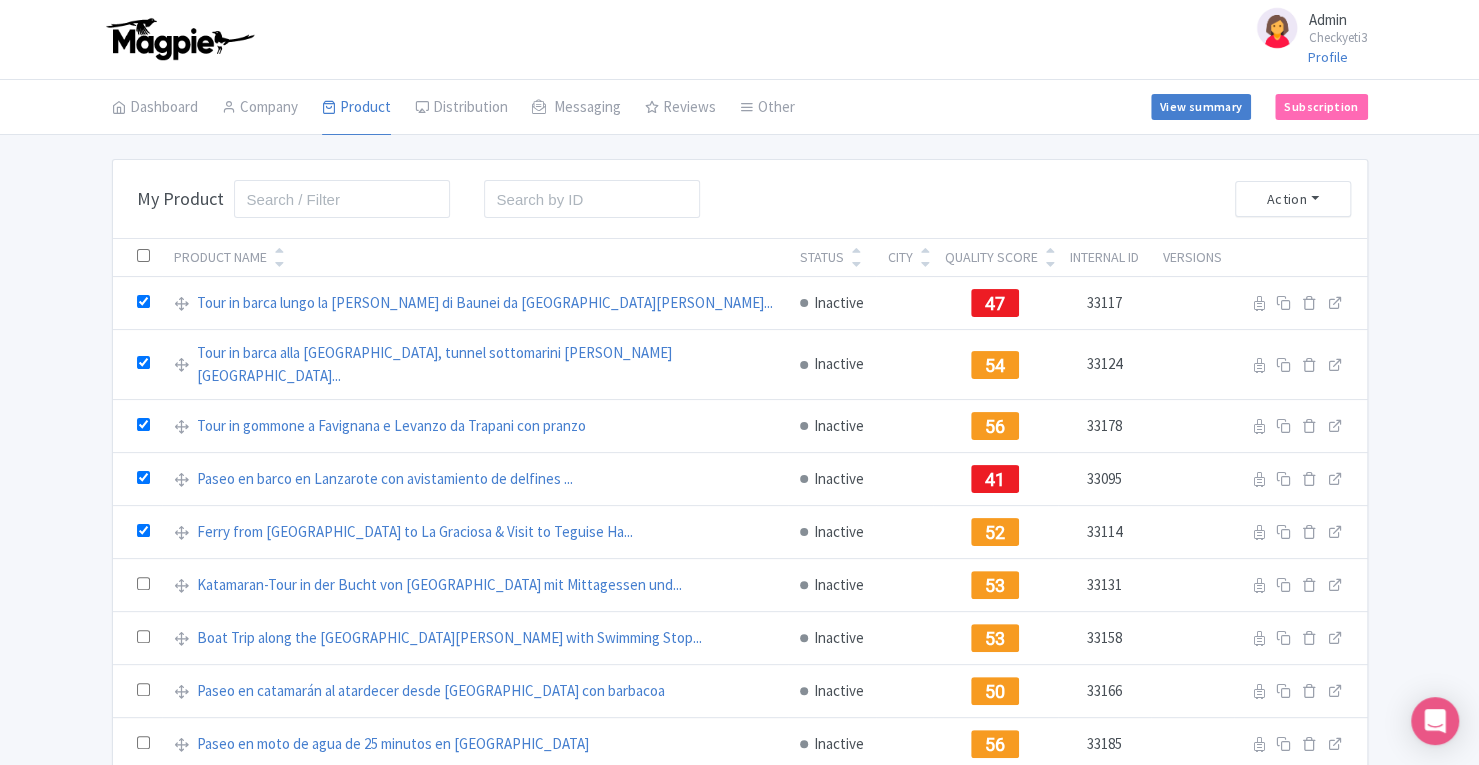 checkbox on "true" 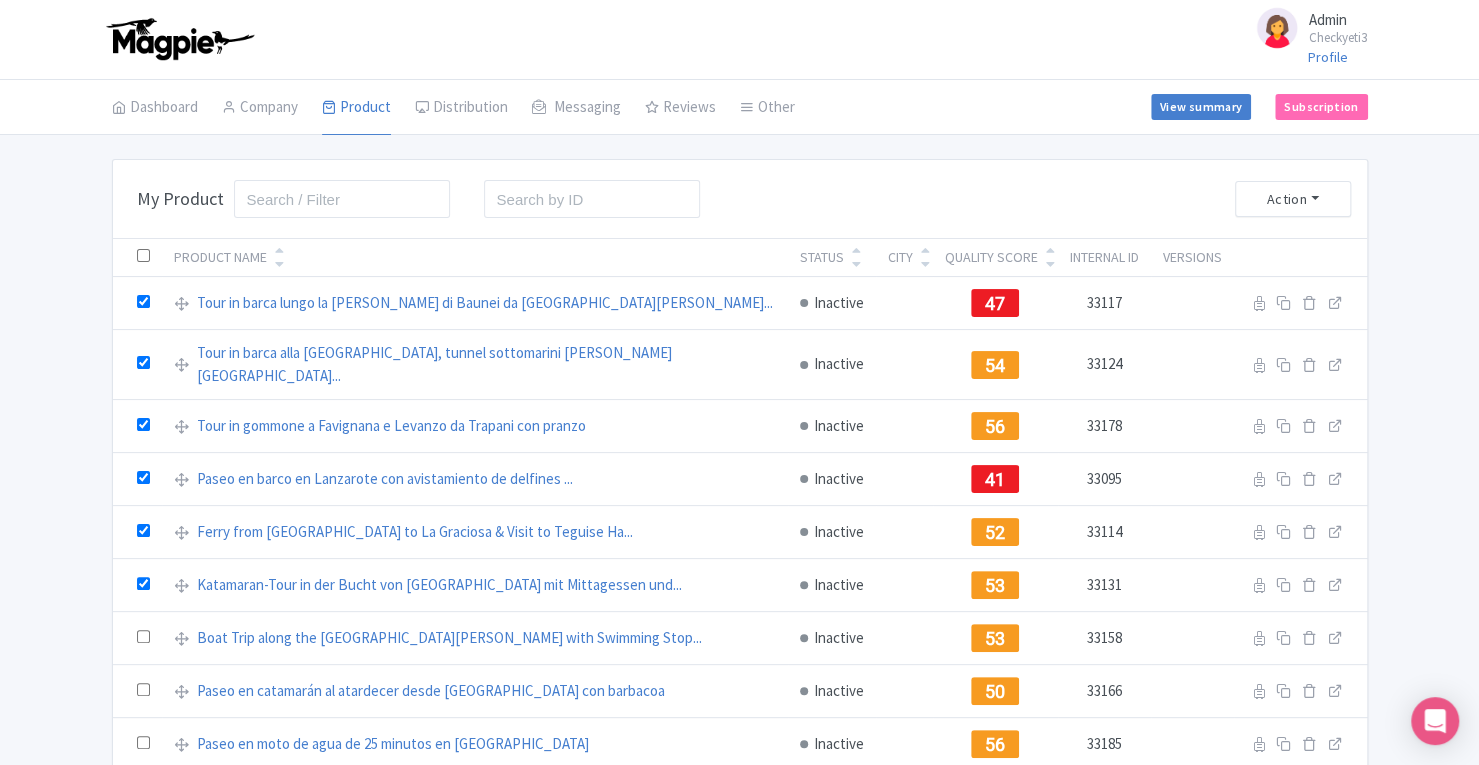 checkbox on "true" 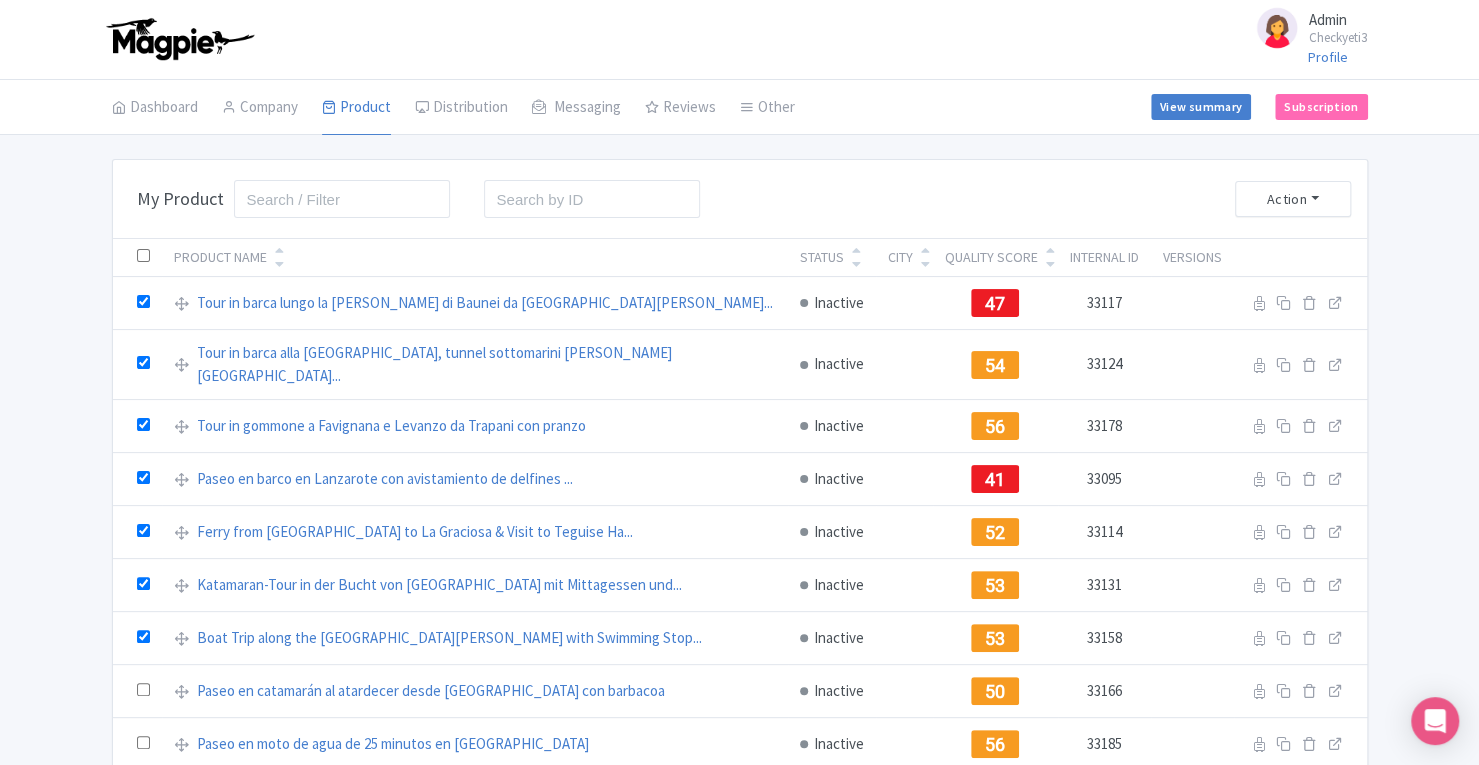 checkbox on "true" 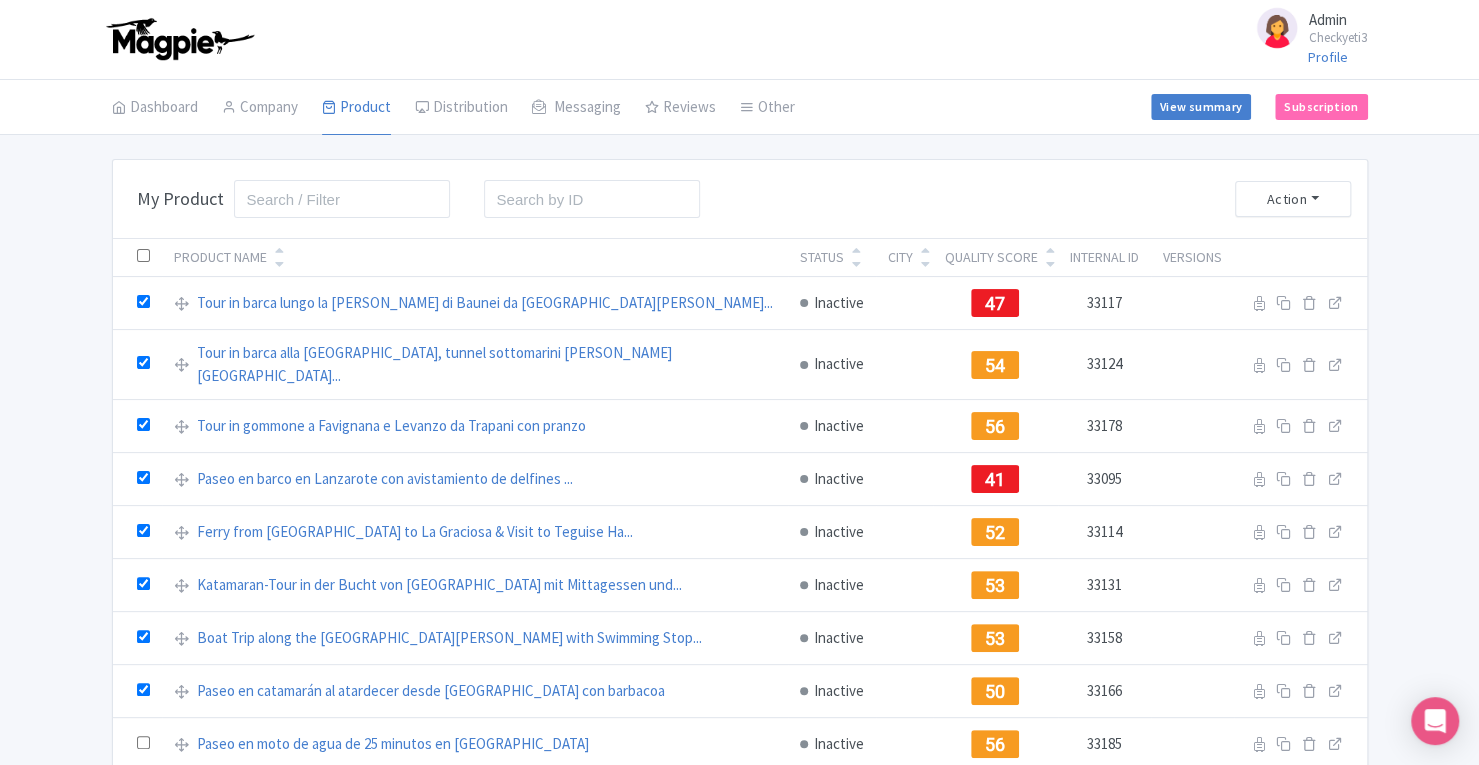 checkbox on "true" 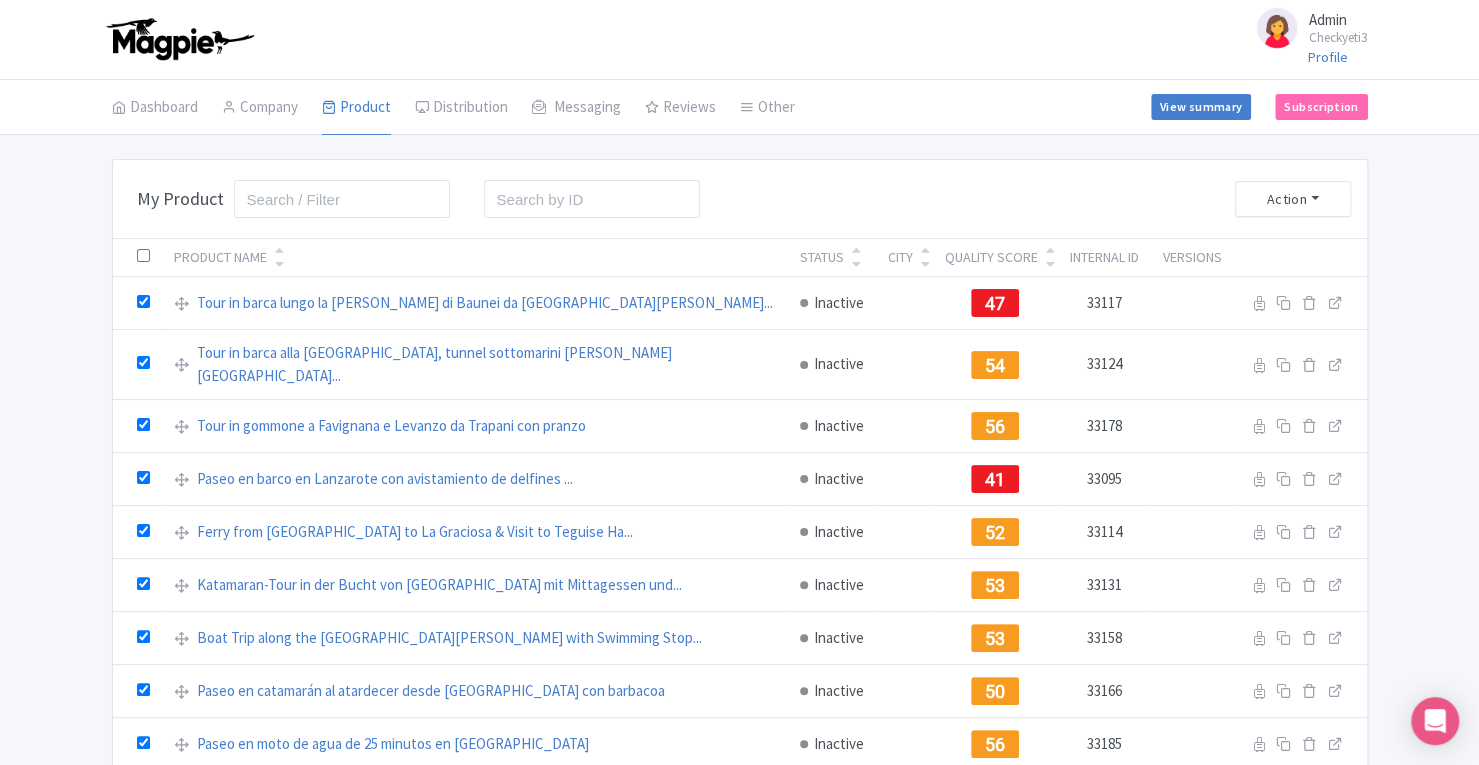 checkbox on "true" 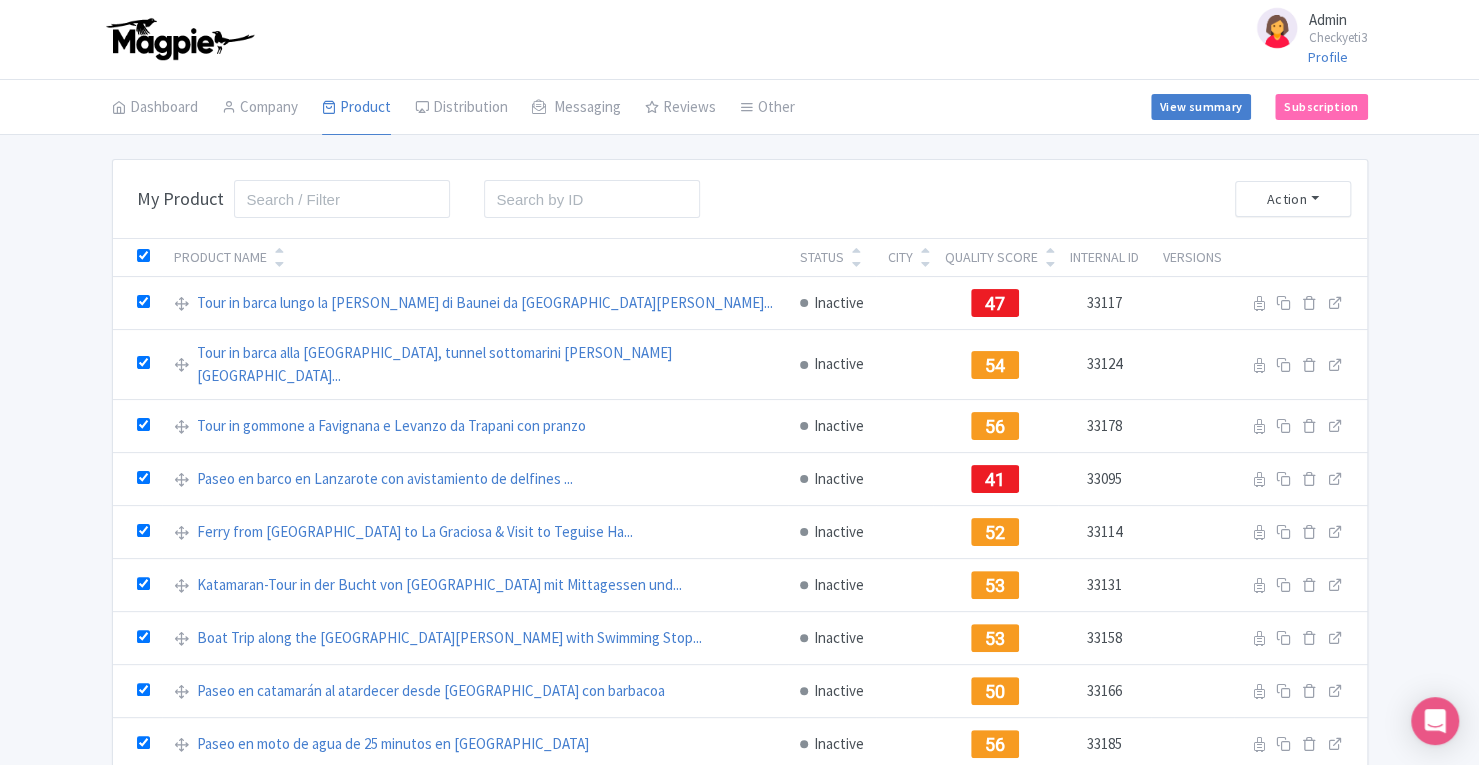 checkbox on "true" 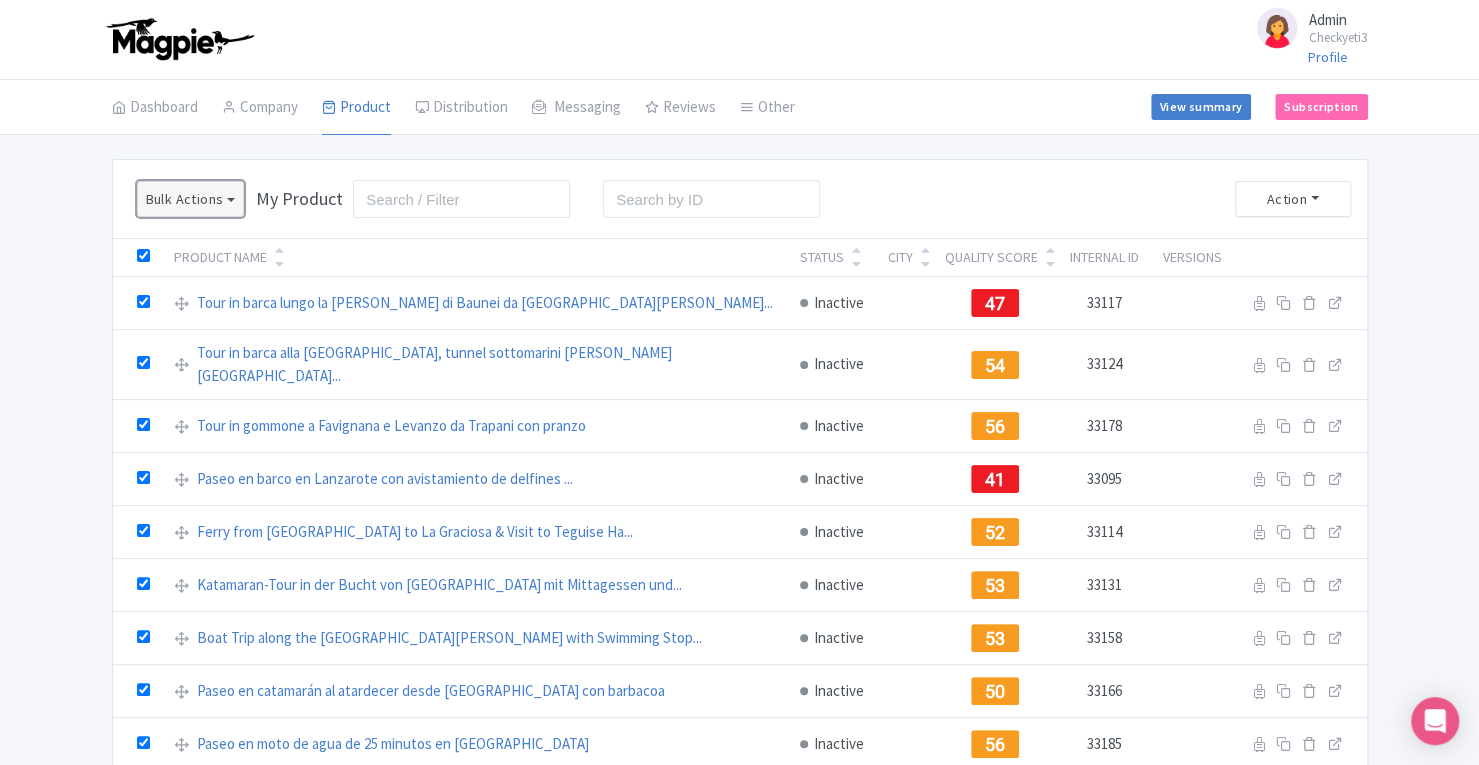 click on "Bulk Actions" at bounding box center (191, 199) 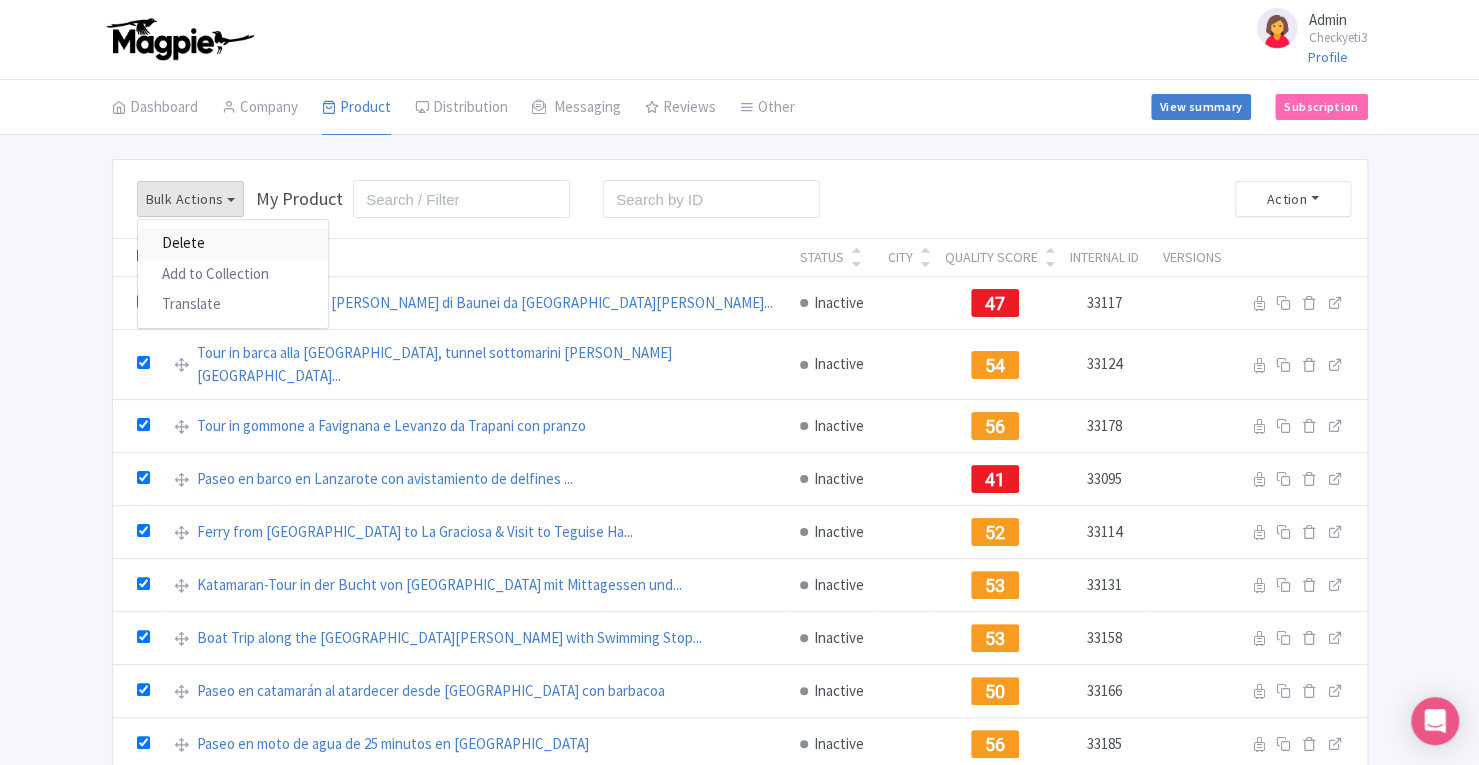 click on "Delete" at bounding box center [233, 243] 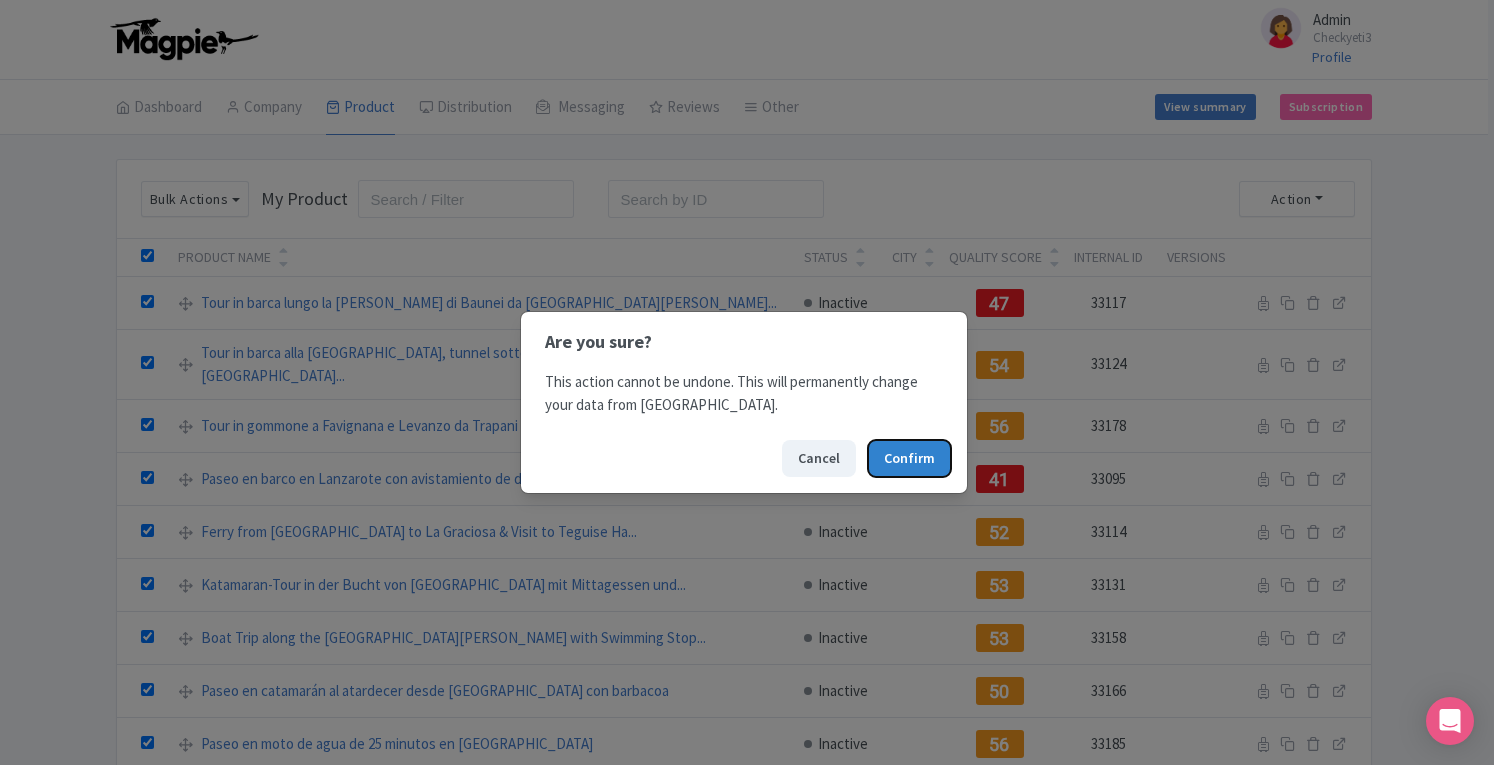 click on "Confirm" at bounding box center (909, 458) 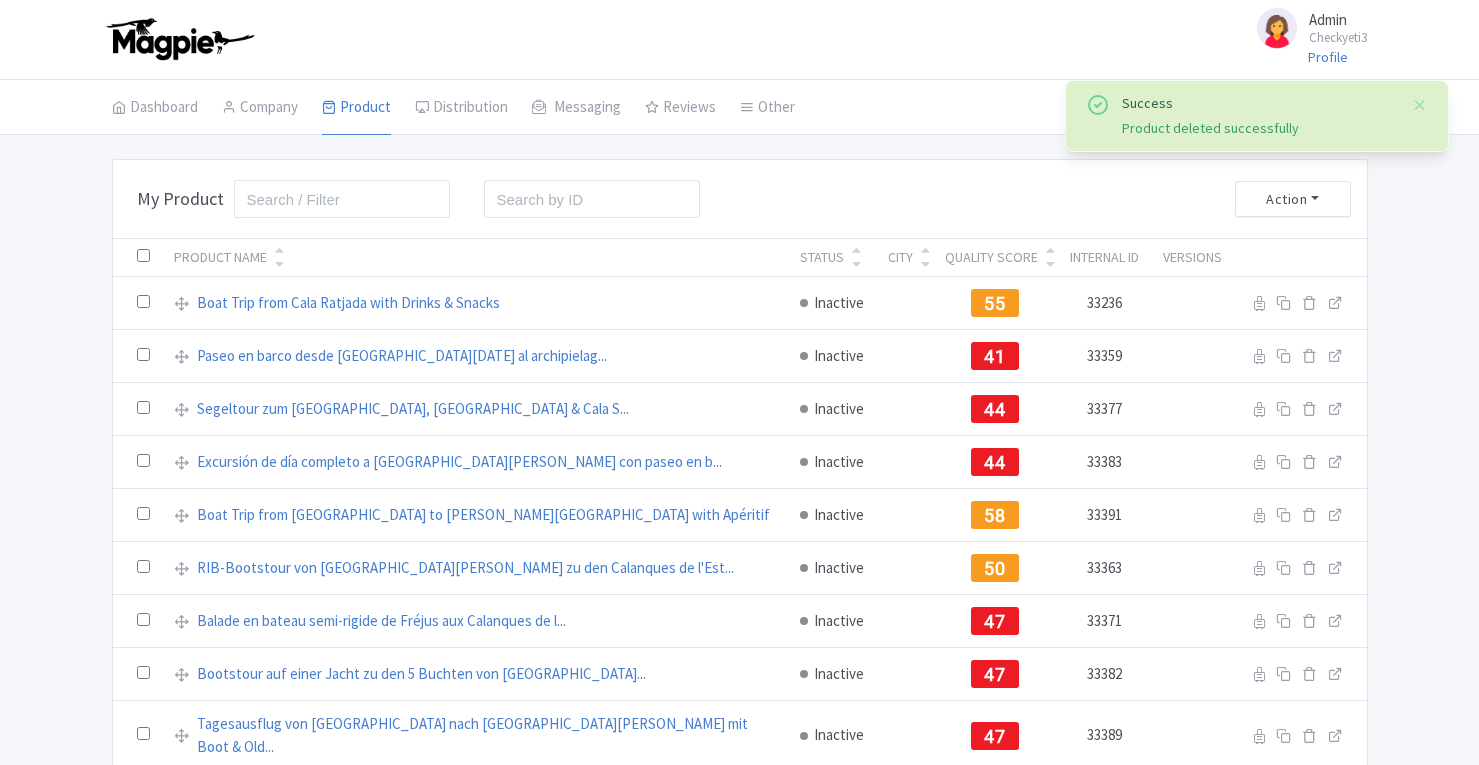scroll, scrollTop: 0, scrollLeft: 0, axis: both 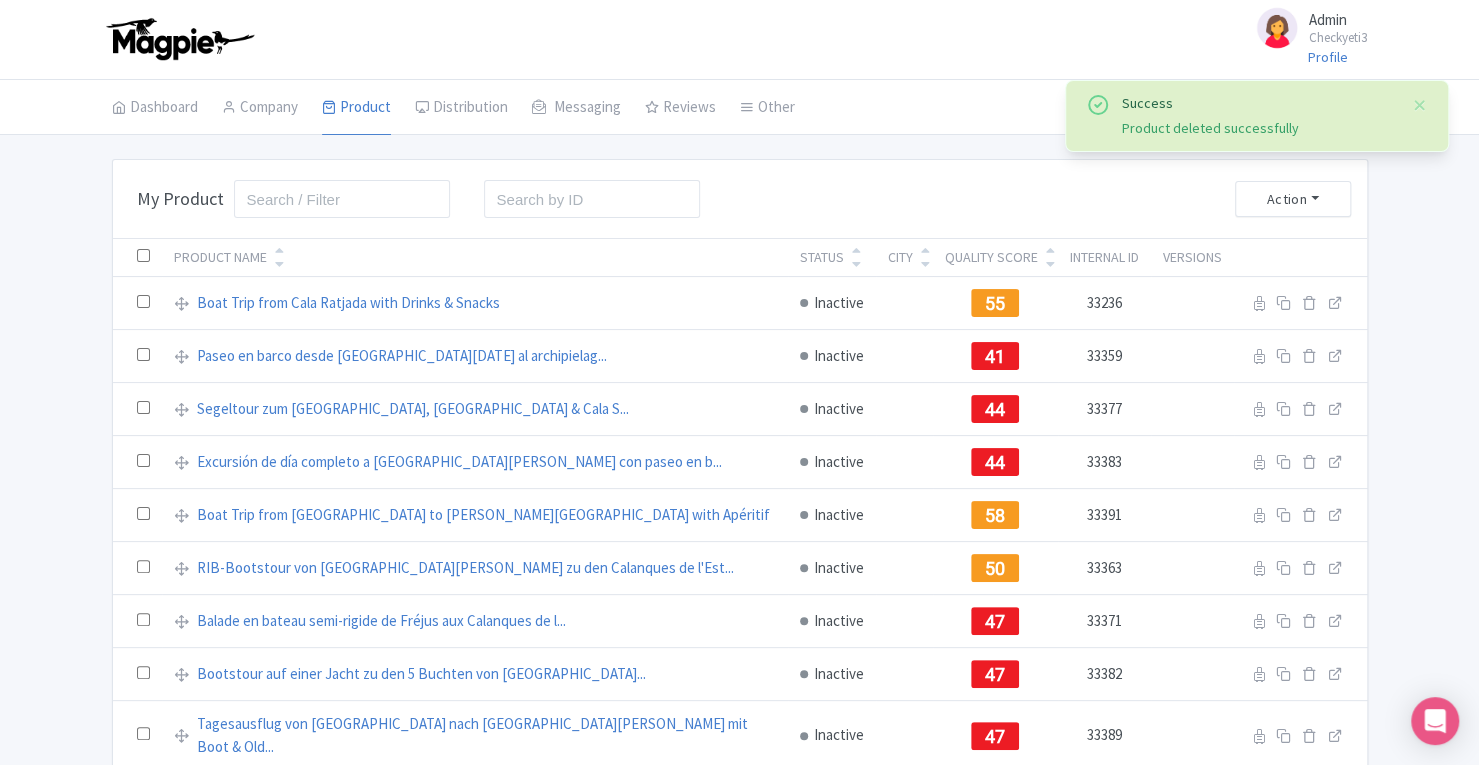 click at bounding box center [143, 255] 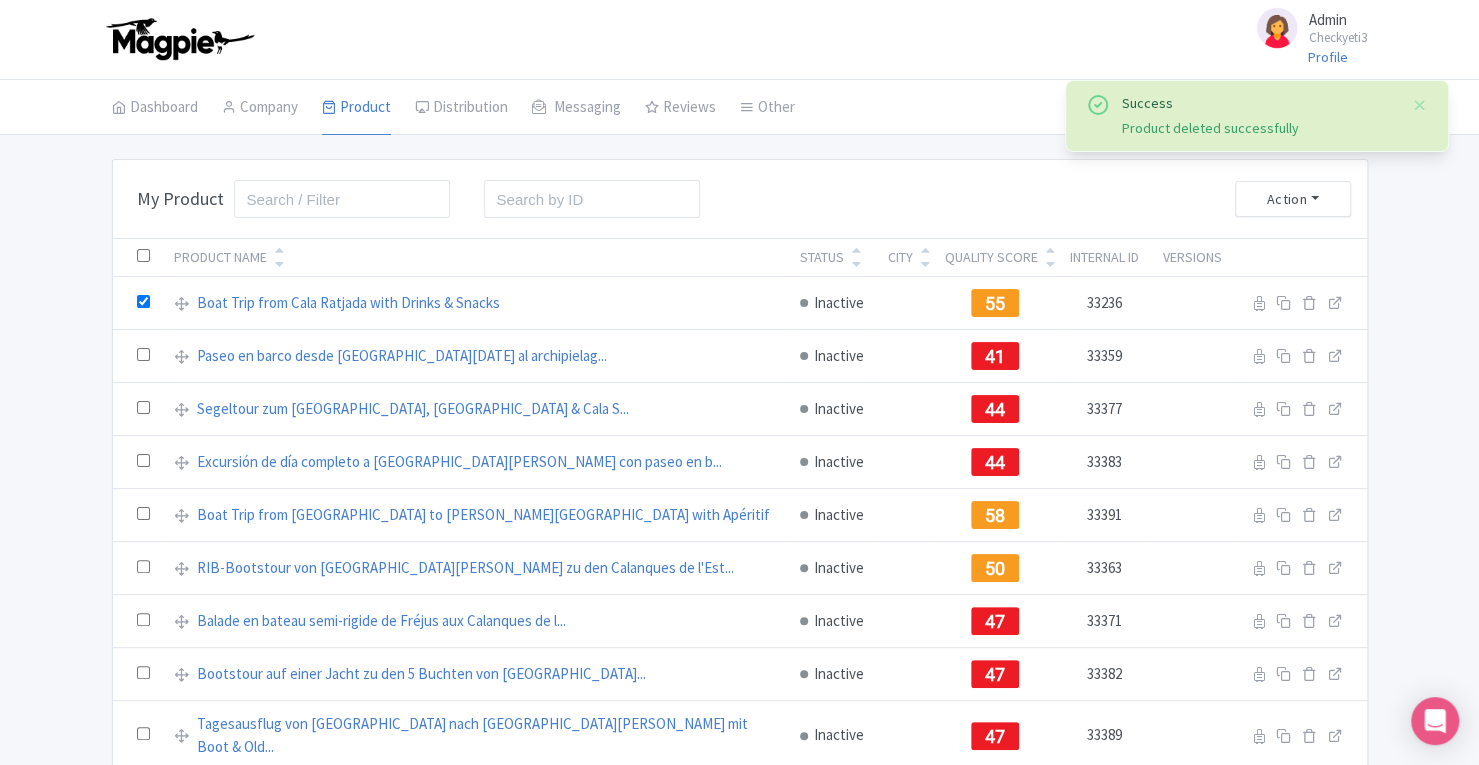 checkbox on "true" 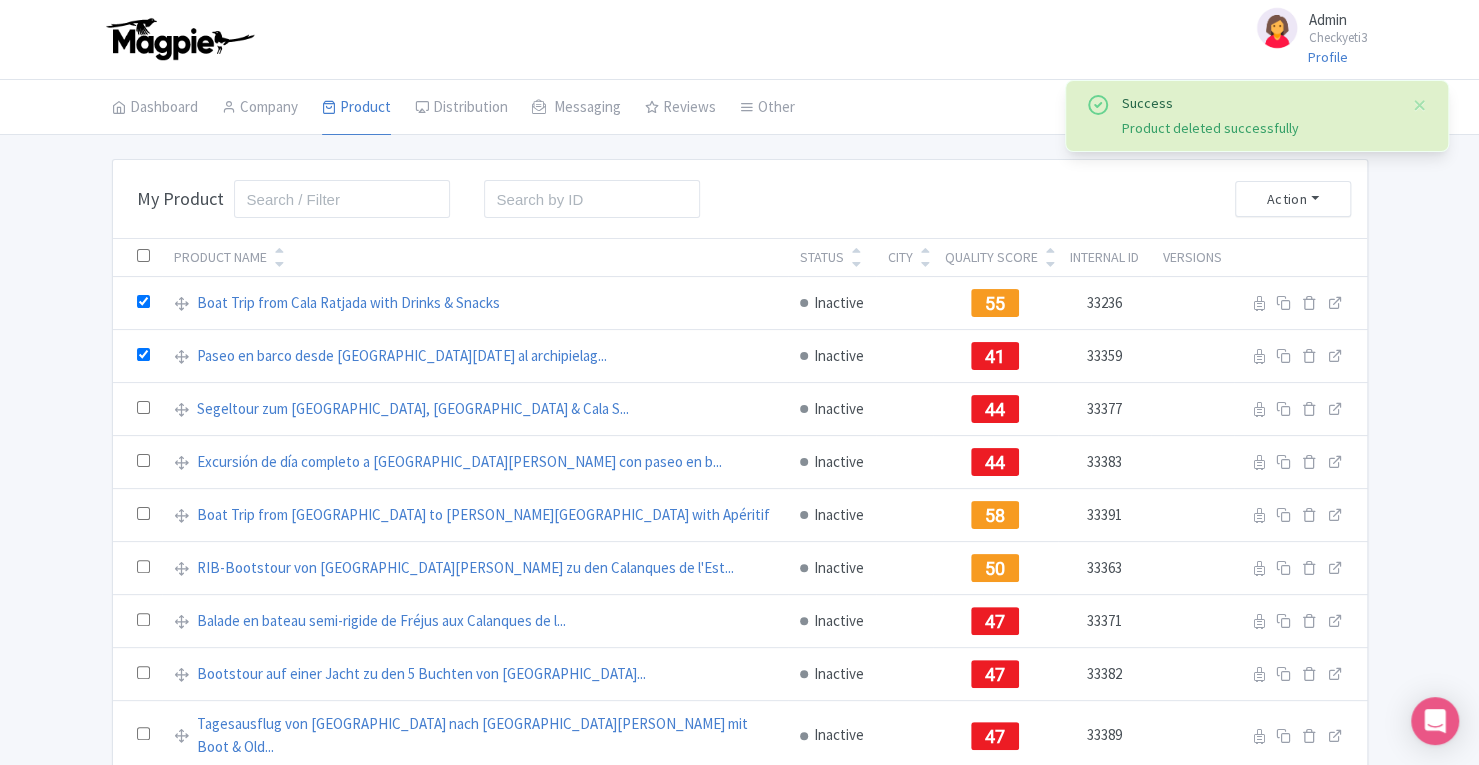 checkbox on "true" 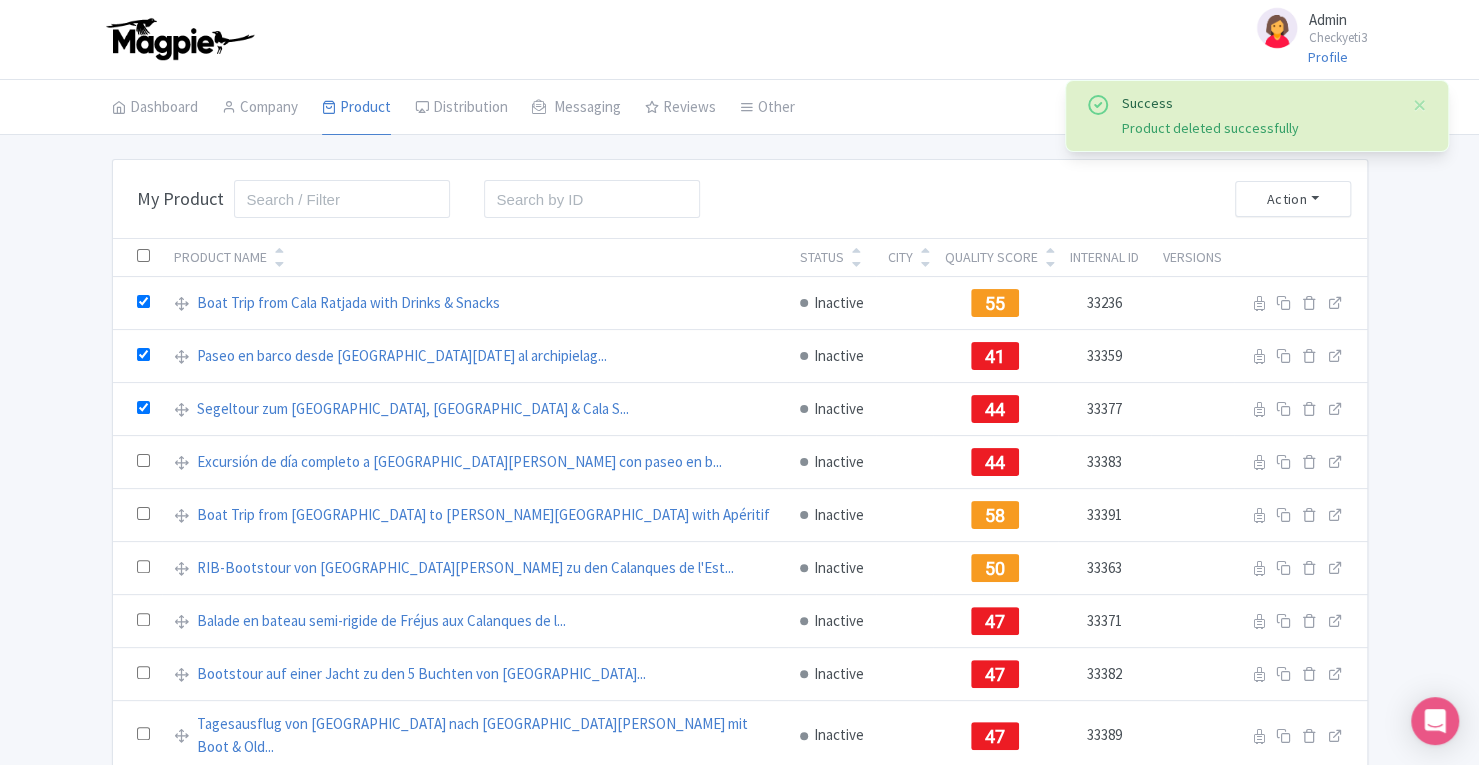 checkbox on "true" 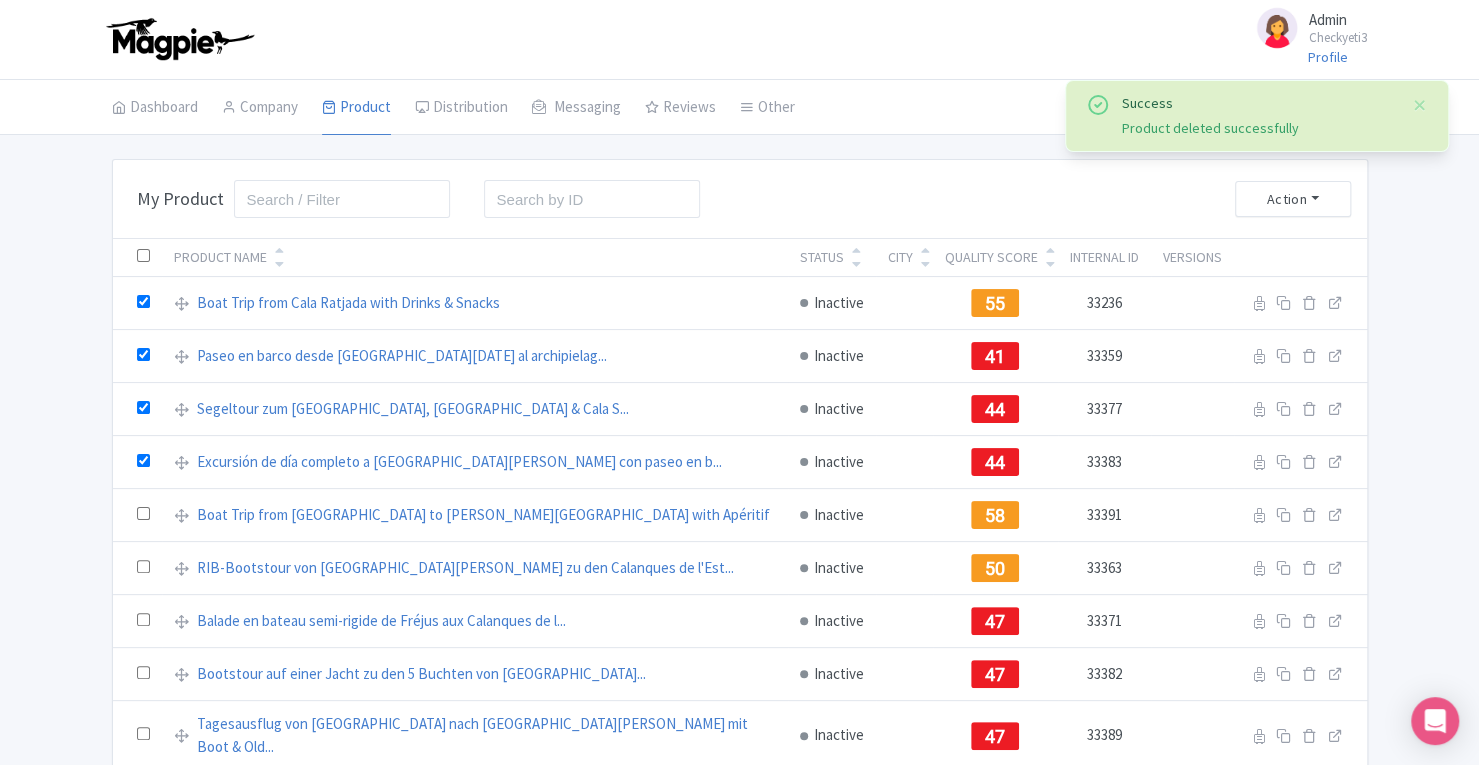 checkbox on "true" 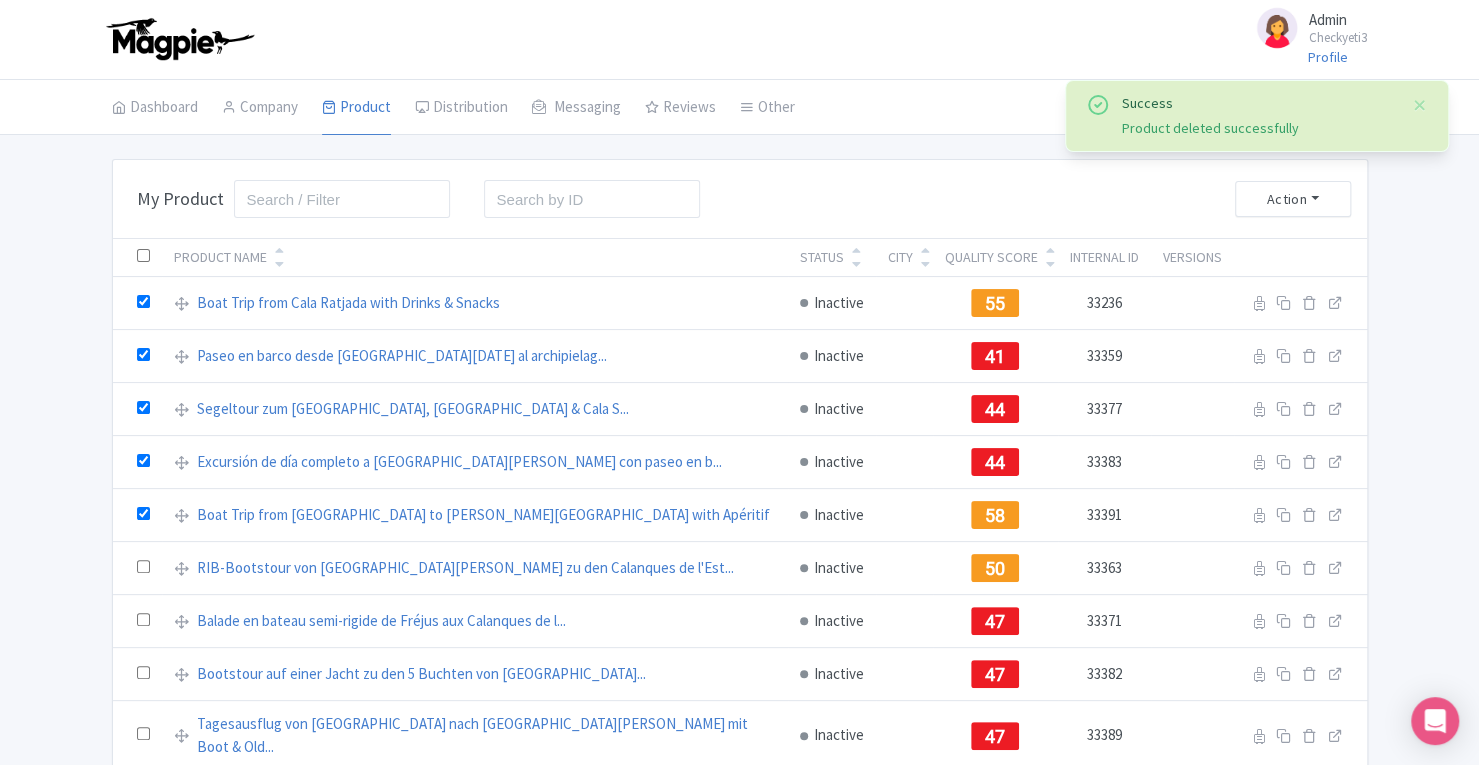 checkbox on "true" 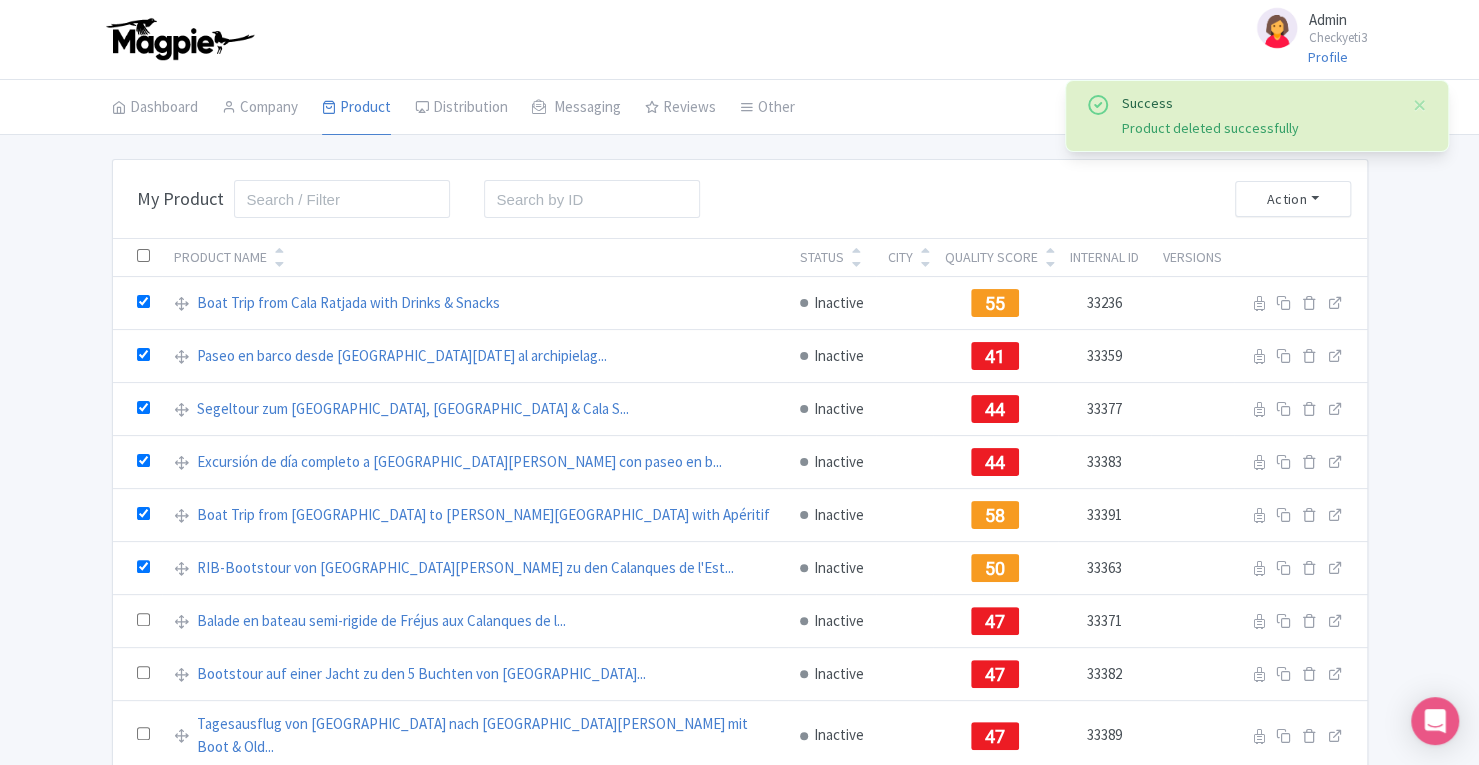 checkbox on "true" 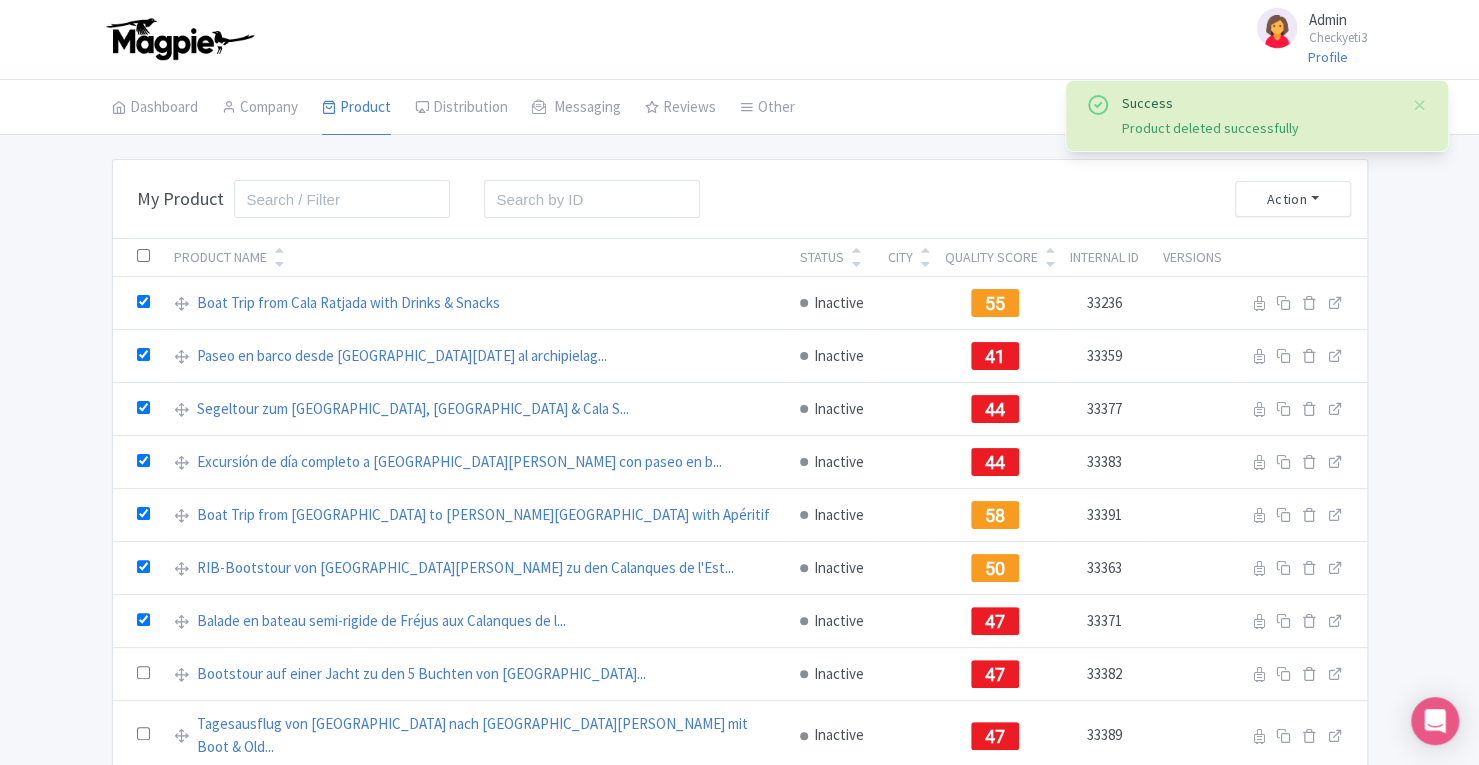 checkbox on "true" 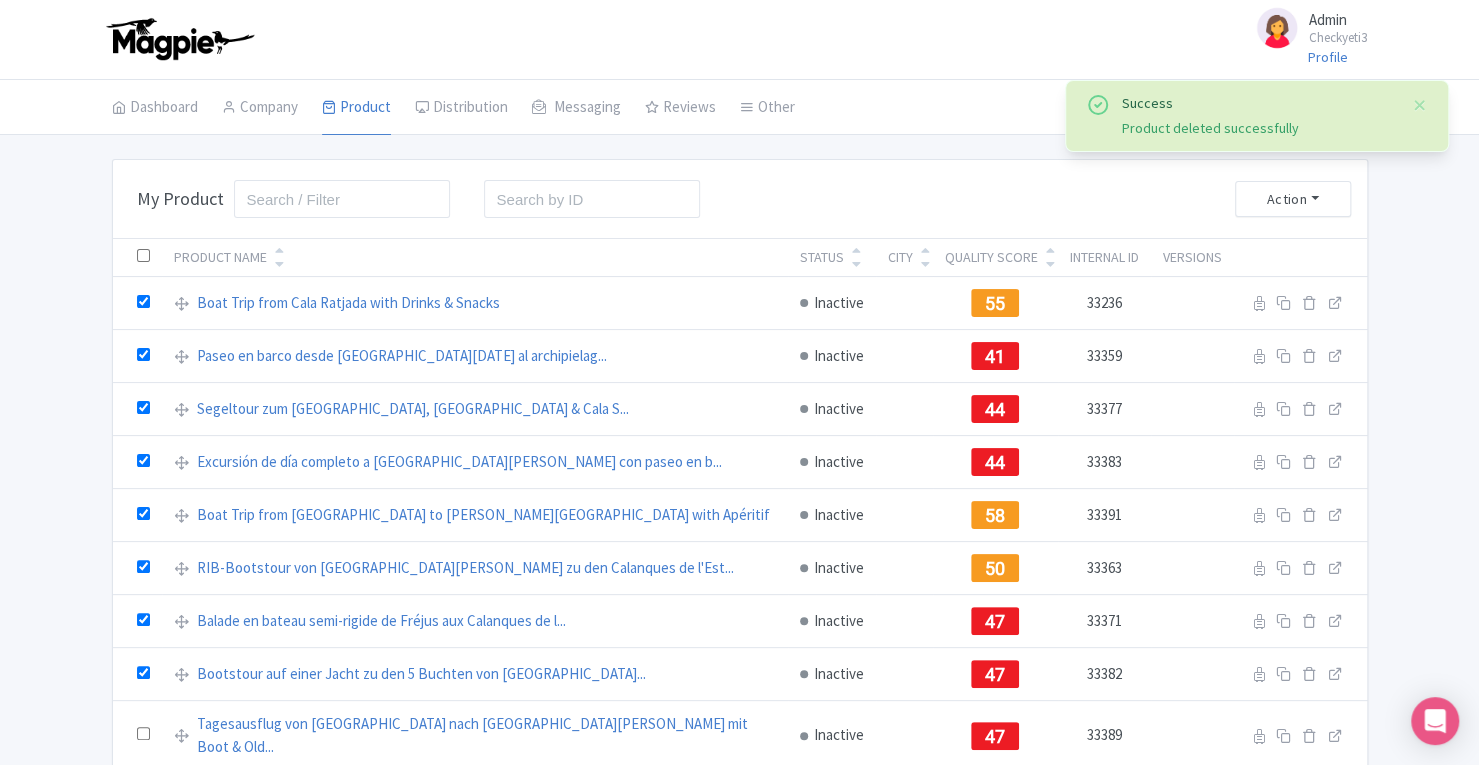 checkbox on "true" 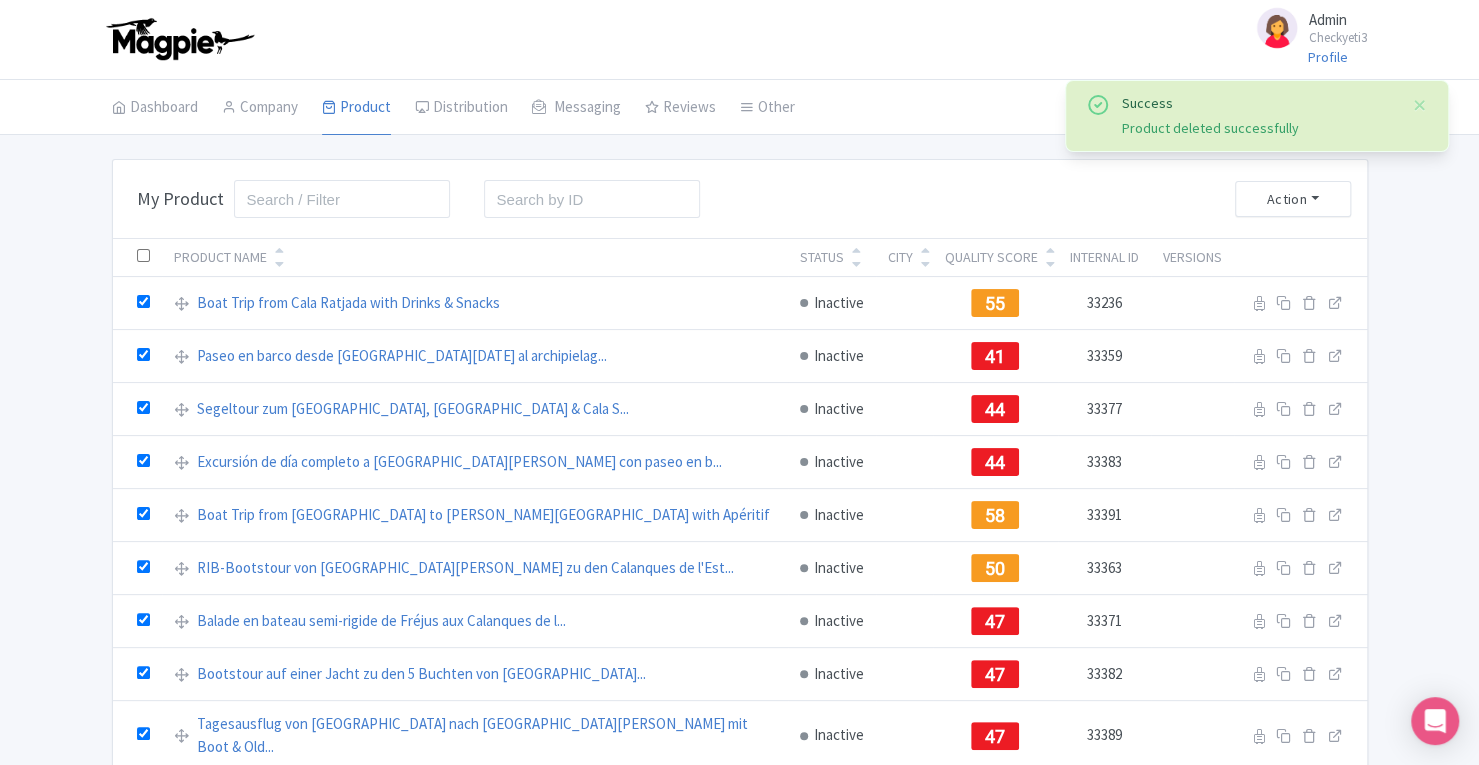 checkbox on "true" 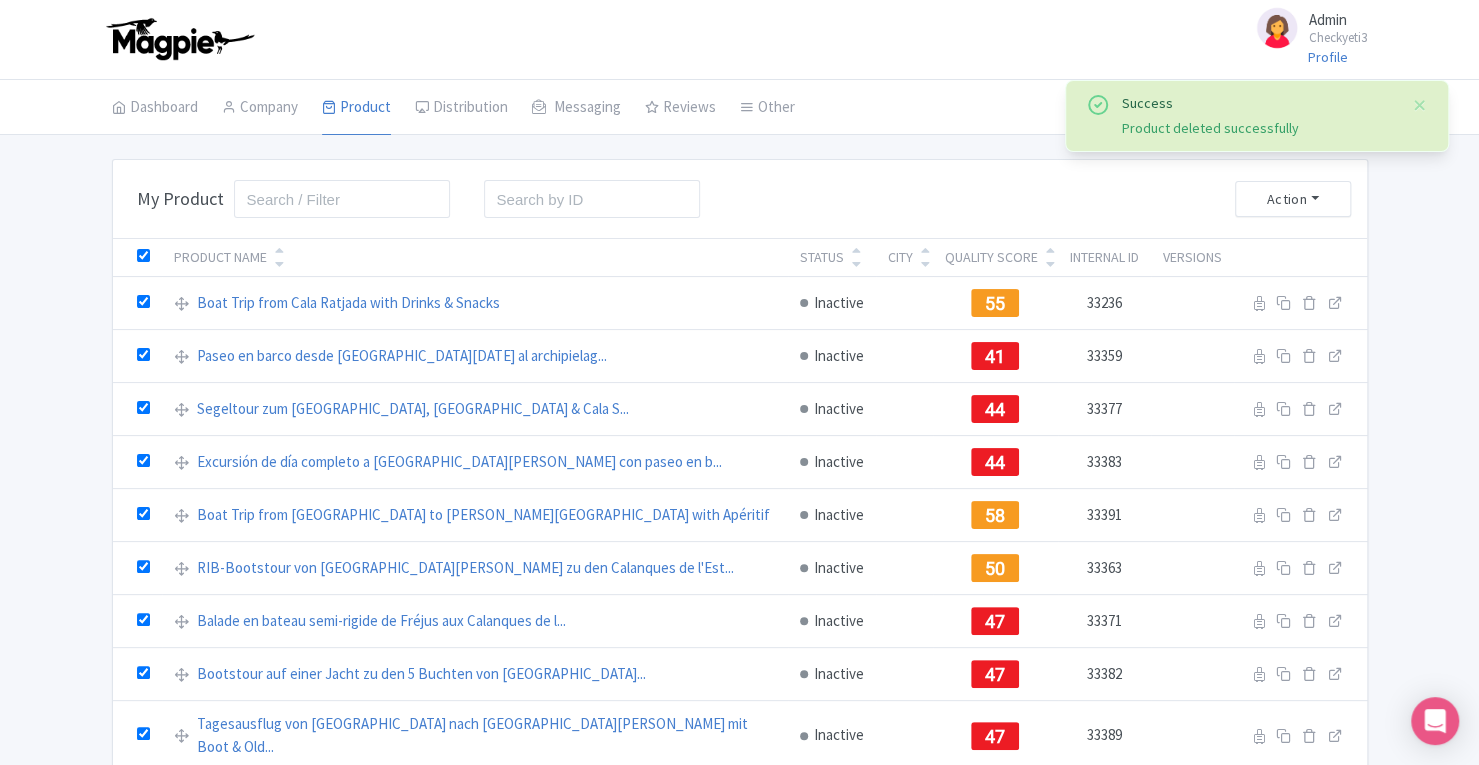 checkbox on "true" 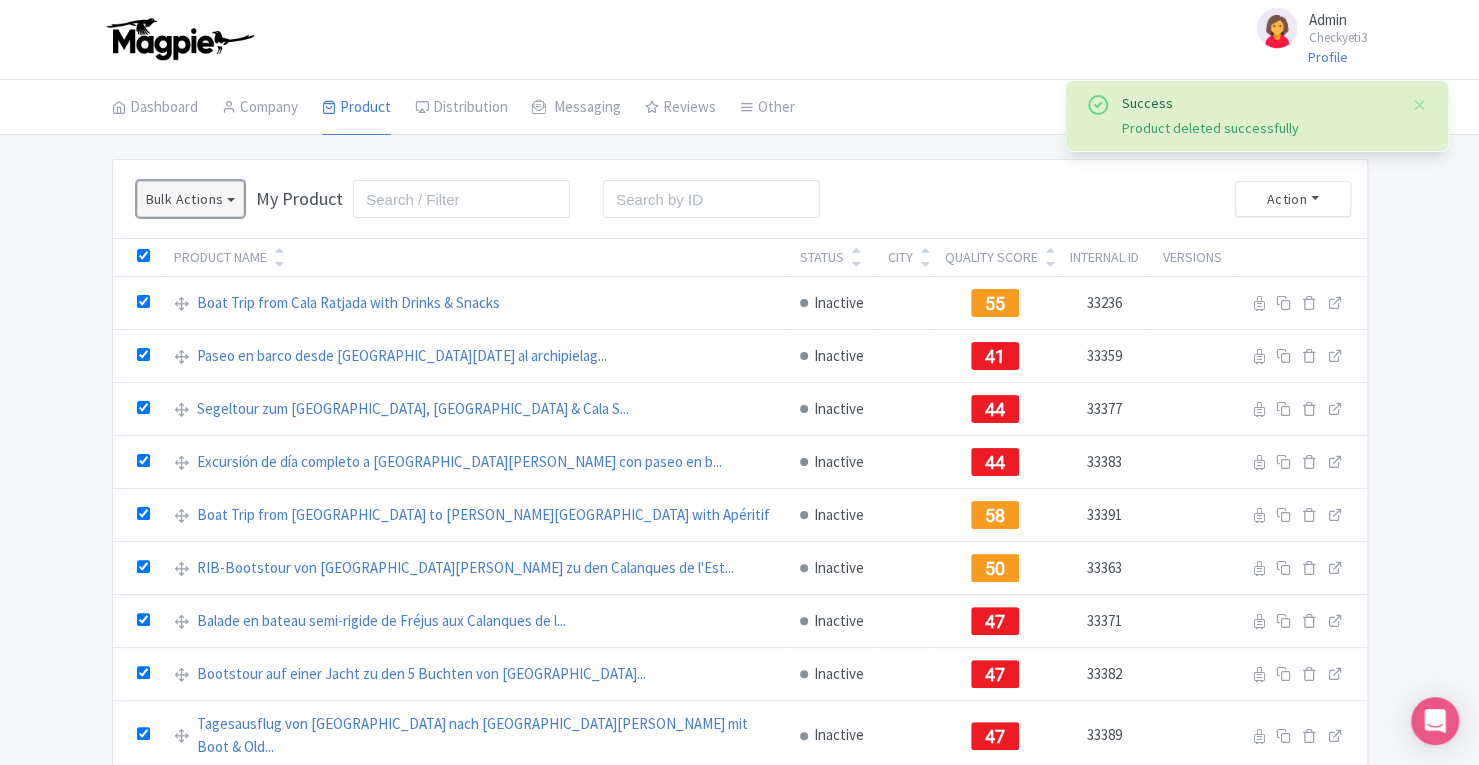 click on "Bulk Actions" at bounding box center (191, 199) 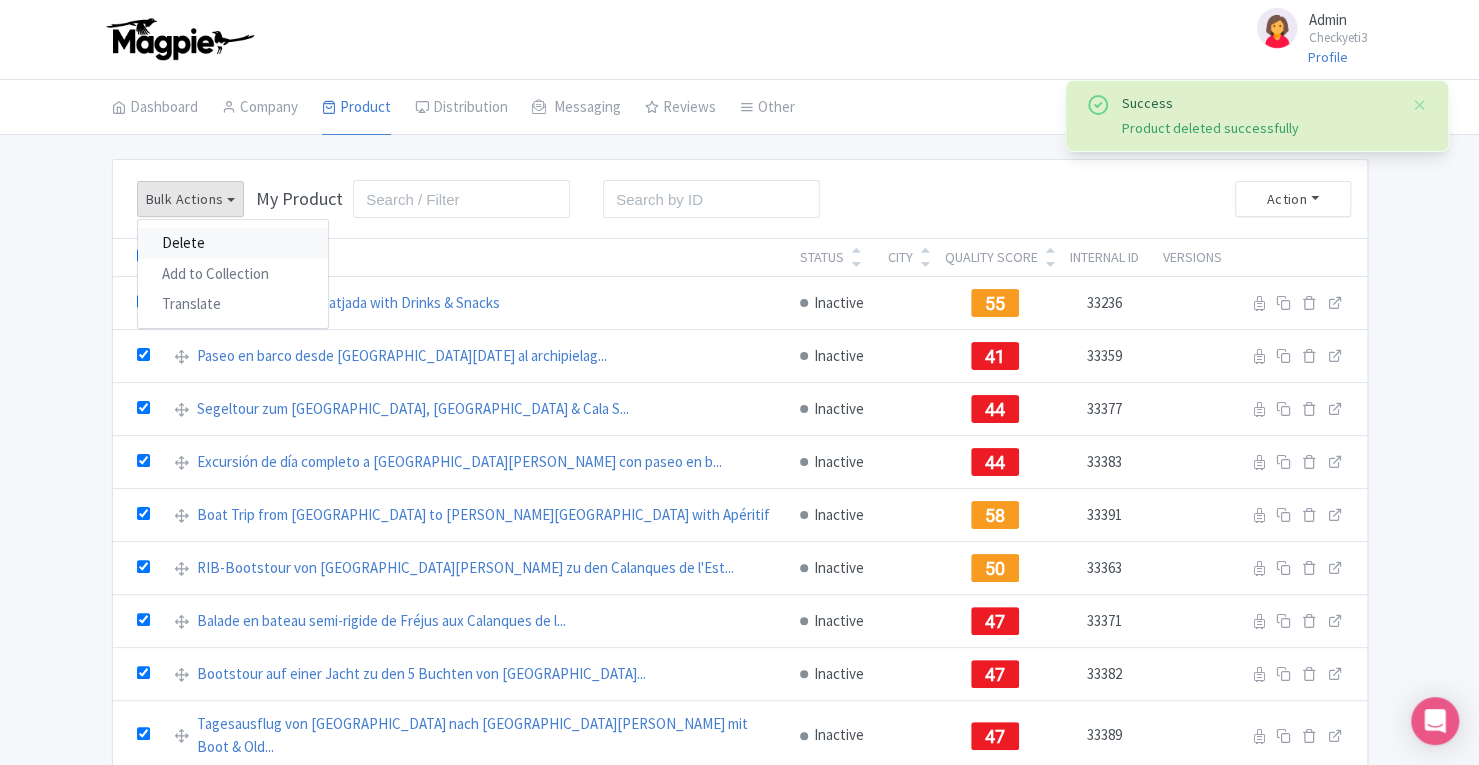 click on "Delete" at bounding box center [233, 243] 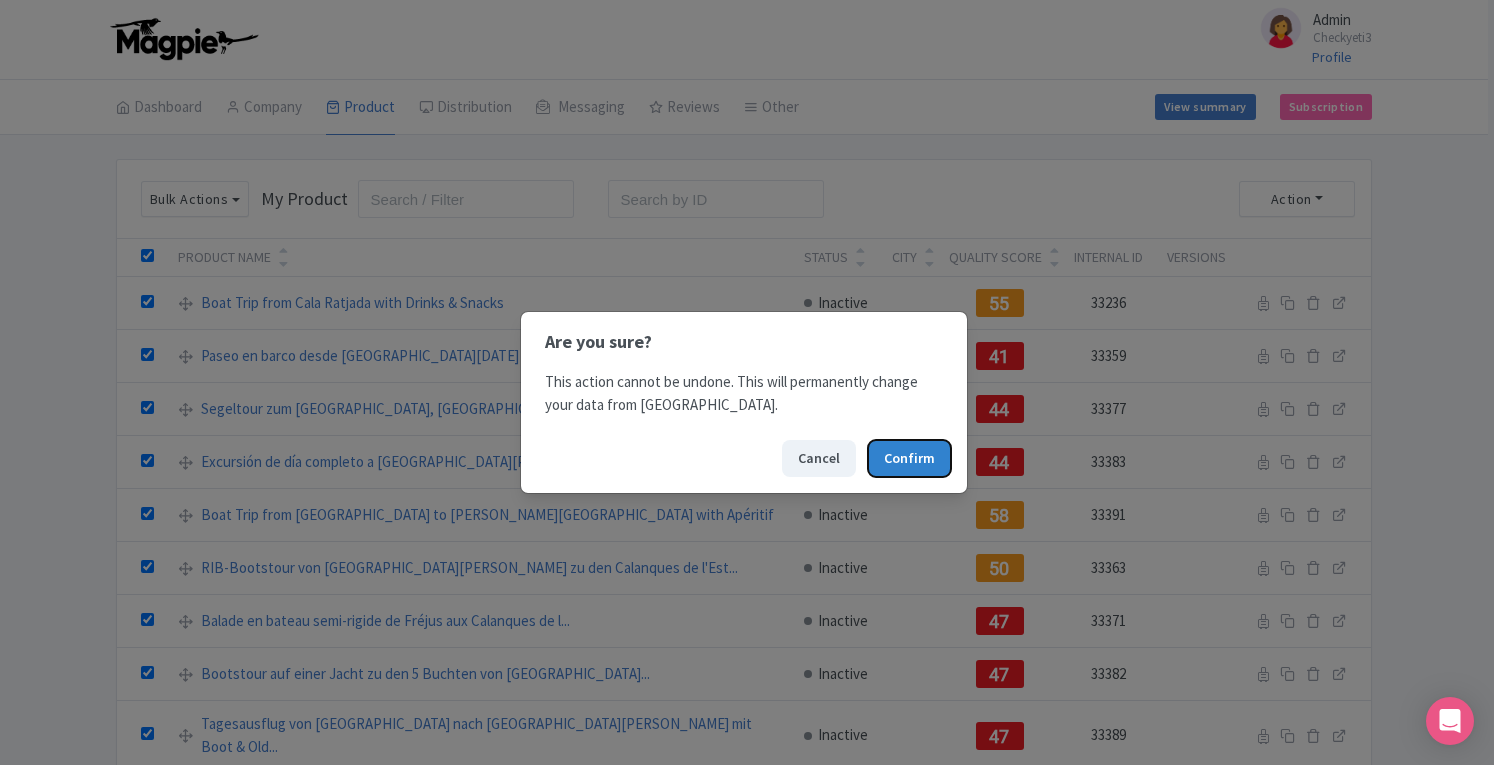 click on "Confirm" at bounding box center (909, 458) 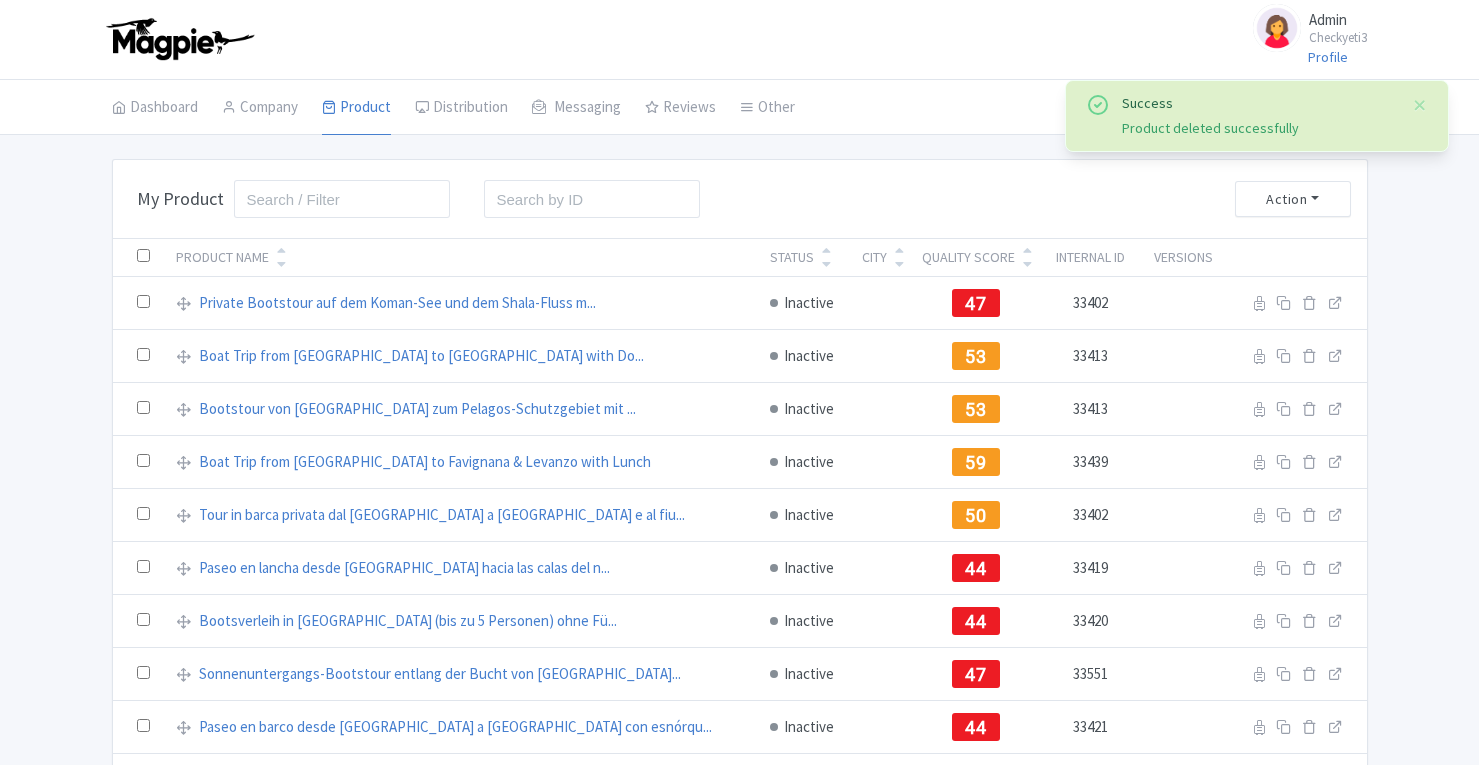 scroll, scrollTop: 0, scrollLeft: 0, axis: both 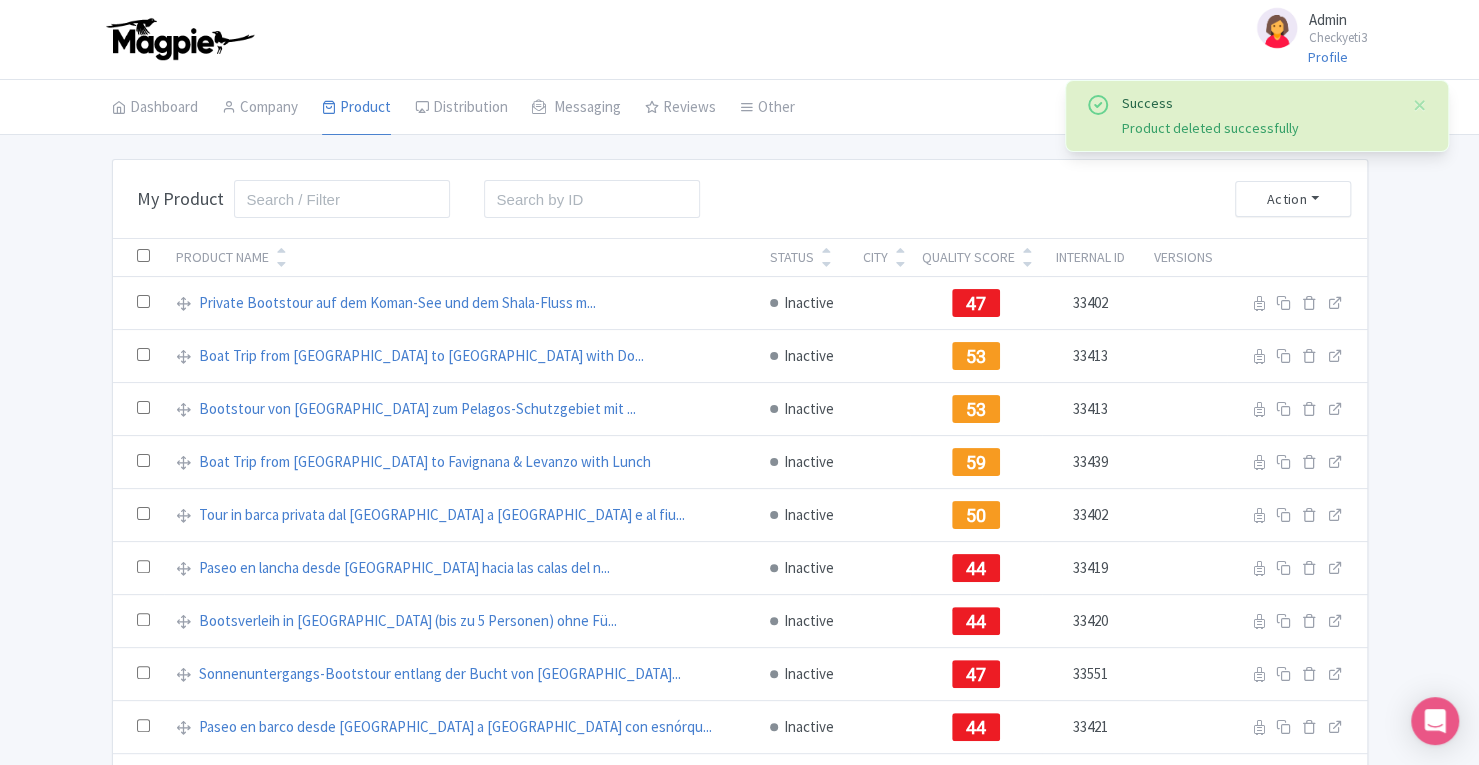 click at bounding box center [143, 255] 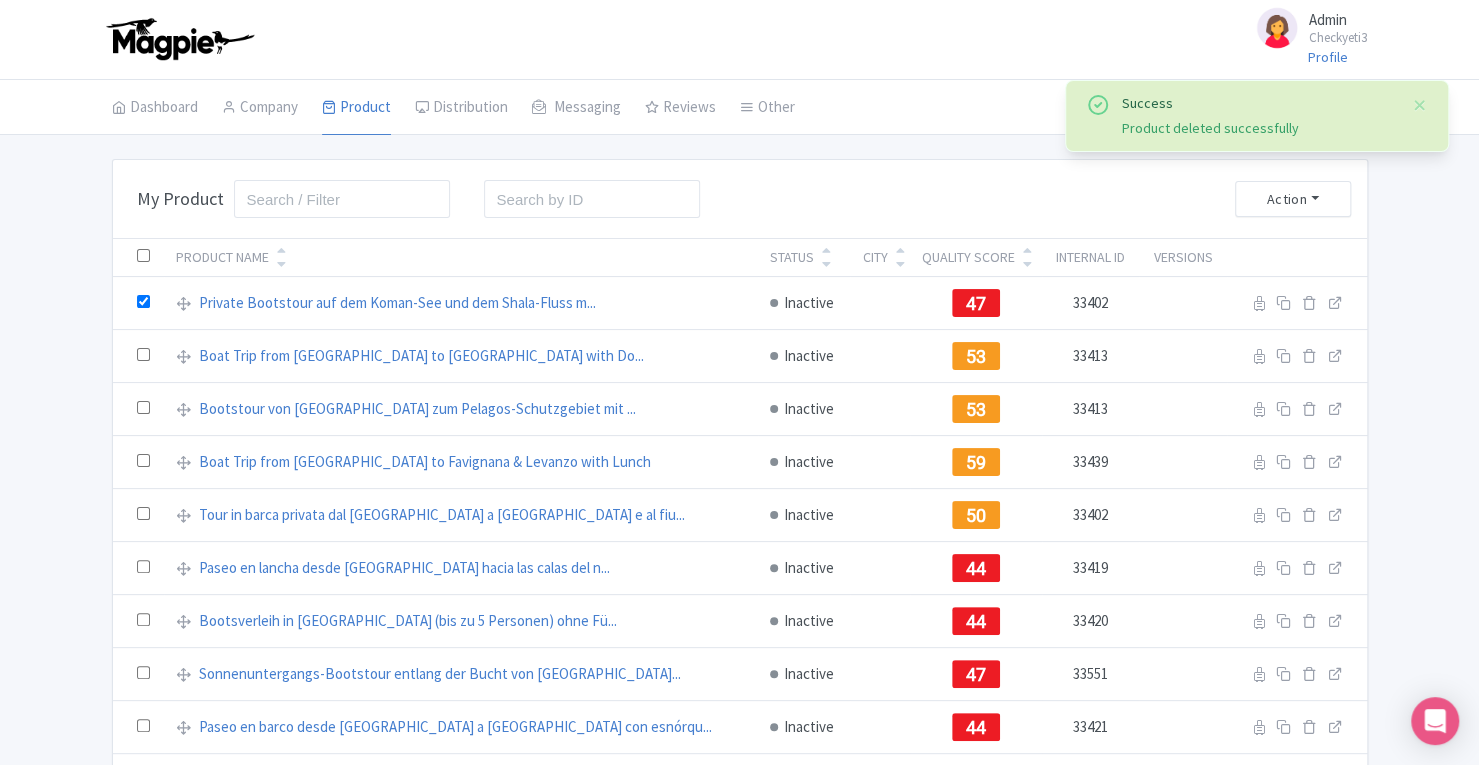 checkbox on "true" 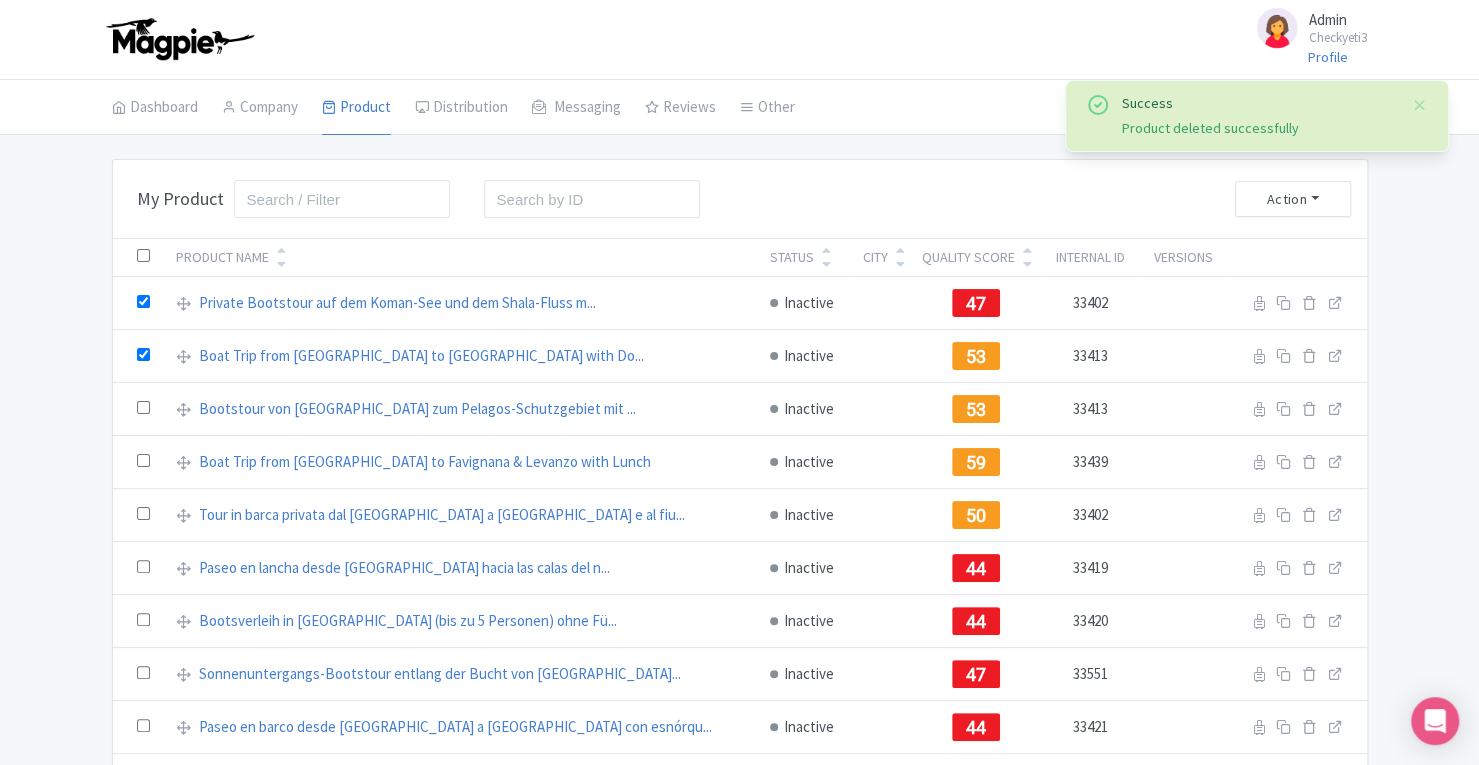 checkbox on "true" 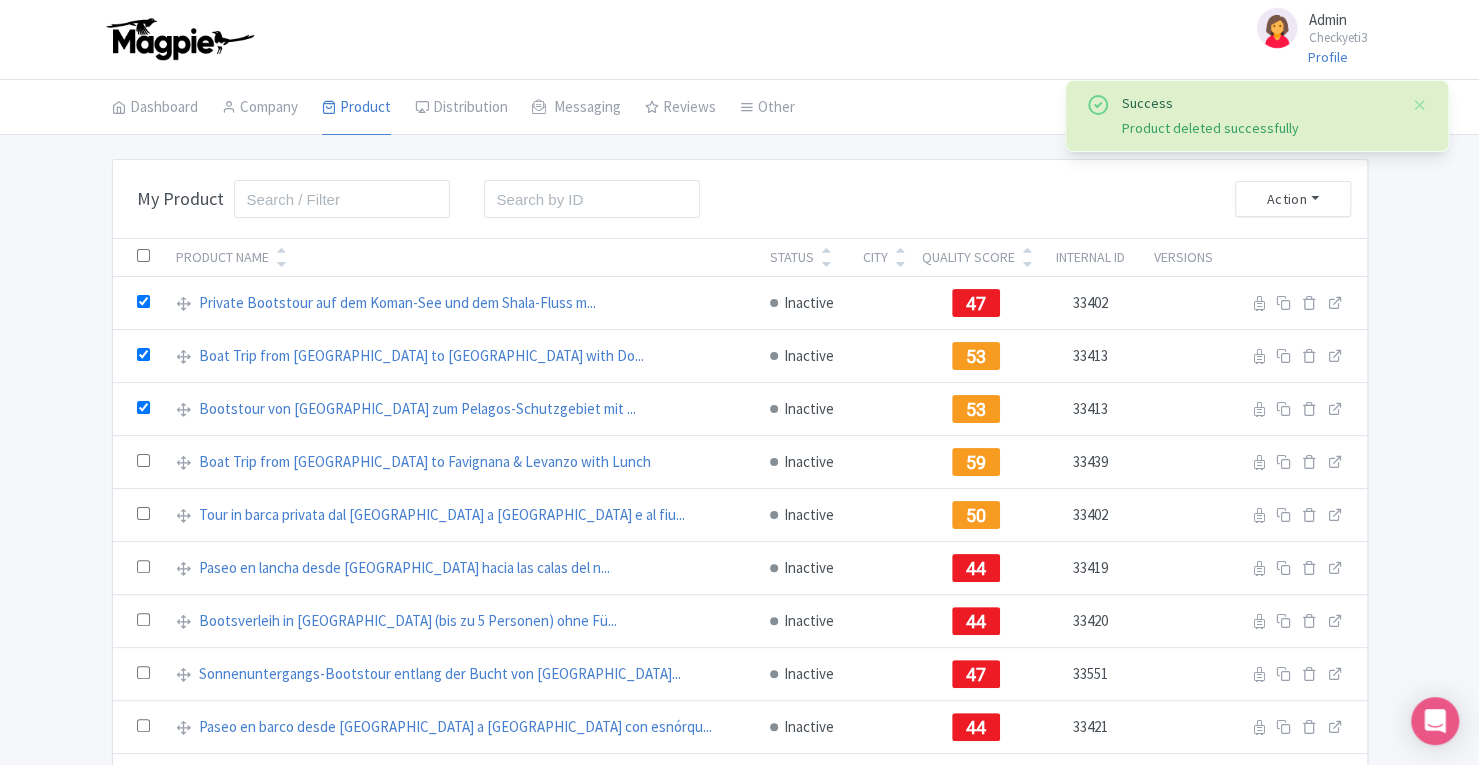 checkbox on "true" 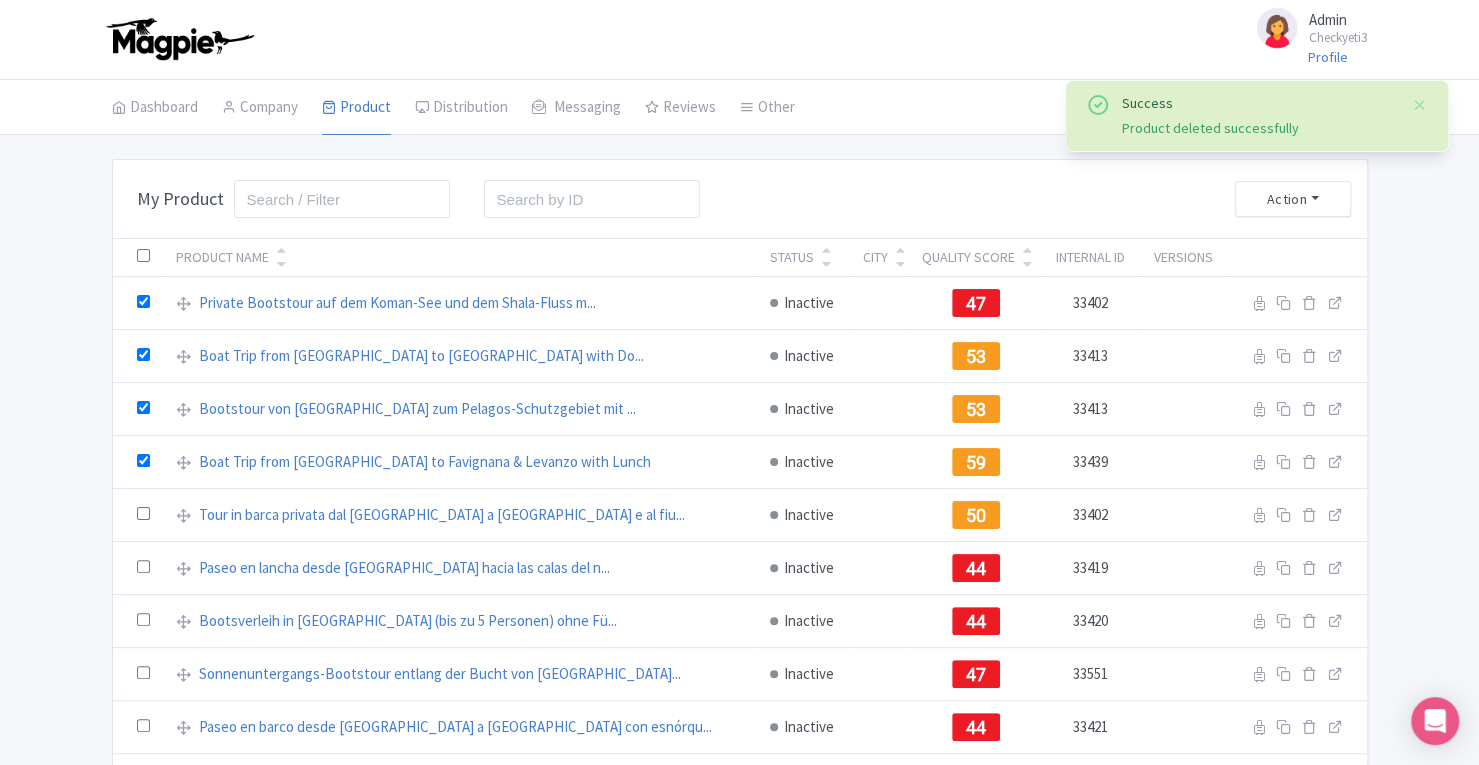 checkbox on "true" 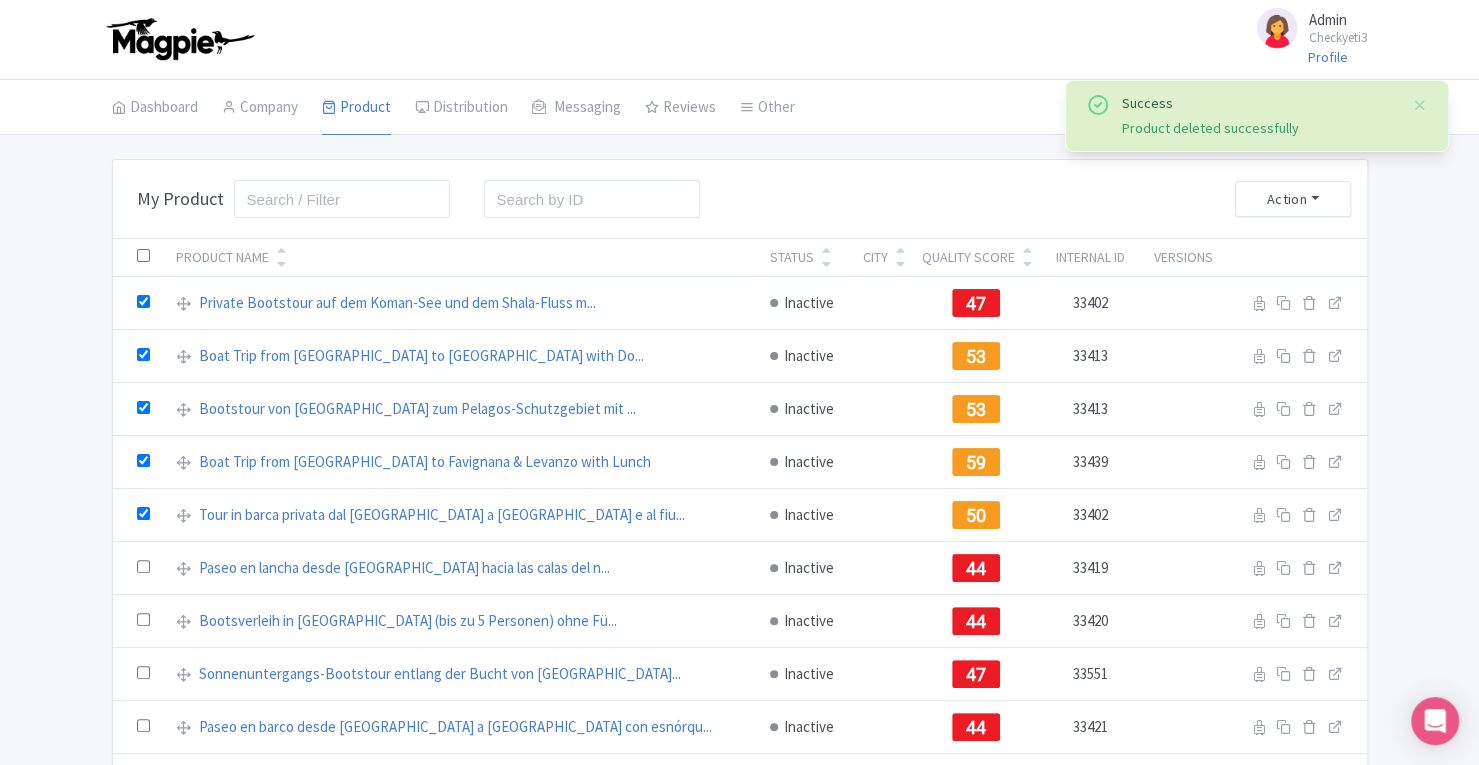 checkbox on "true" 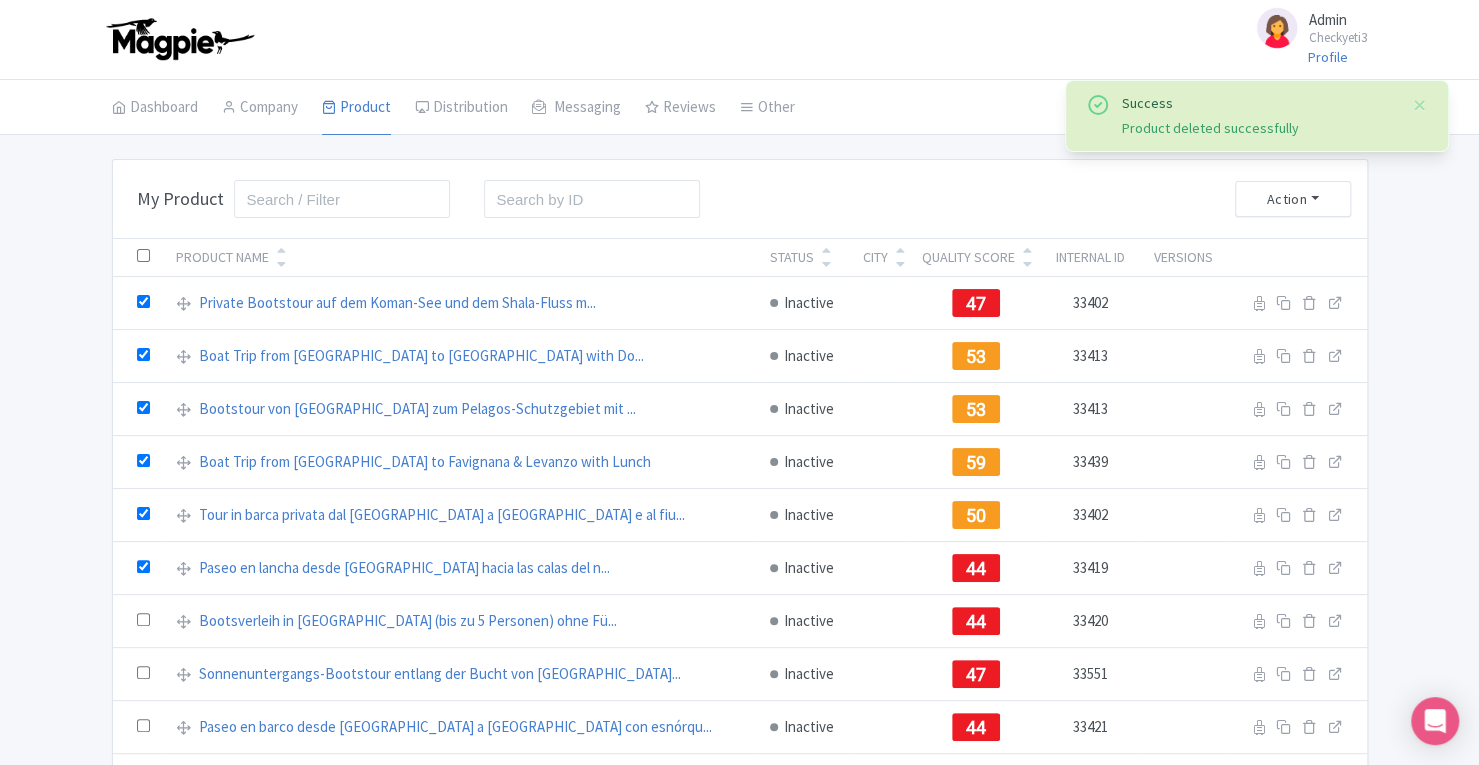 checkbox on "true" 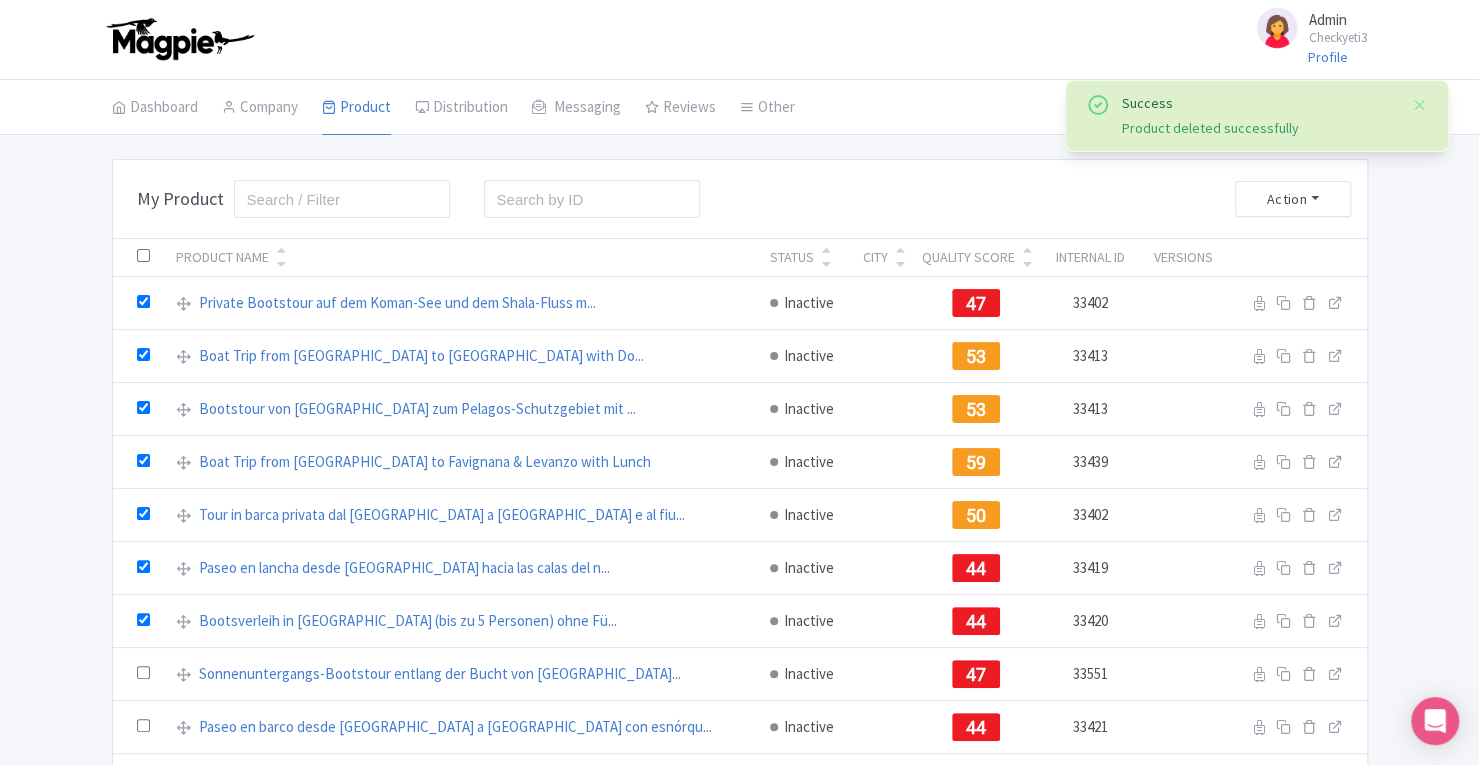 checkbox on "true" 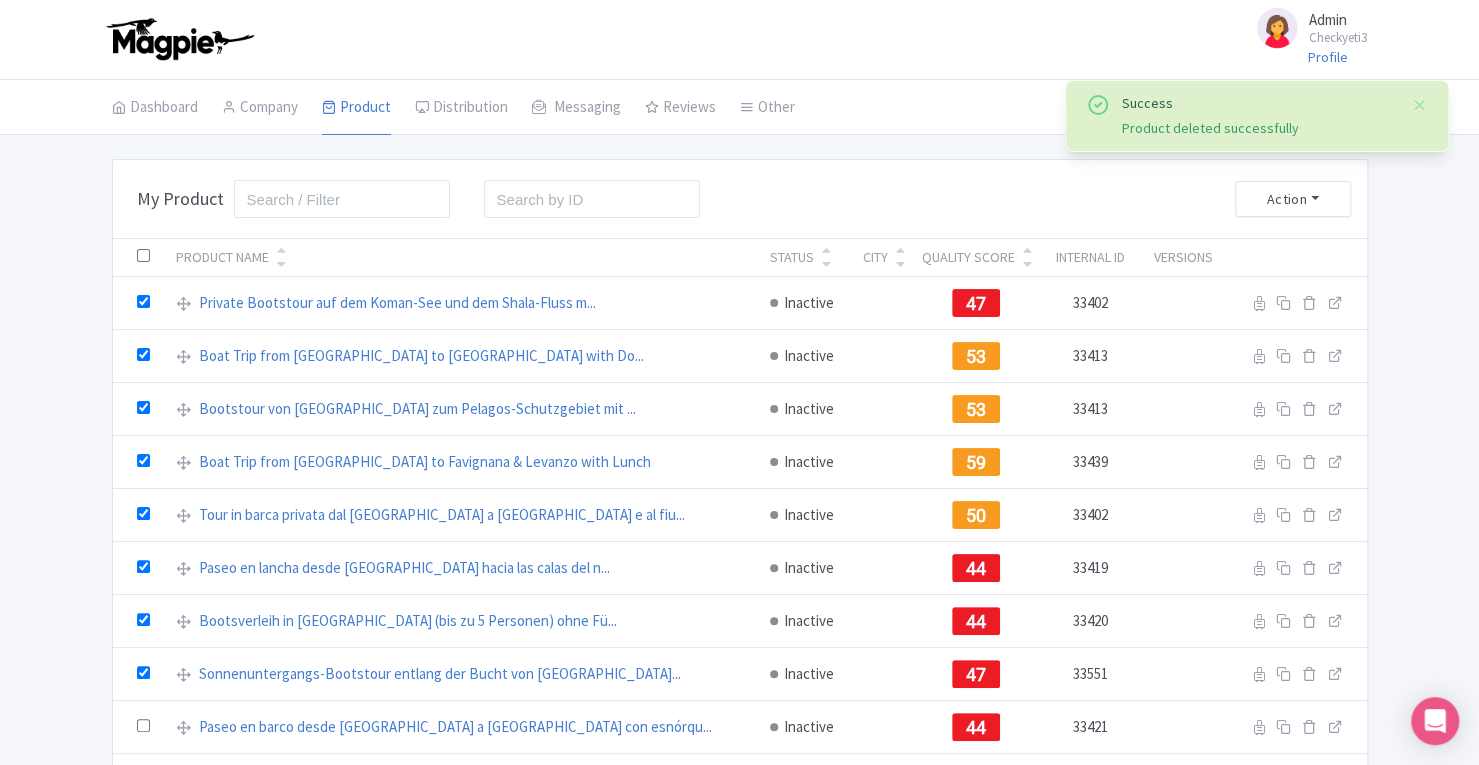 checkbox on "true" 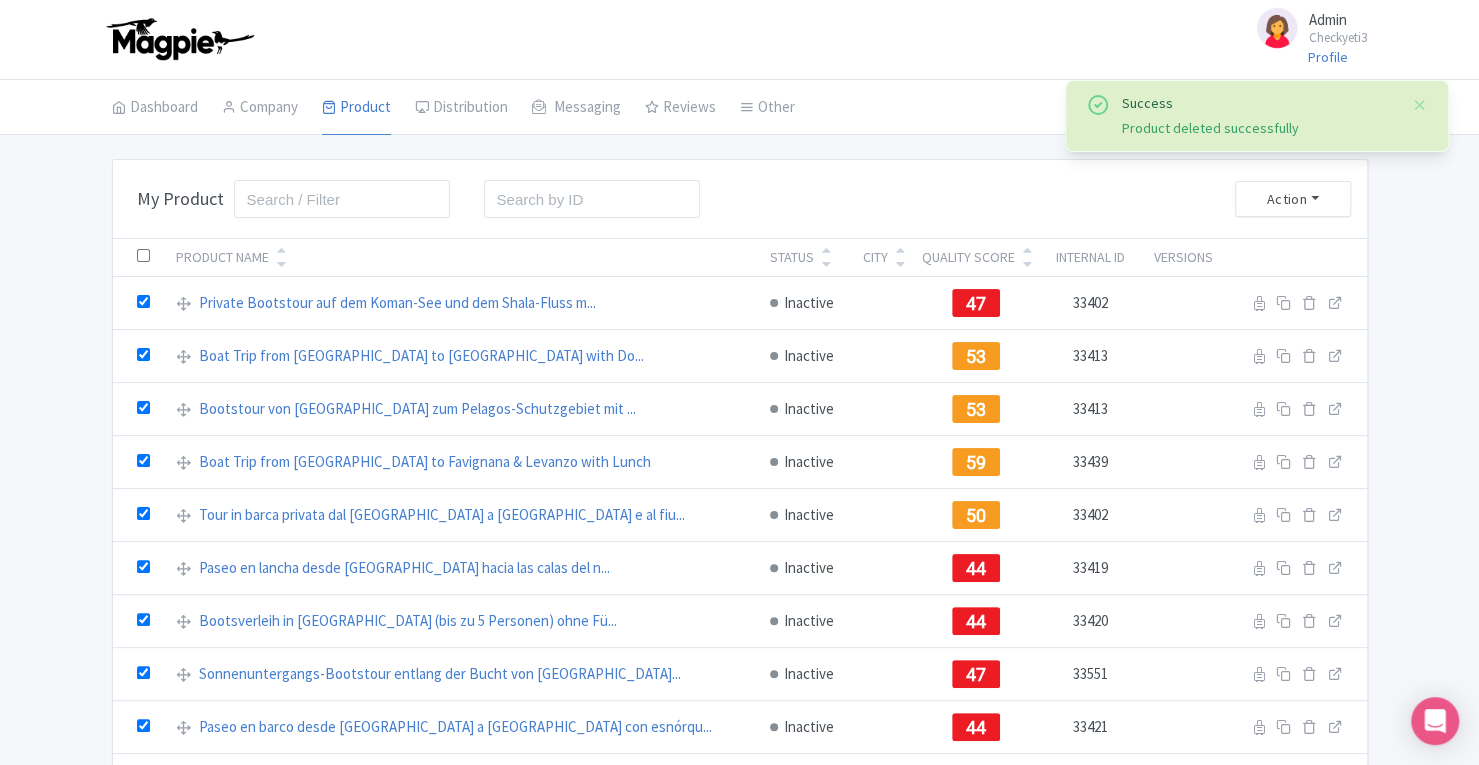 checkbox on "true" 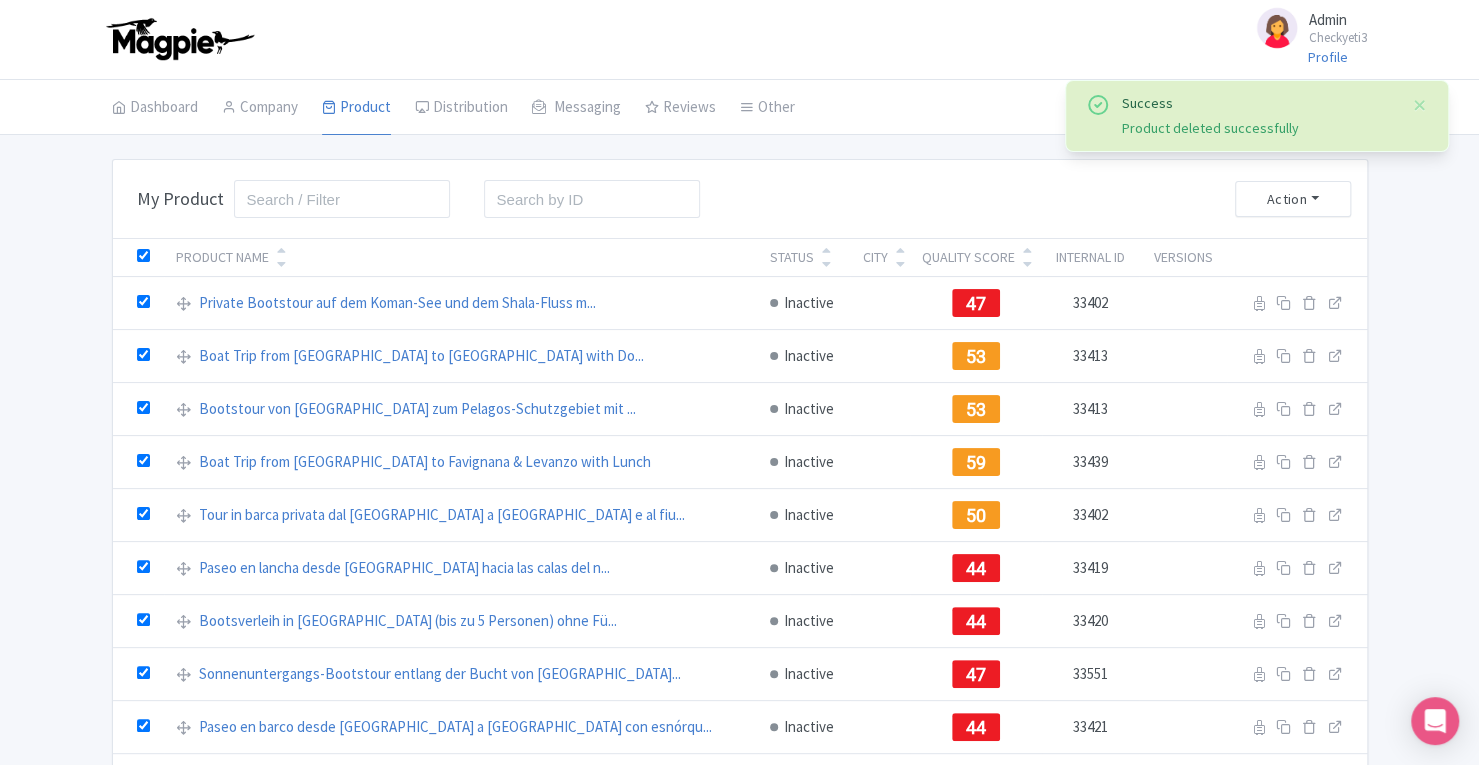 checkbox on "true" 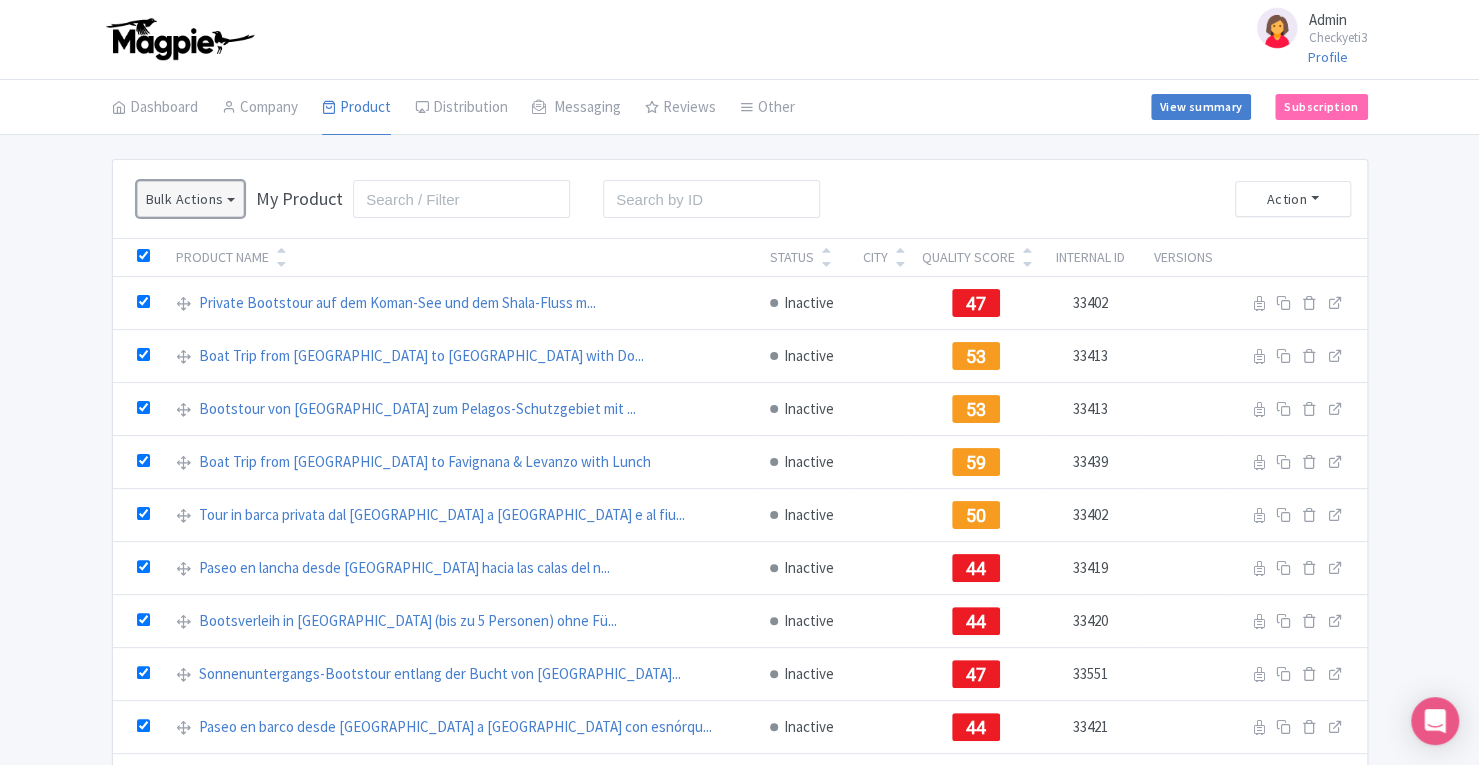 click on "Bulk Actions" at bounding box center [191, 199] 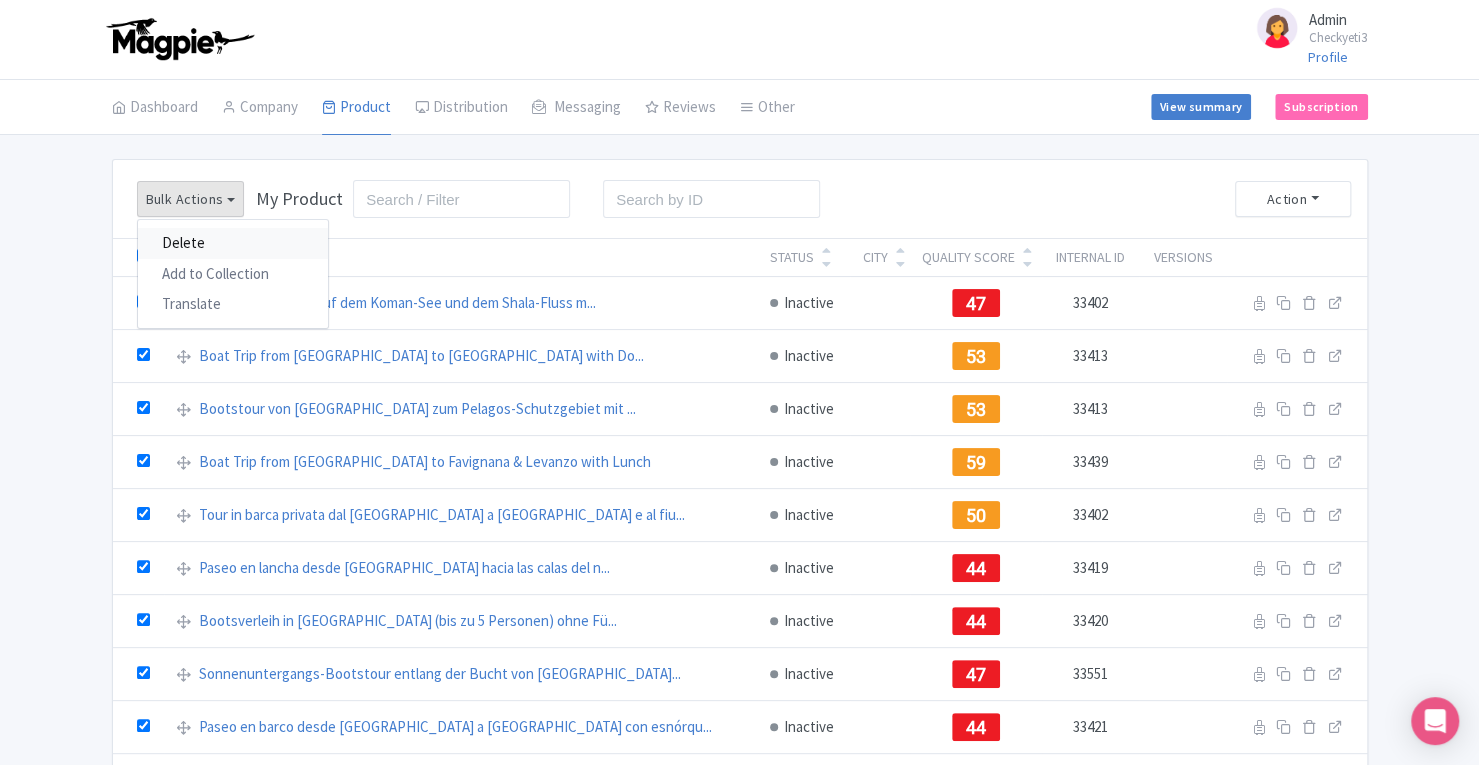 click on "Delete" at bounding box center (233, 243) 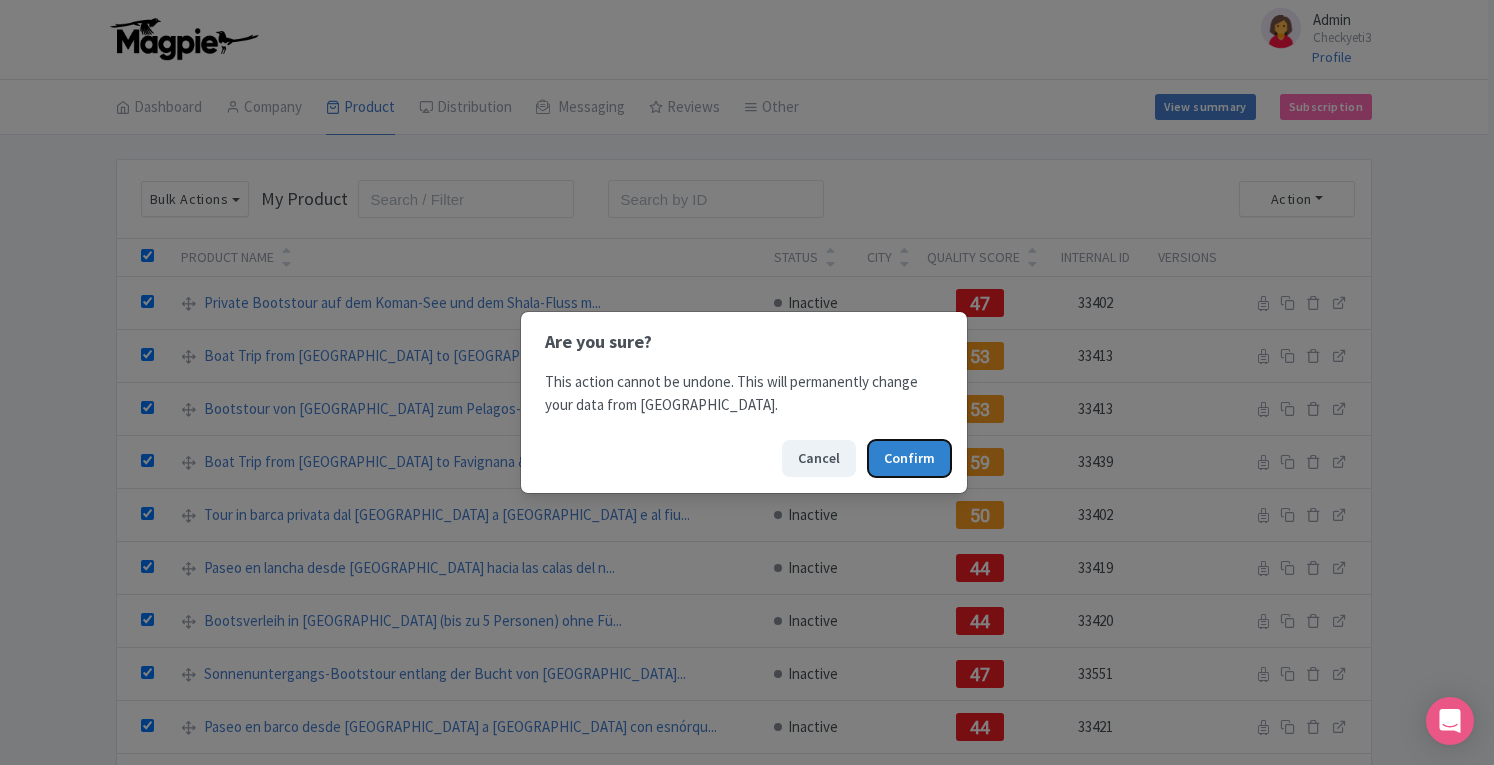 click on "Confirm" at bounding box center [909, 458] 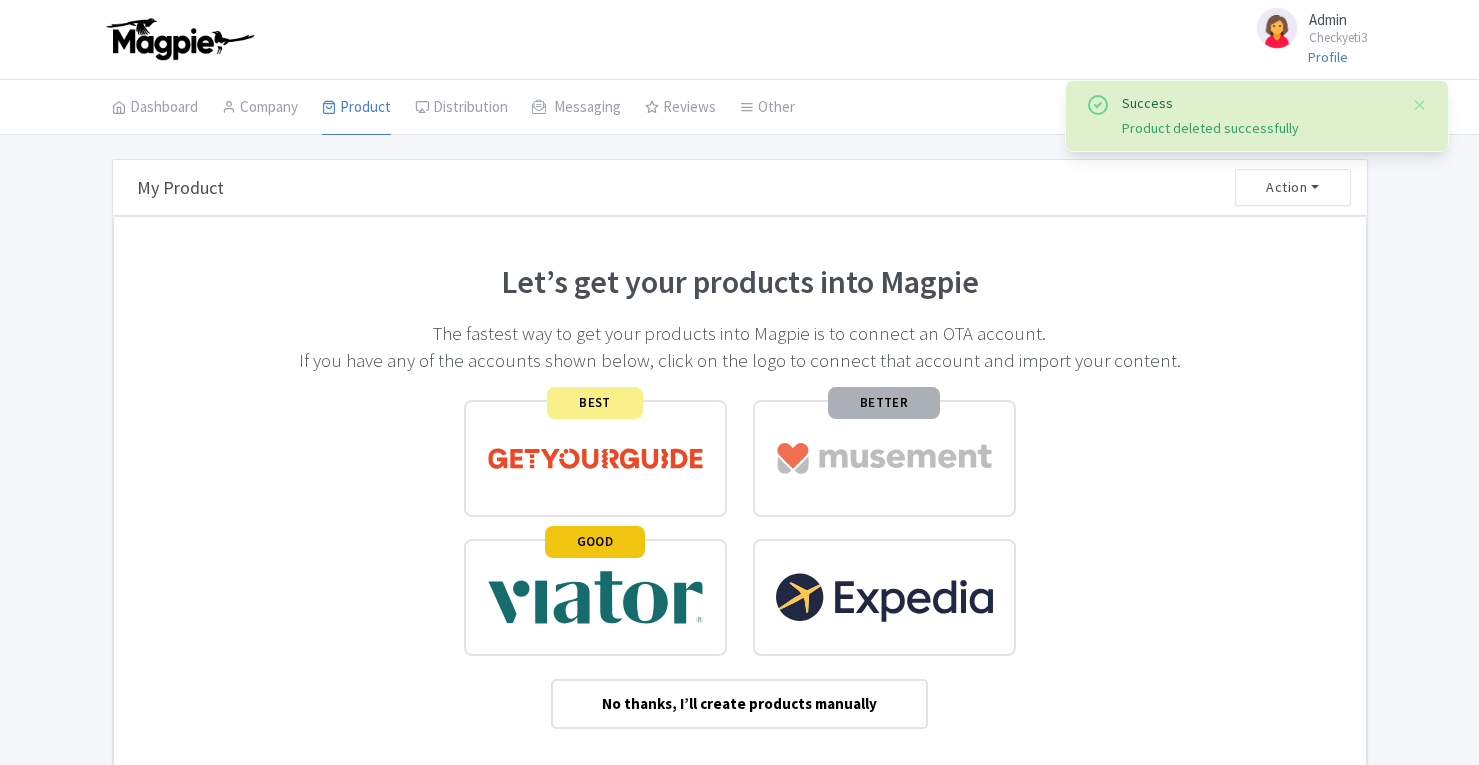 scroll, scrollTop: 0, scrollLeft: 0, axis: both 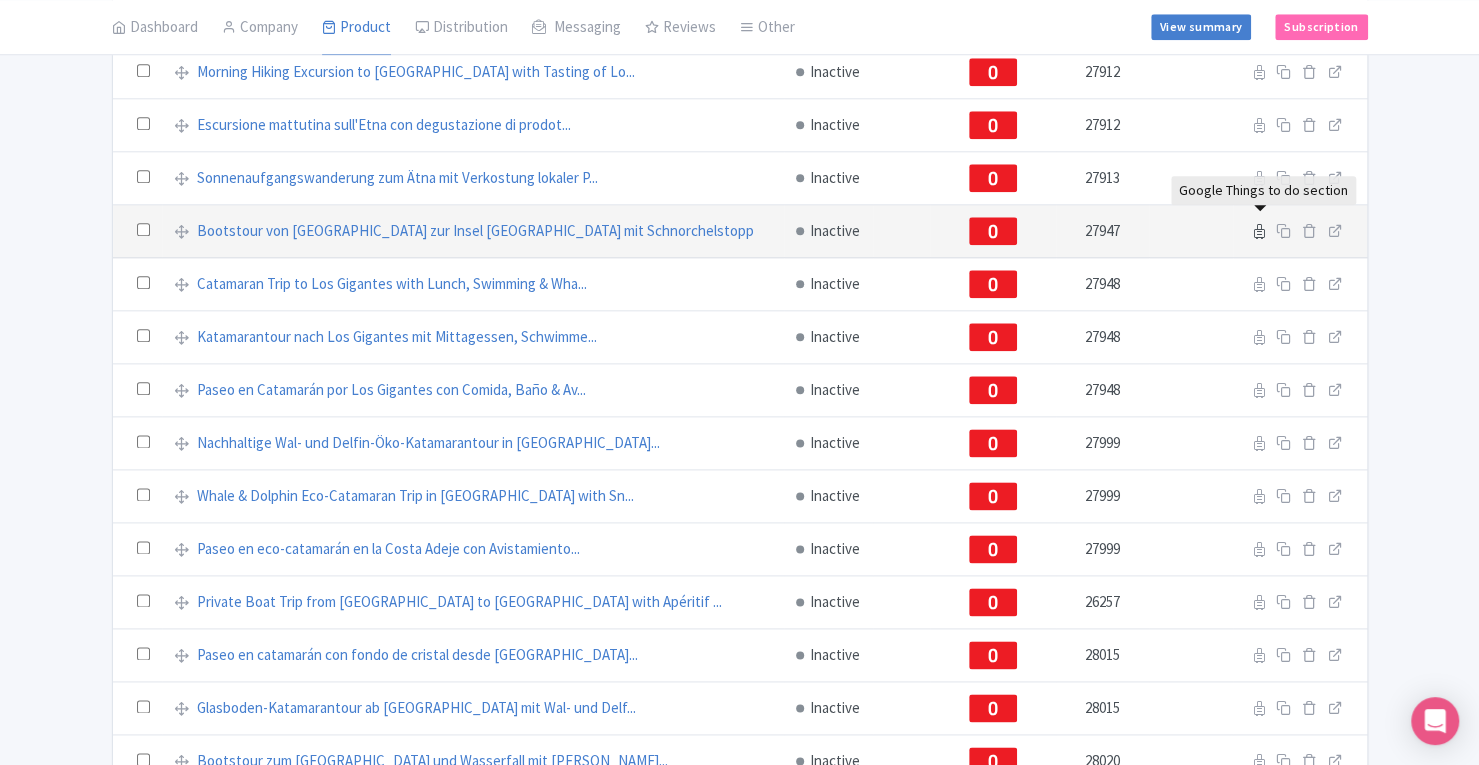click at bounding box center (1259, 231) 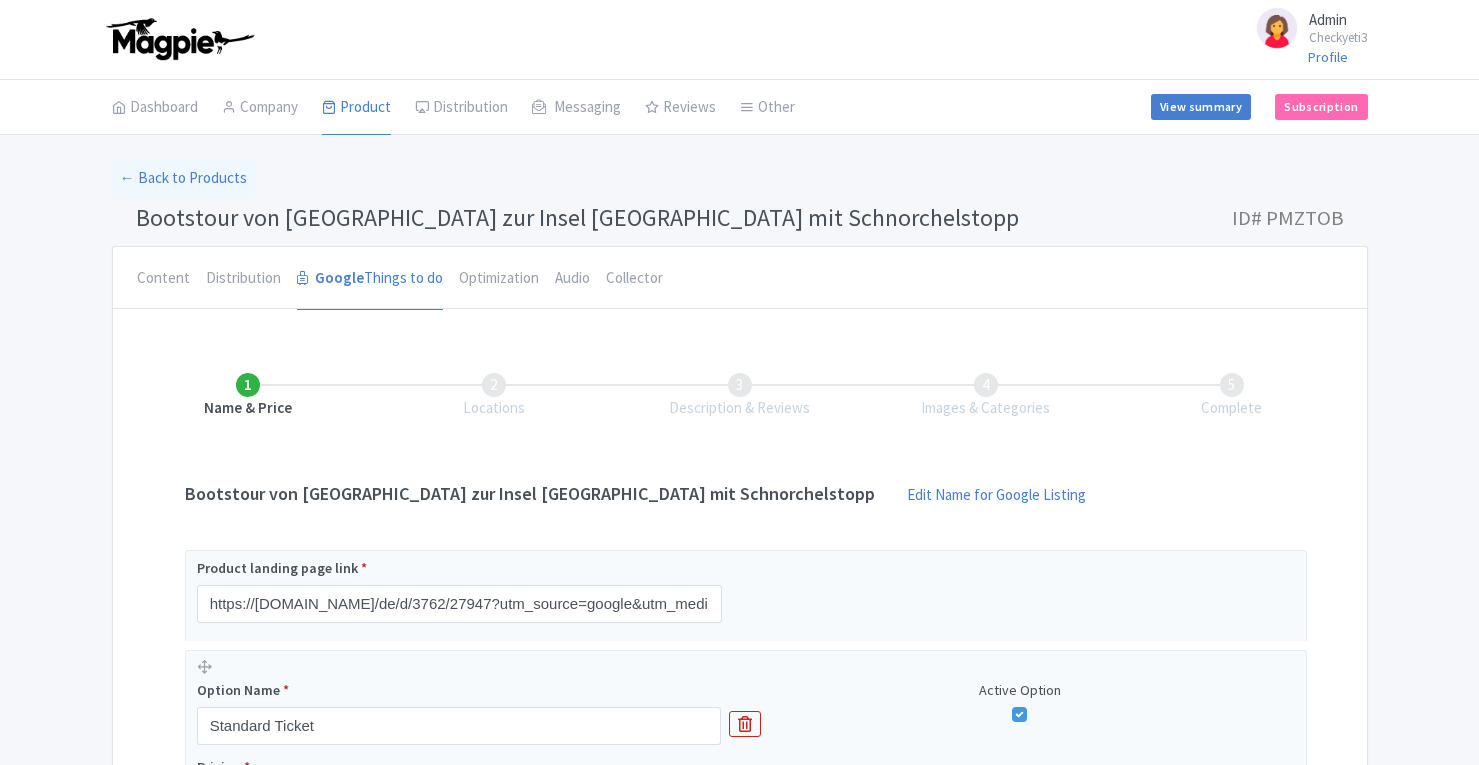 scroll, scrollTop: 0, scrollLeft: 0, axis: both 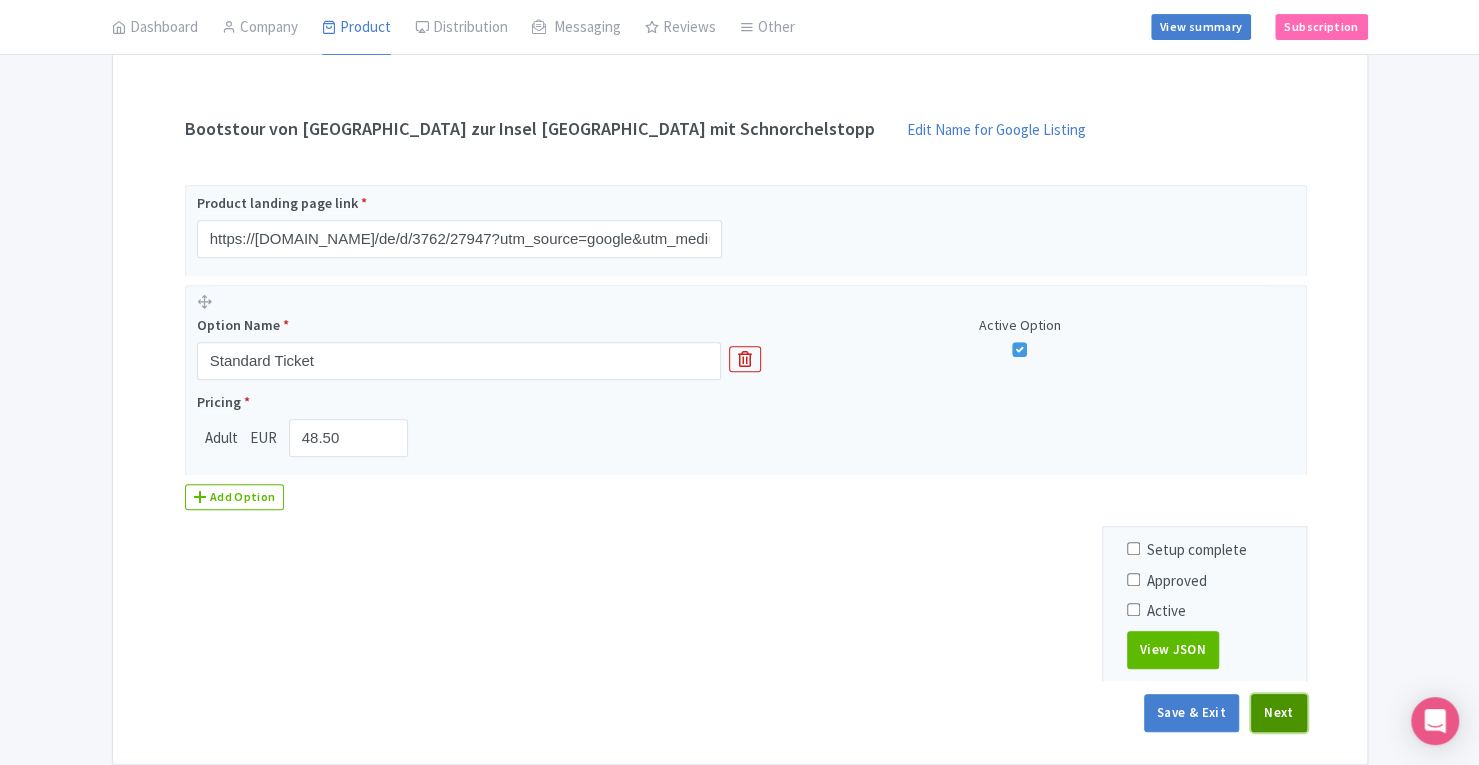 click on "Next" at bounding box center [1279, 713] 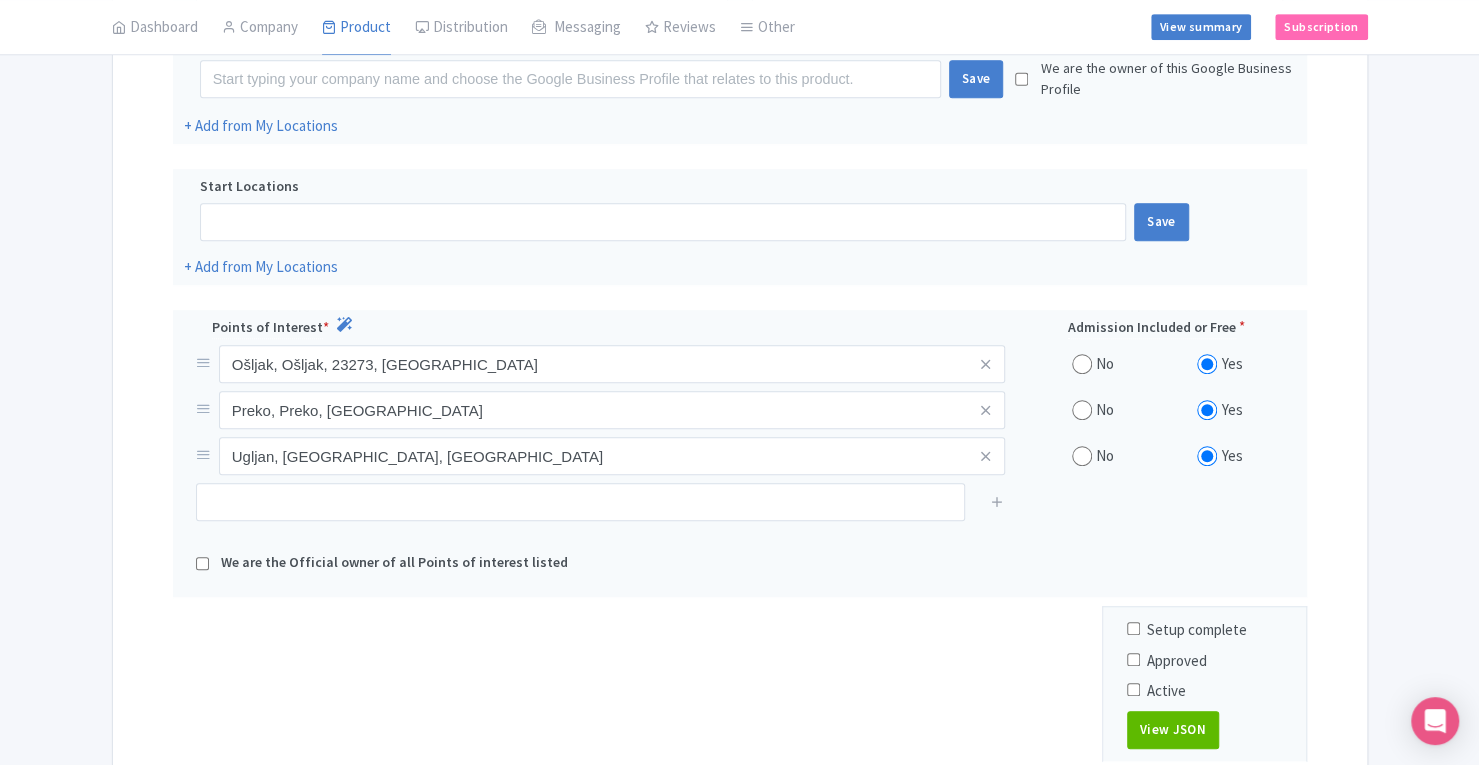 scroll, scrollTop: 594, scrollLeft: 0, axis: vertical 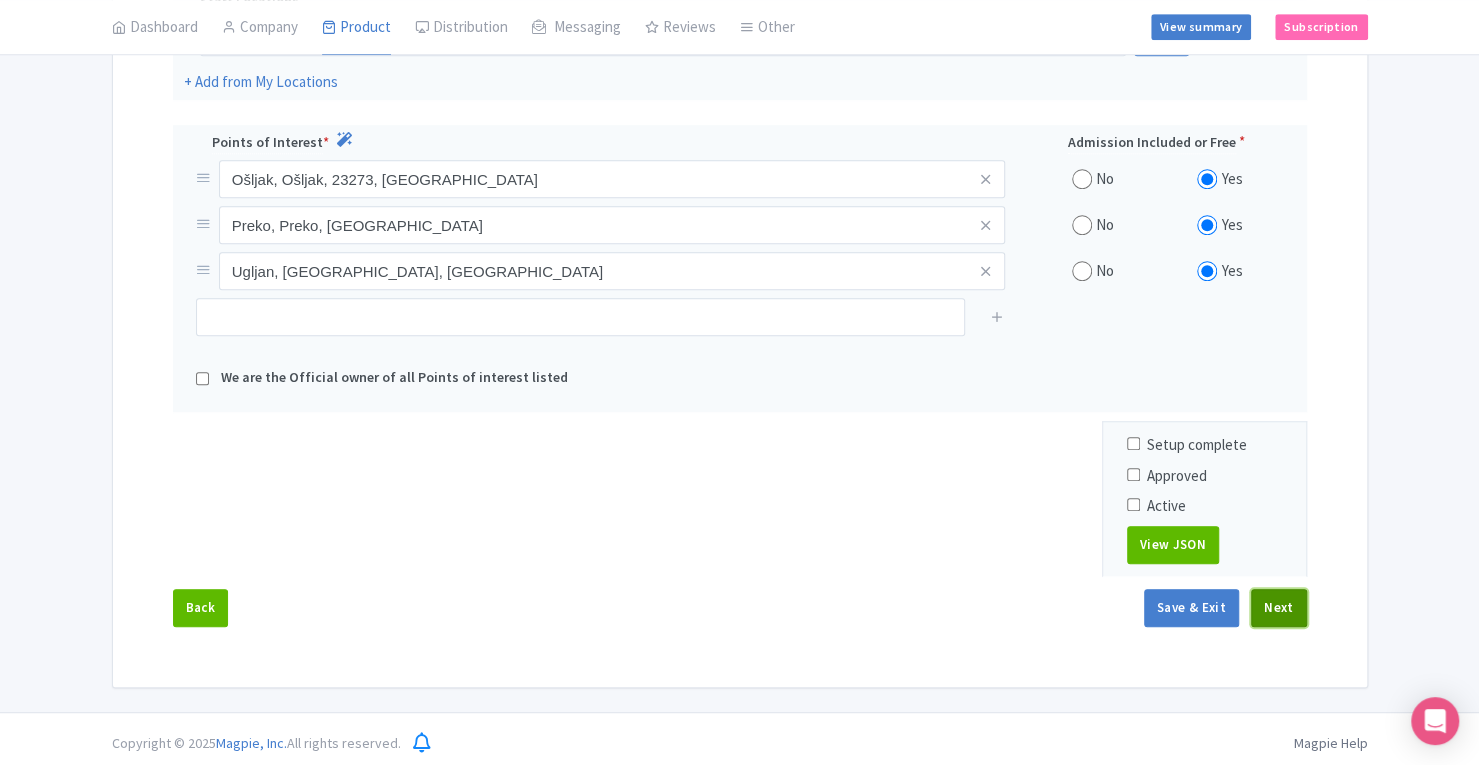 click on "Next" at bounding box center (1279, 608) 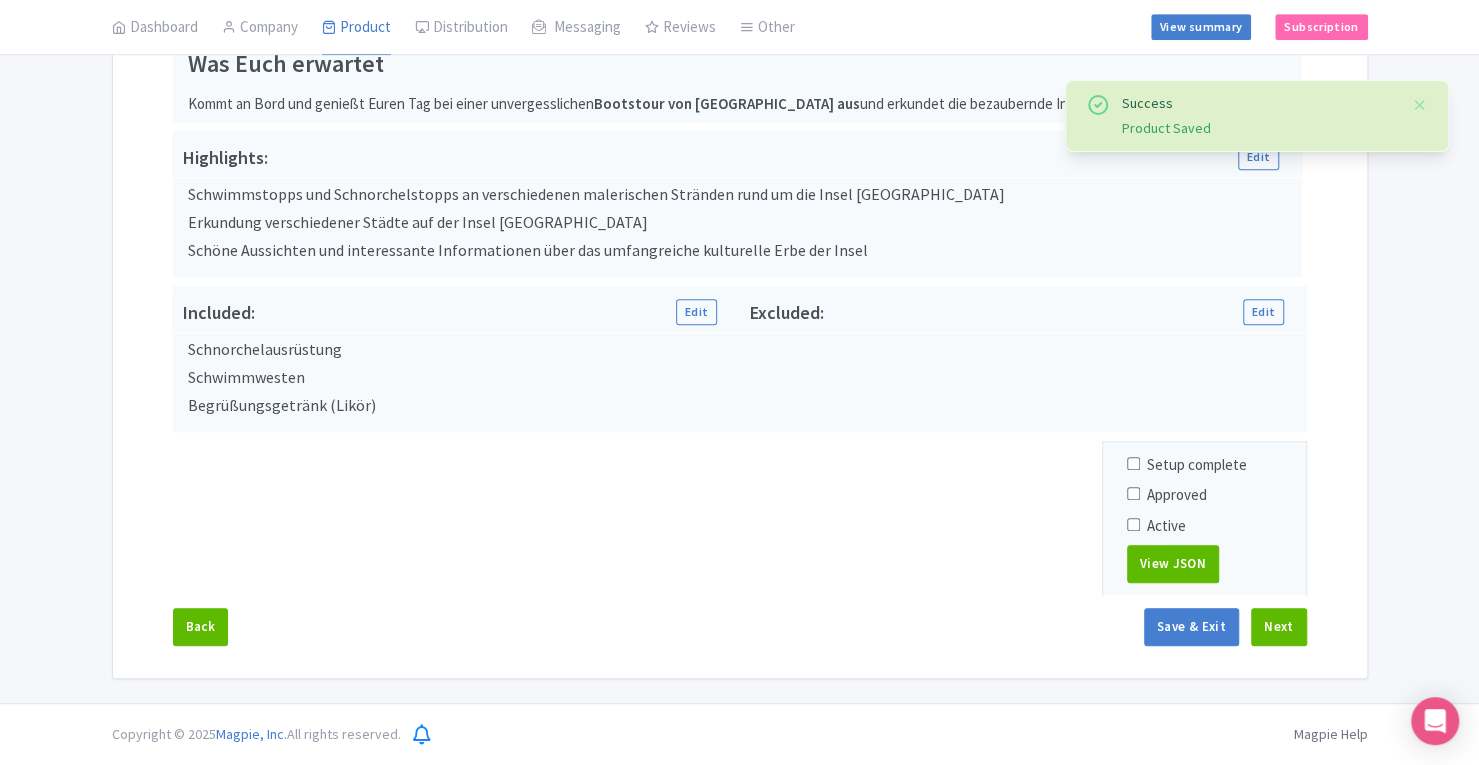 scroll, scrollTop: 720, scrollLeft: 0, axis: vertical 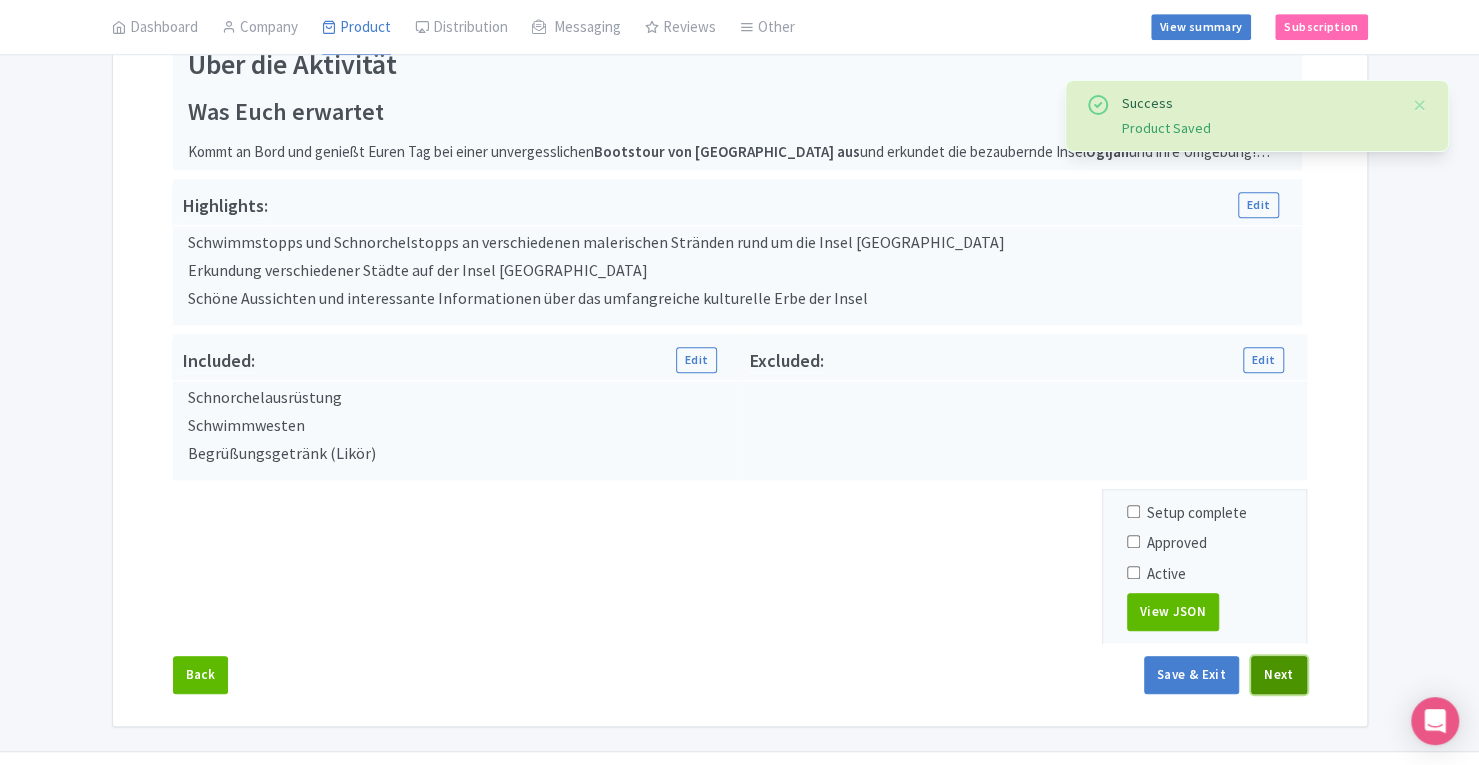 click on "Next" at bounding box center (1279, 675) 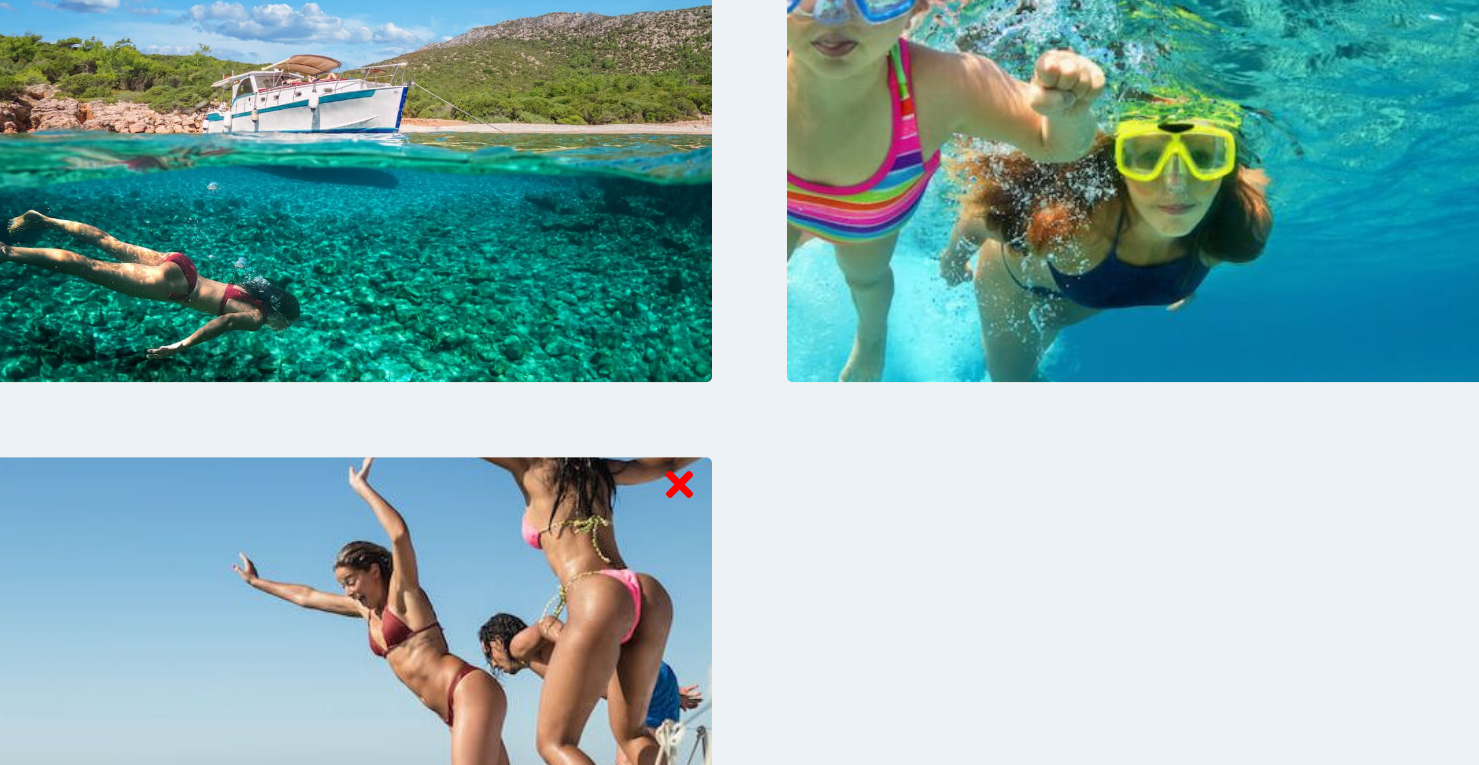 scroll, scrollTop: 680, scrollLeft: 0, axis: vertical 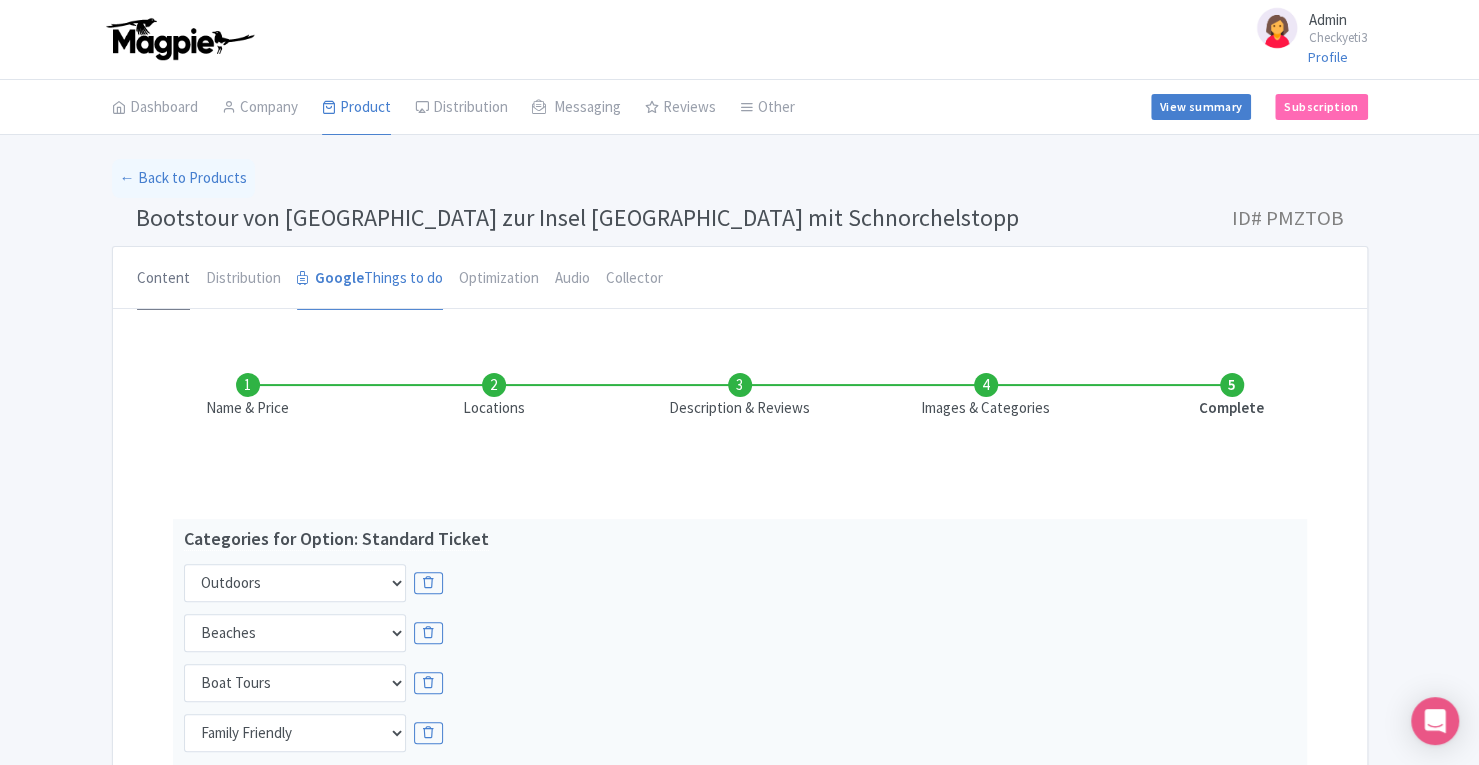 click on "Content" at bounding box center (163, 279) 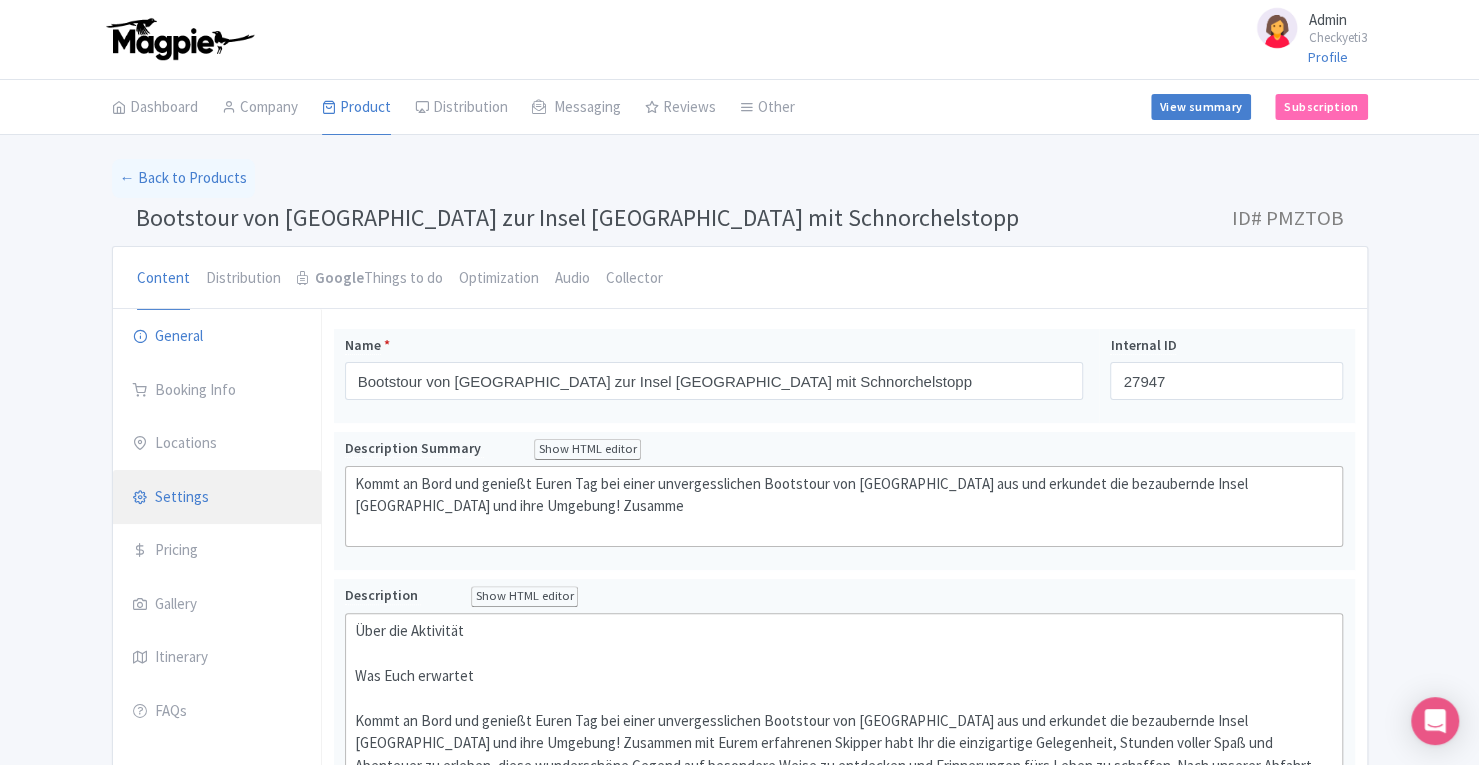 click on "Settings" at bounding box center [217, 498] 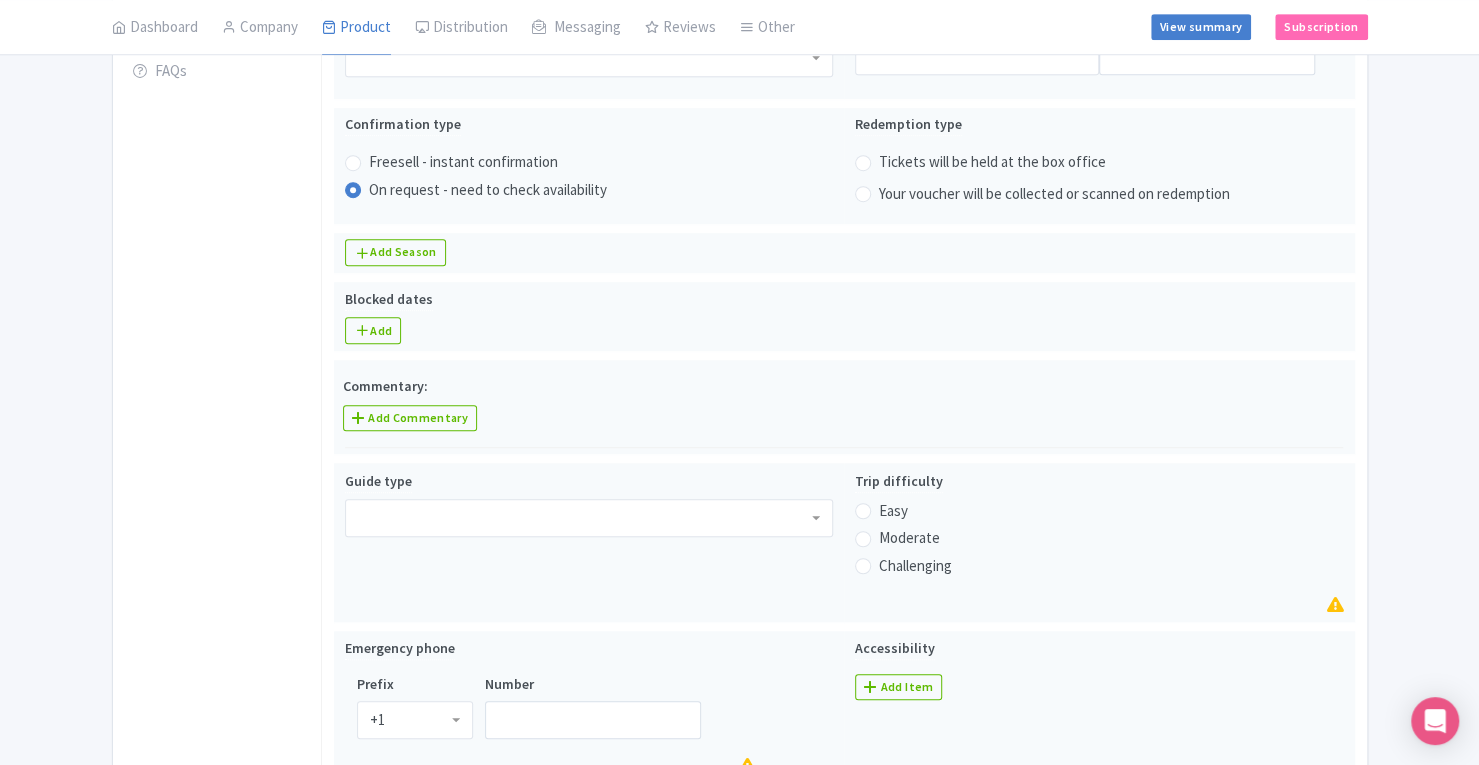 scroll, scrollTop: 0, scrollLeft: 0, axis: both 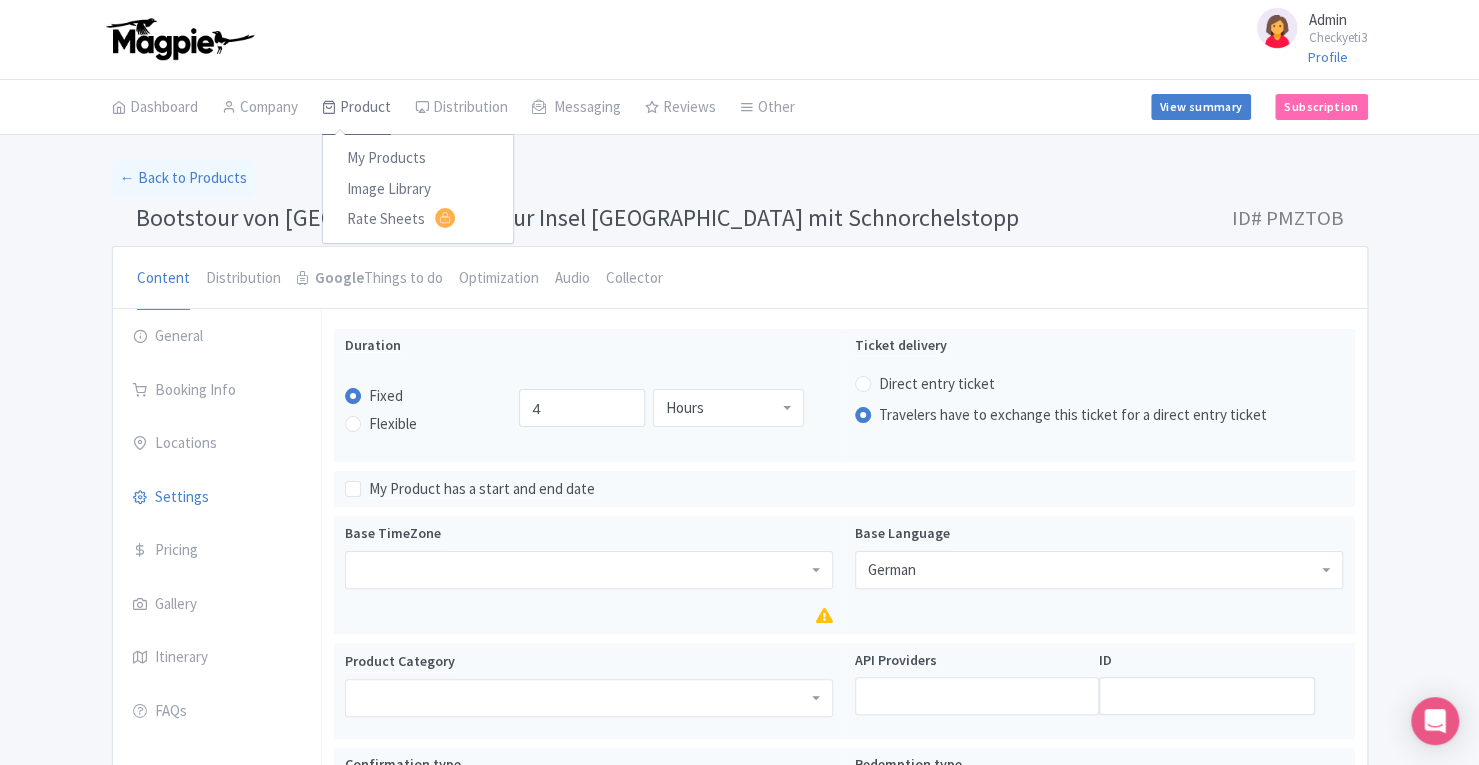 click on "Product" at bounding box center [356, 108] 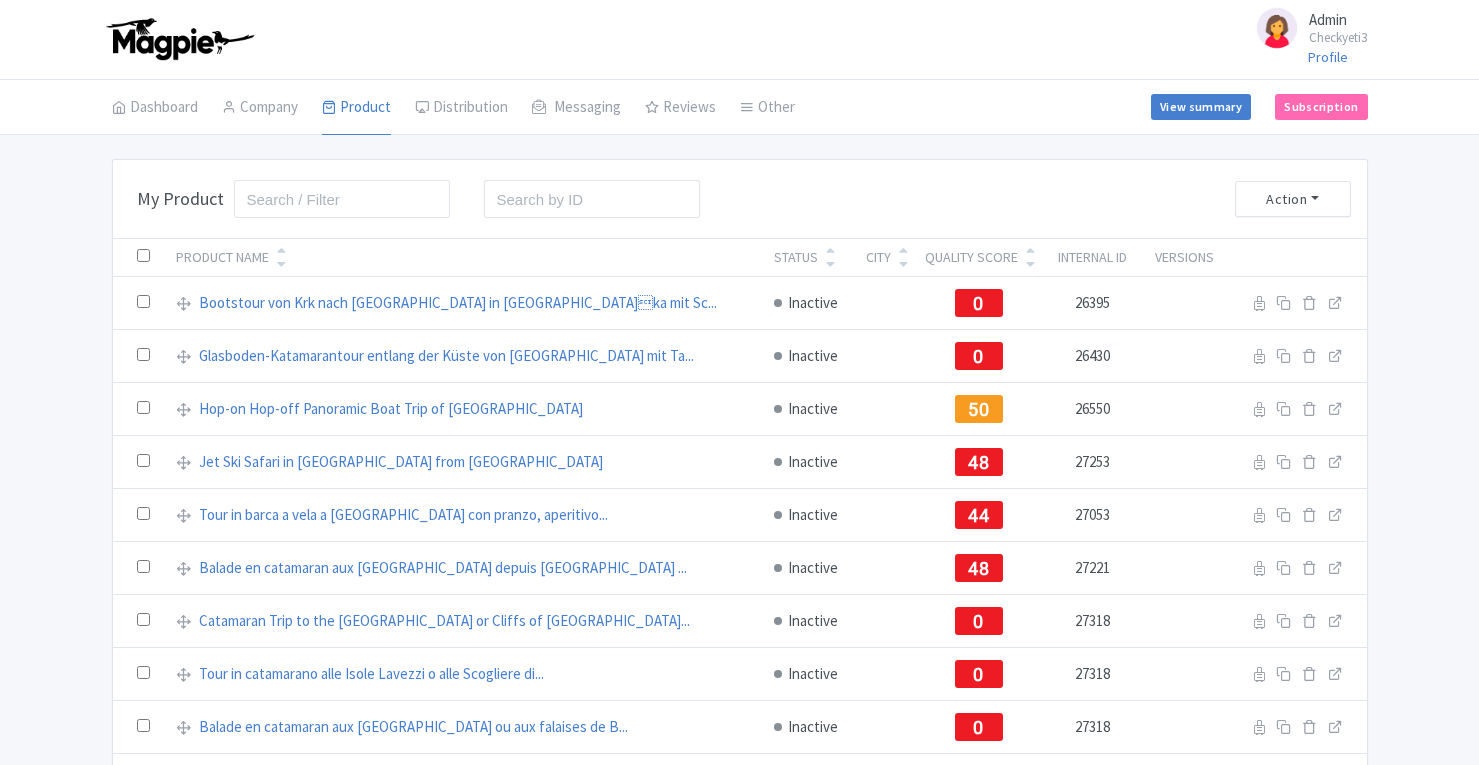scroll, scrollTop: 0, scrollLeft: 0, axis: both 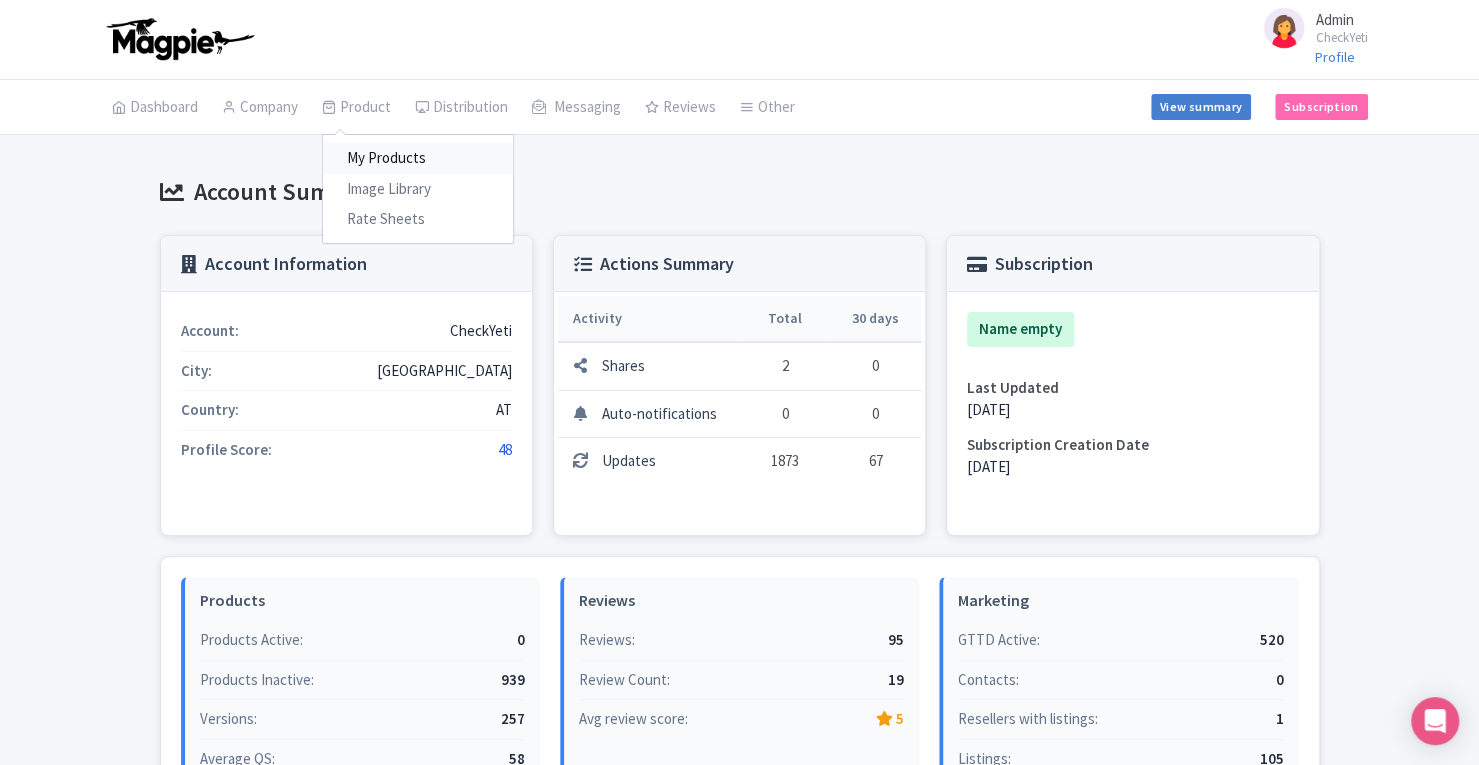 click on "My Products" at bounding box center (418, 158) 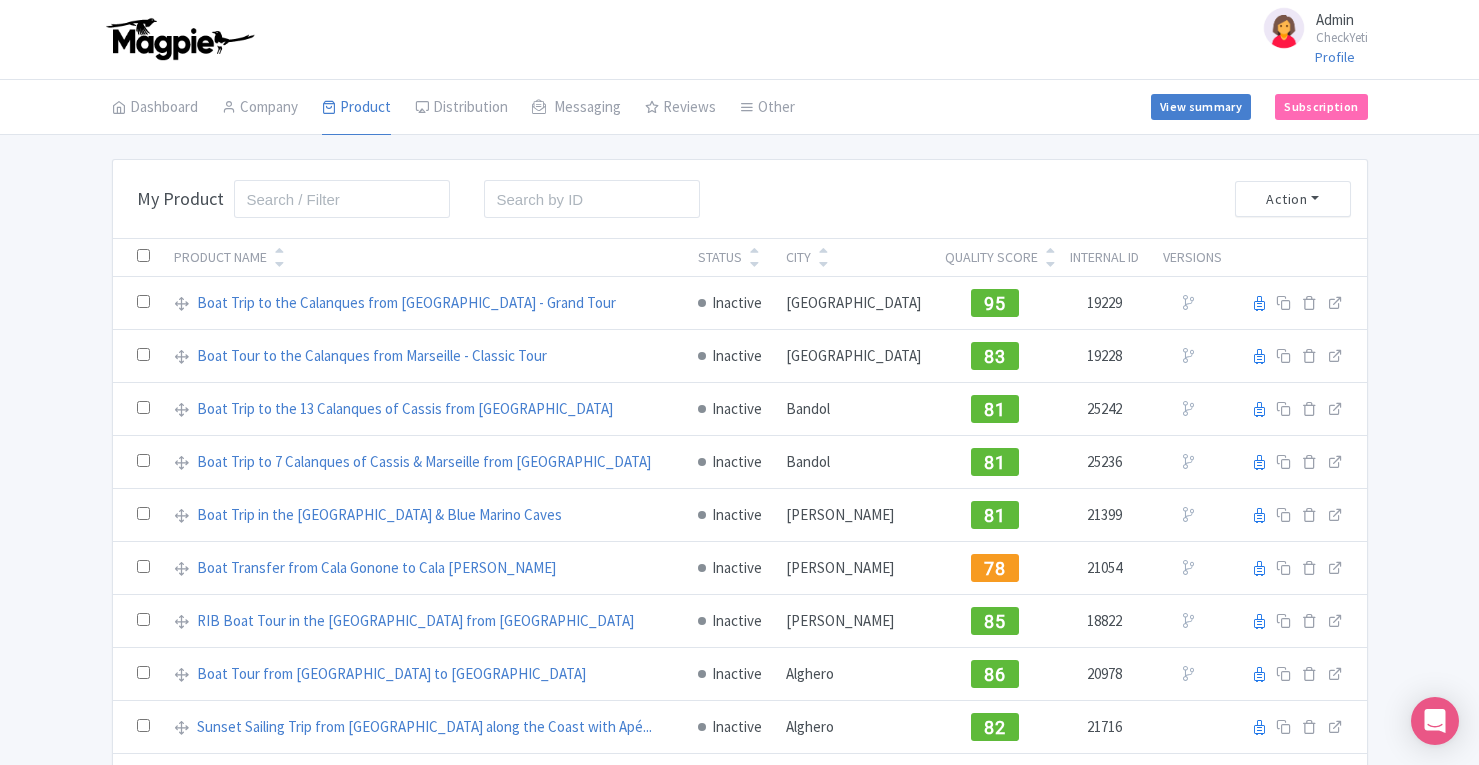 scroll, scrollTop: 0, scrollLeft: 0, axis: both 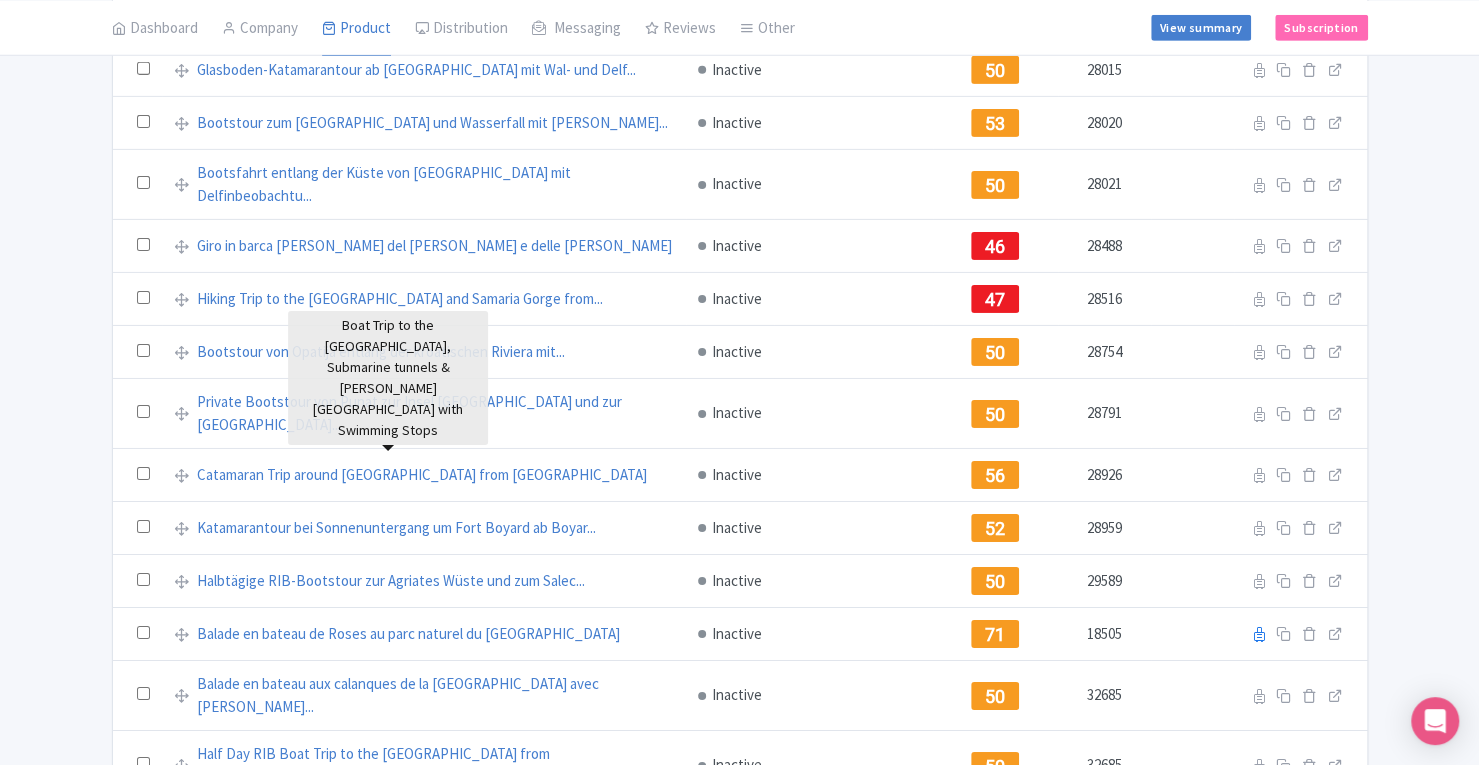 click on "Boat Trip to the Blue Cave, Submarine tunnels & Mamula Is..." at bounding box center [435, 2315] 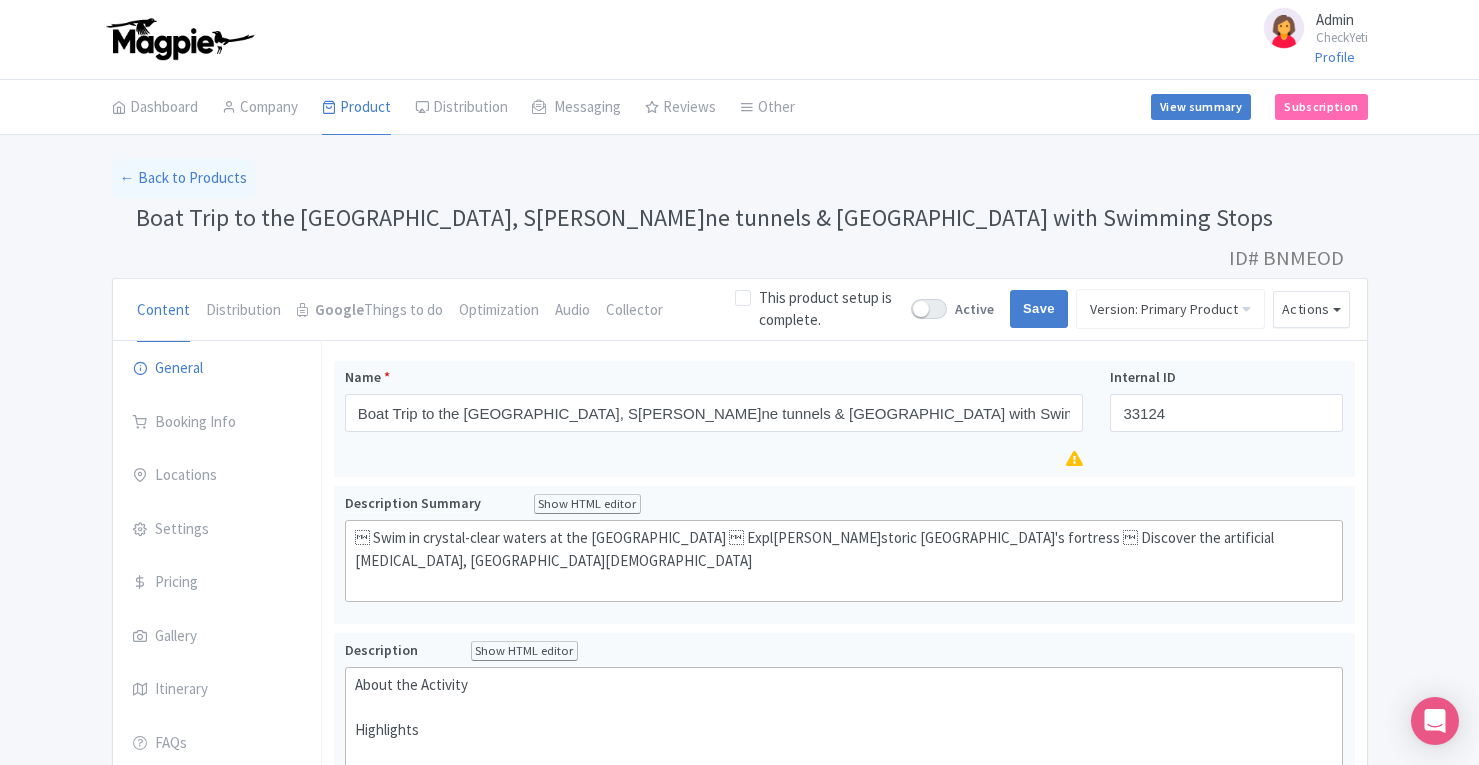 scroll, scrollTop: 0, scrollLeft: 0, axis: both 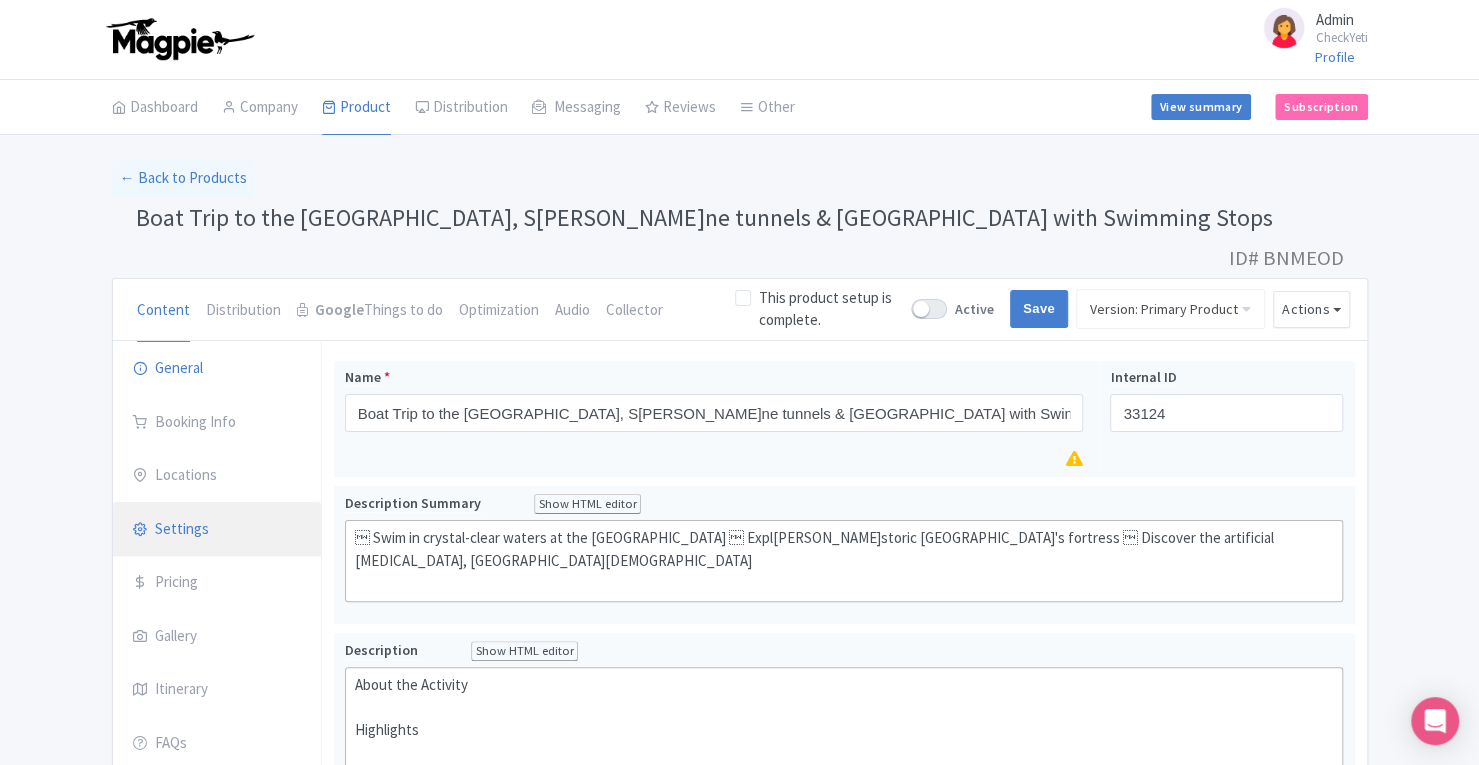 click on "Settings" at bounding box center [217, 530] 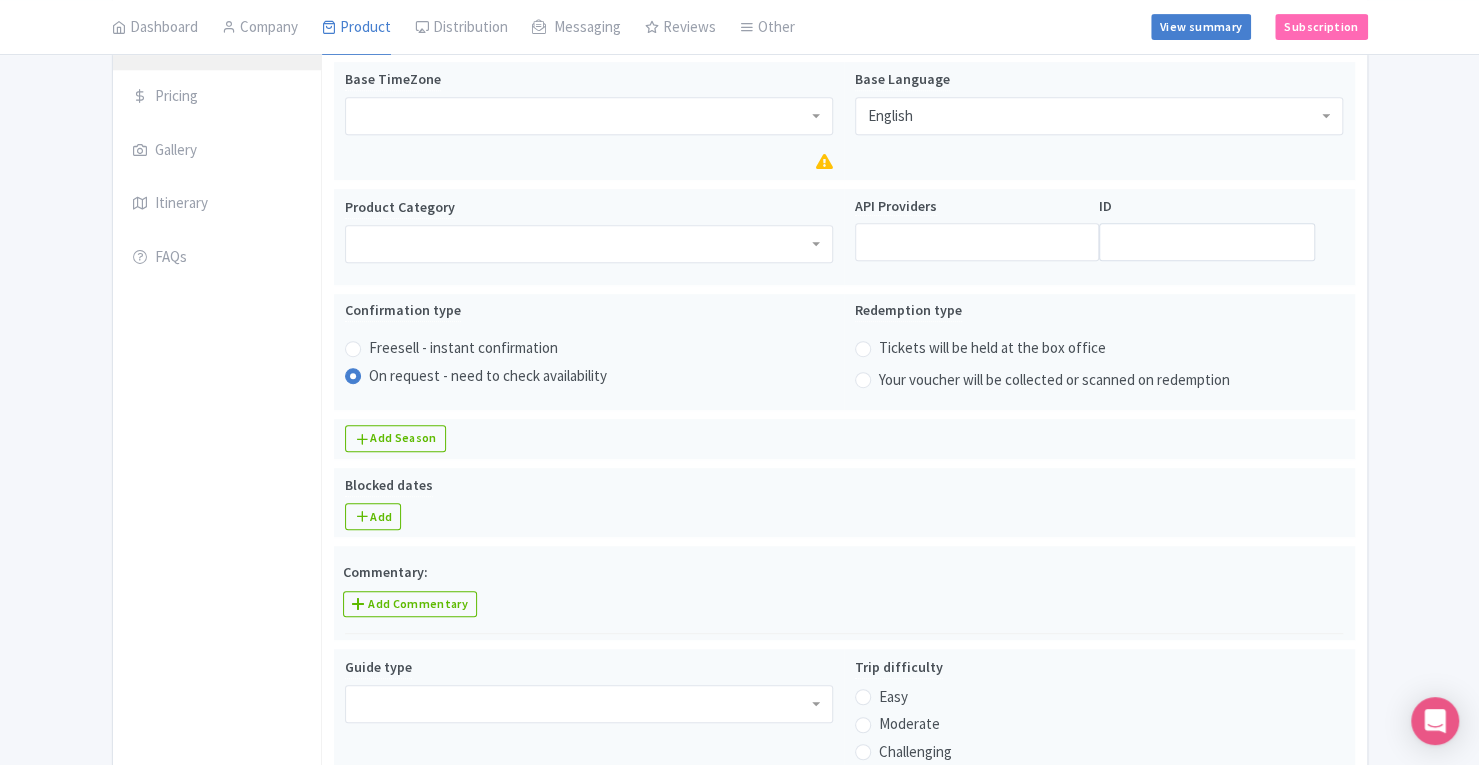 scroll, scrollTop: 496, scrollLeft: 0, axis: vertical 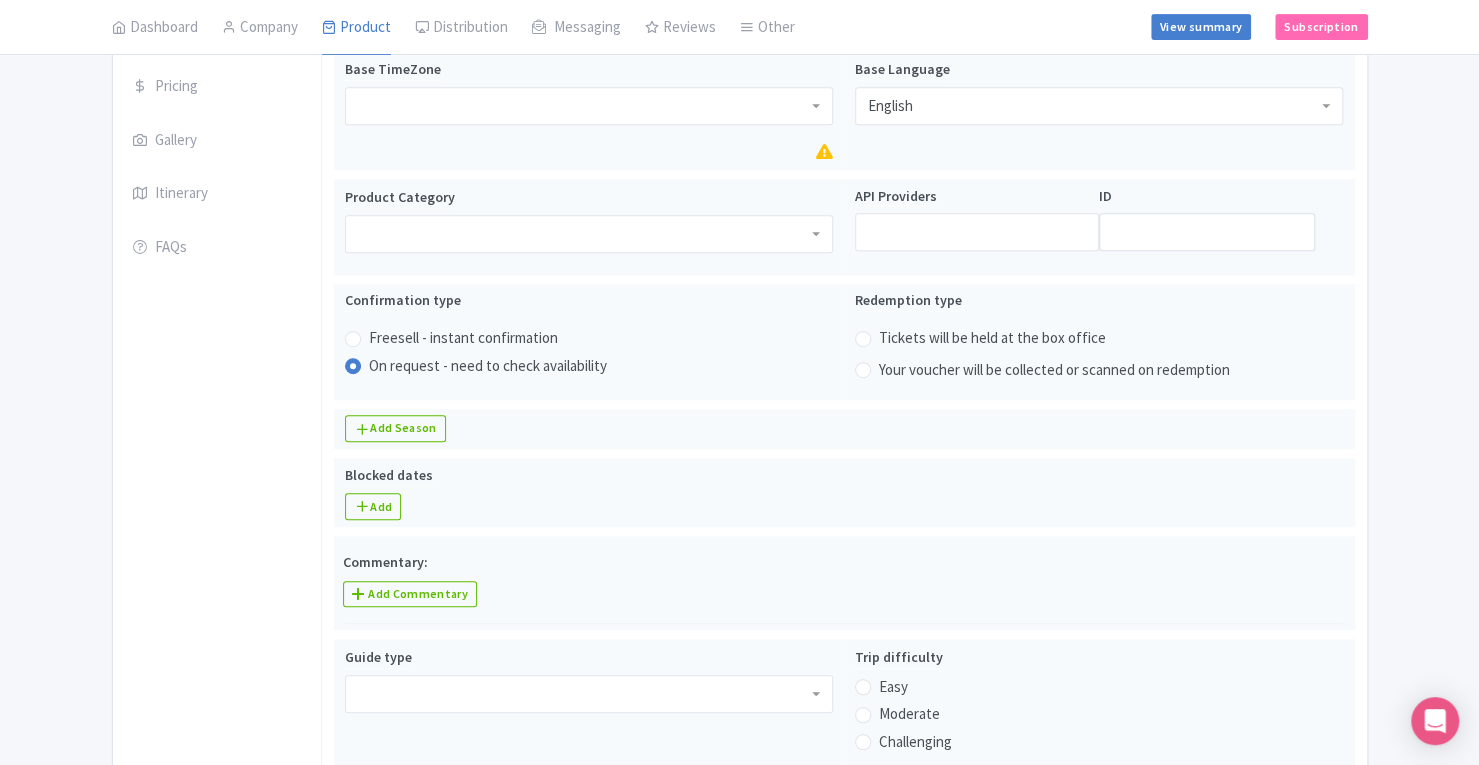 click on "← Back to Products
Boat Trip to the Blue Cave, Submarine tunnels & Mamula Island with Swimming Stops
ID# BNMEOD
Content
Distribution
Google  Things to do
Optimization
Audio
Collector
This product setup is complete.
Active
Save
Version: Primary Product
Primary Product
Version: Primary Product
Version type   * Primary
Version name   * Primary Product
Version description
Date from
Date to
Select all resellers for version
Share with Resellers:
Done
Actions
View on Magpie
Customer View
Industry Partner View
Download
Excel
Word
All Images ZIP
Share Products
Delete Product
Create new version
Version Compare
Site Checker
You are currently editing a version of this product: Primary Product
General
Booking Info" at bounding box center (739, 755) 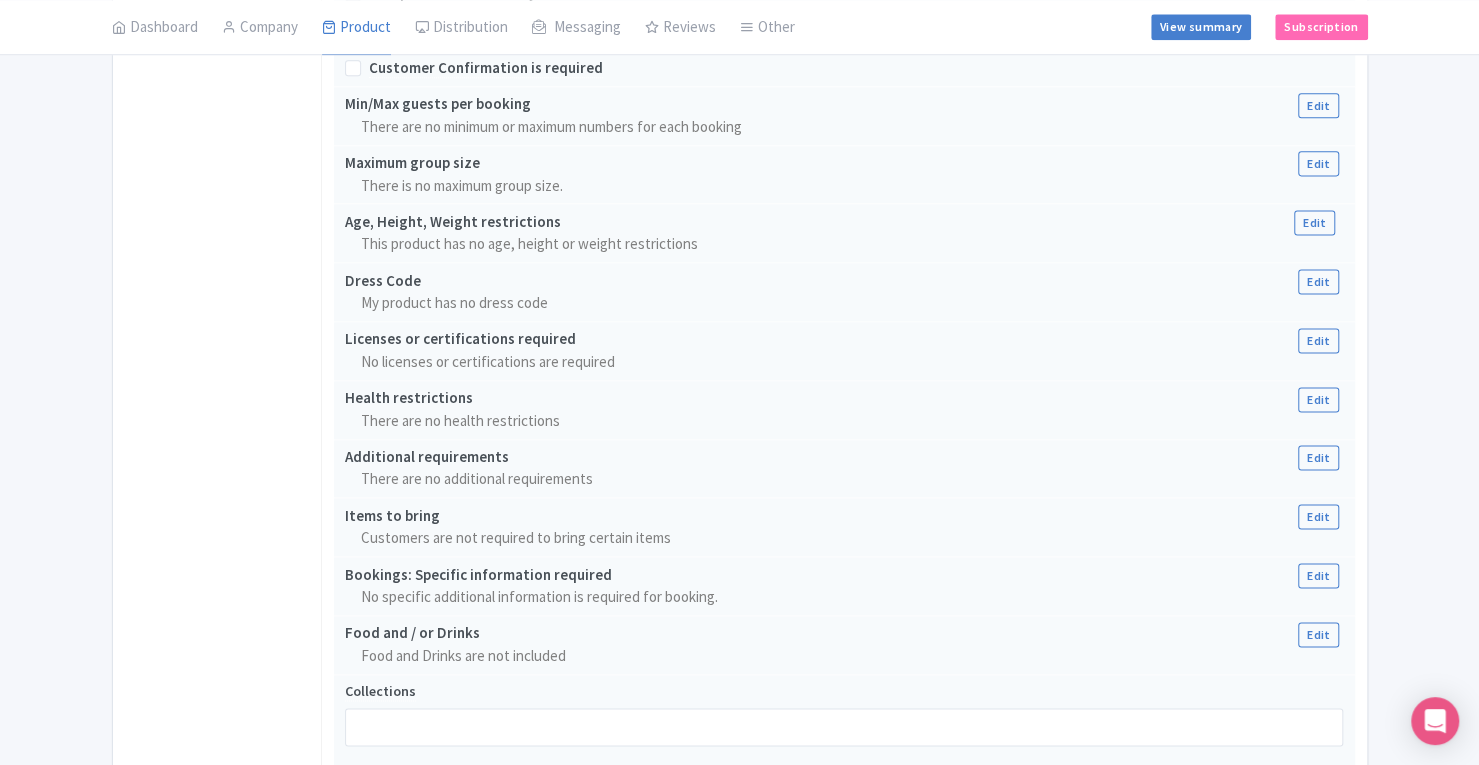 scroll, scrollTop: 0, scrollLeft: 0, axis: both 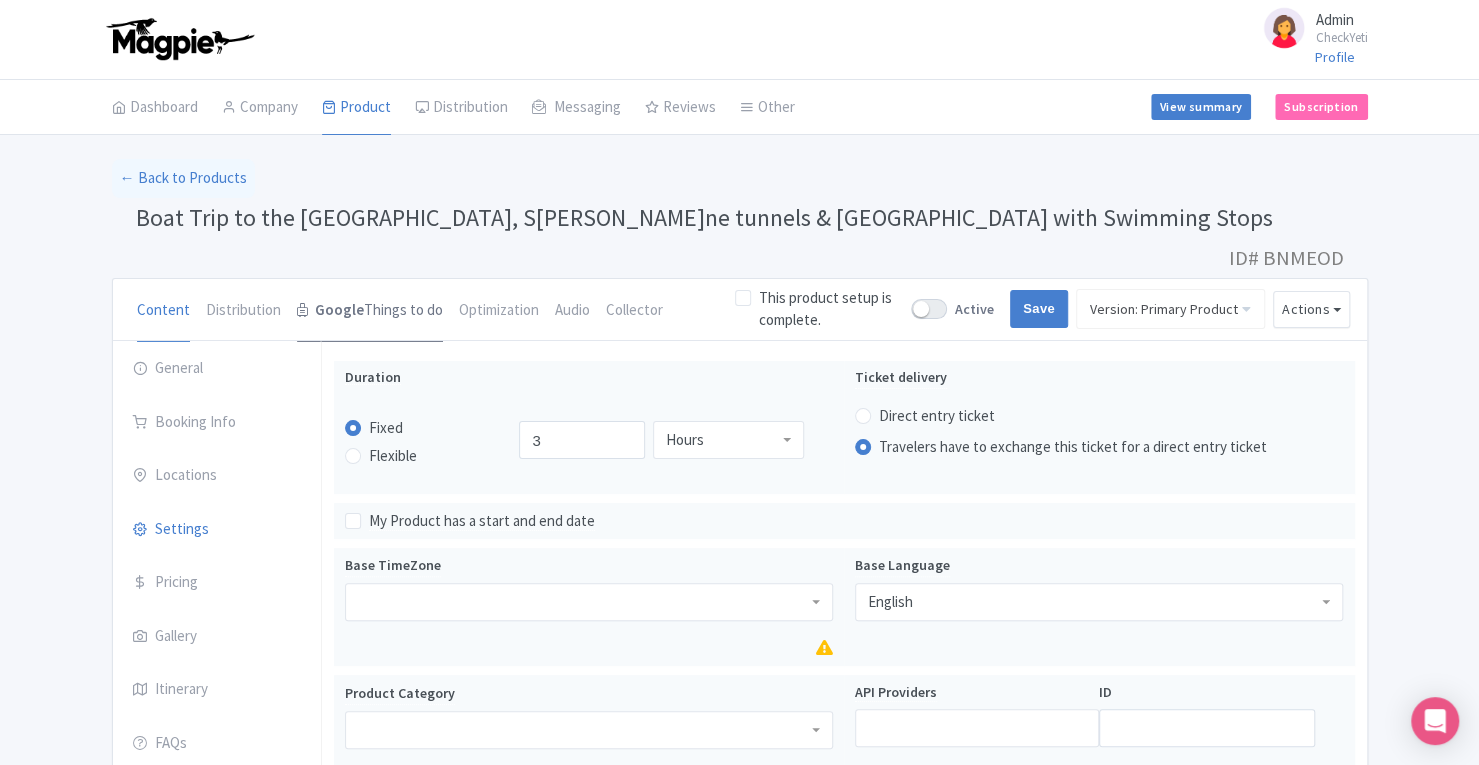 click on "Google  Things to do" at bounding box center [370, 311] 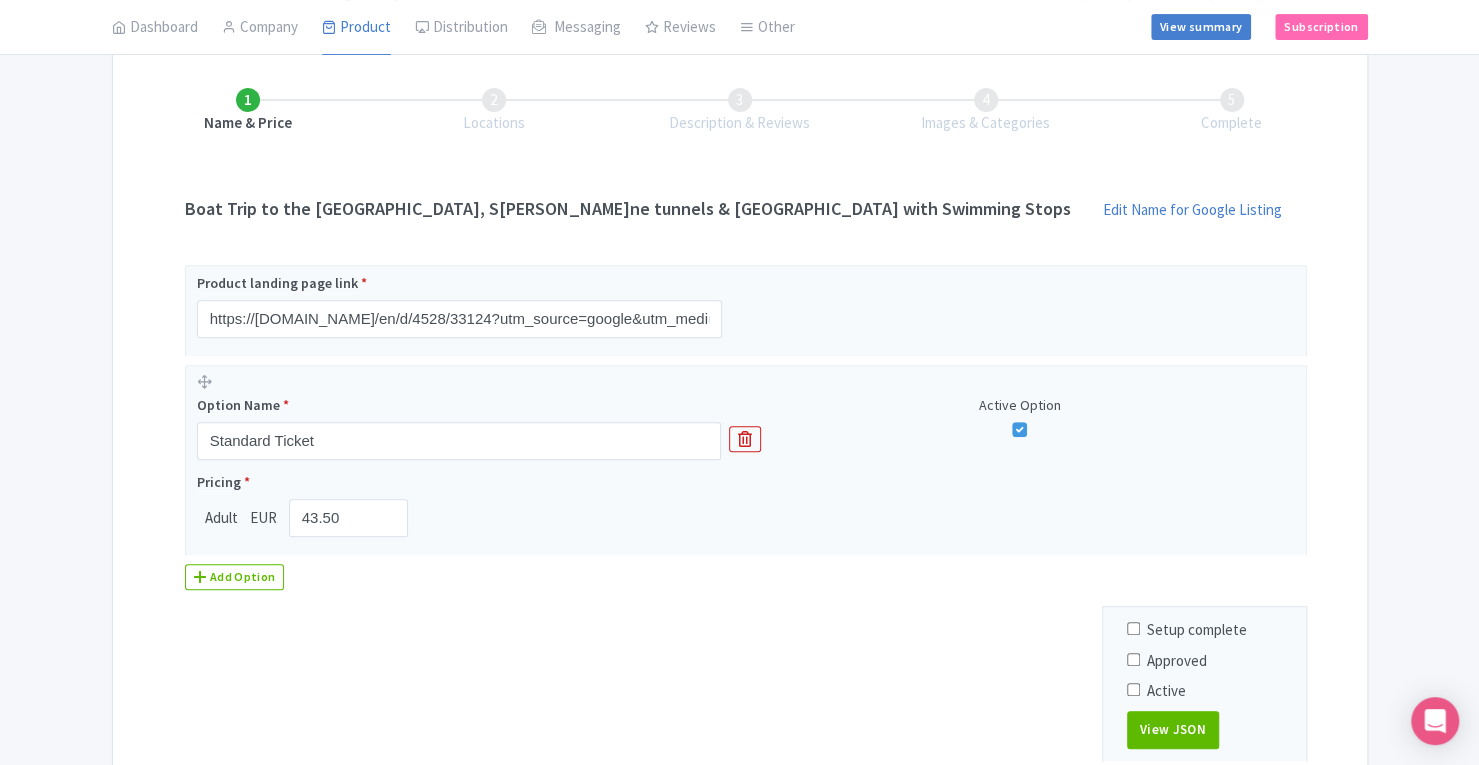 scroll, scrollTop: 429, scrollLeft: 0, axis: vertical 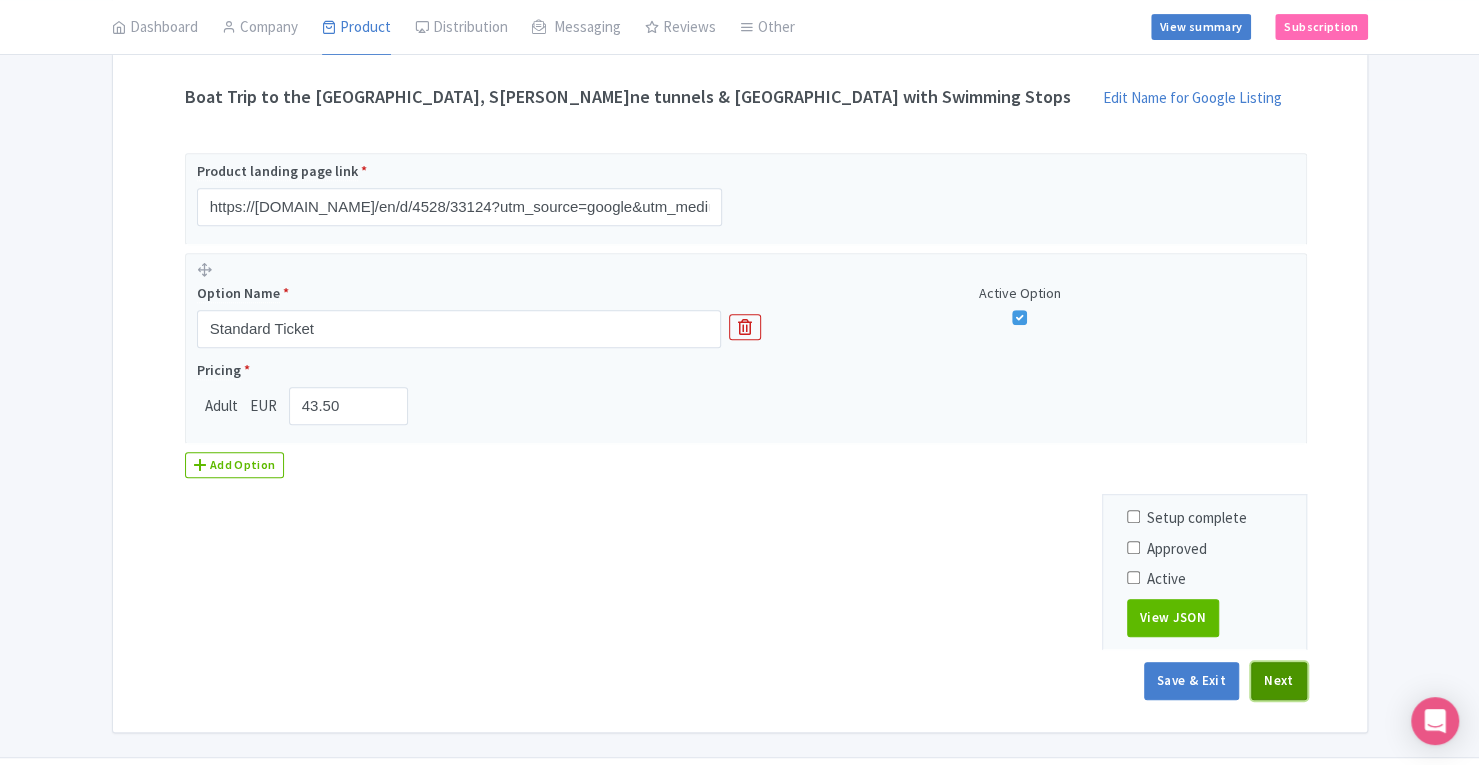 click on "Next" at bounding box center (1279, 681) 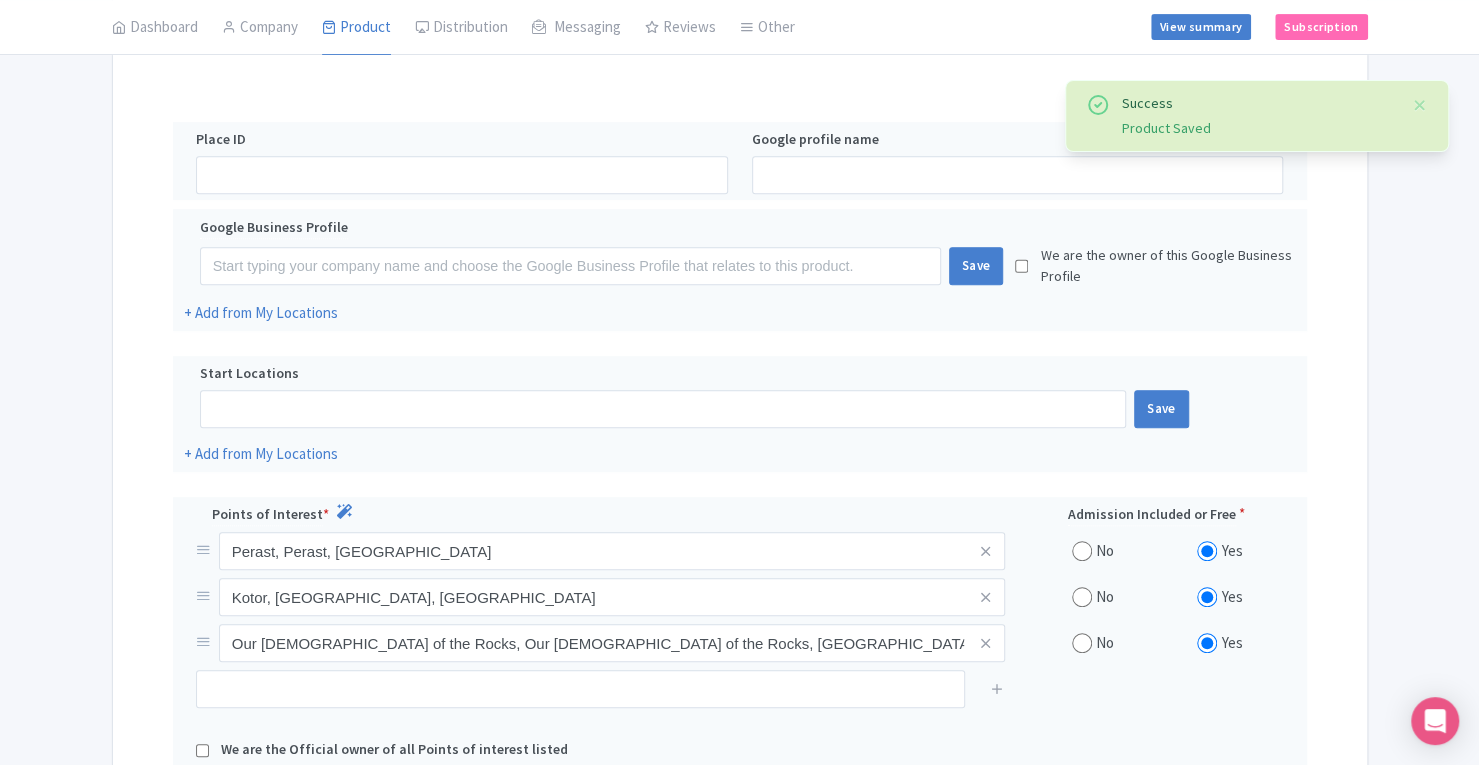 scroll, scrollTop: 671, scrollLeft: 0, axis: vertical 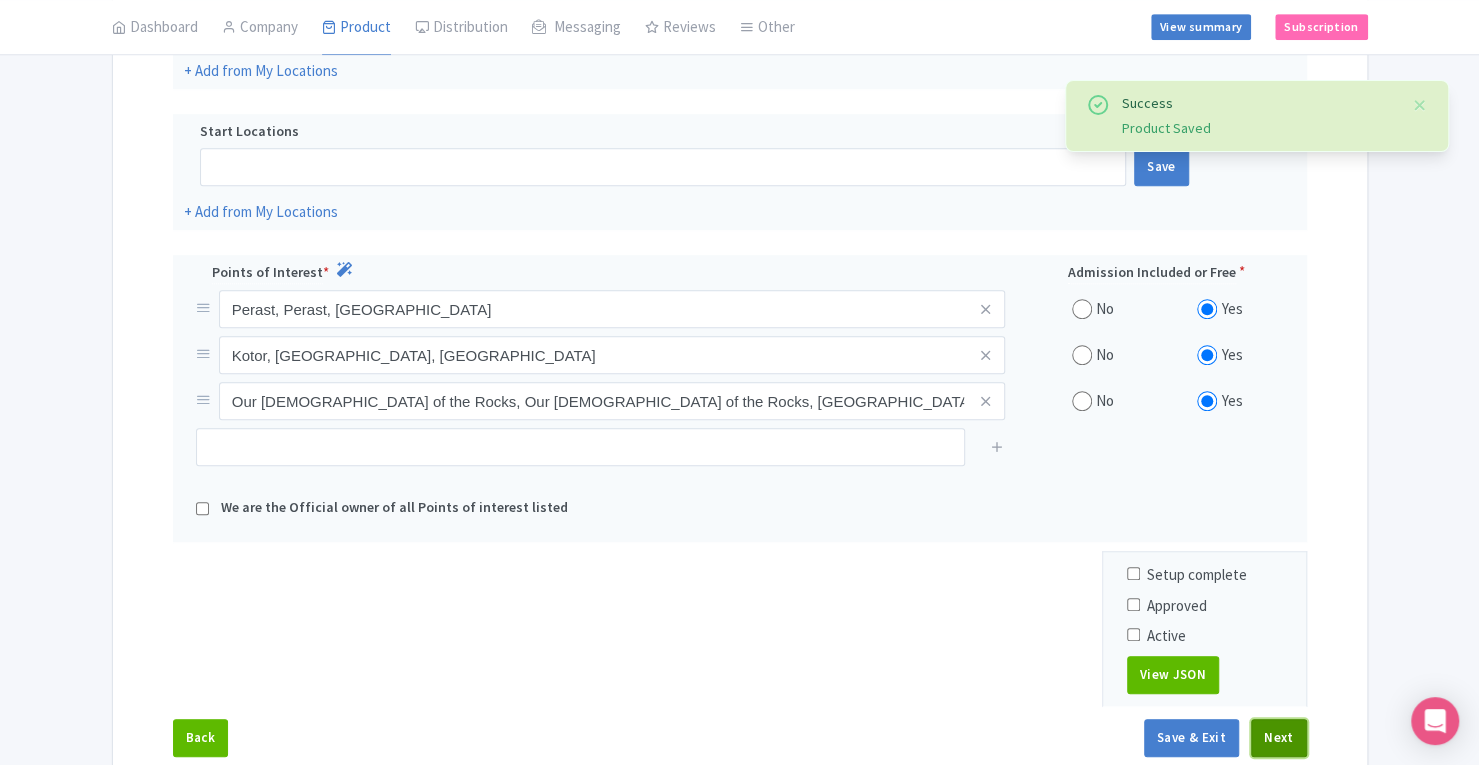 click on "Next" at bounding box center [1279, 738] 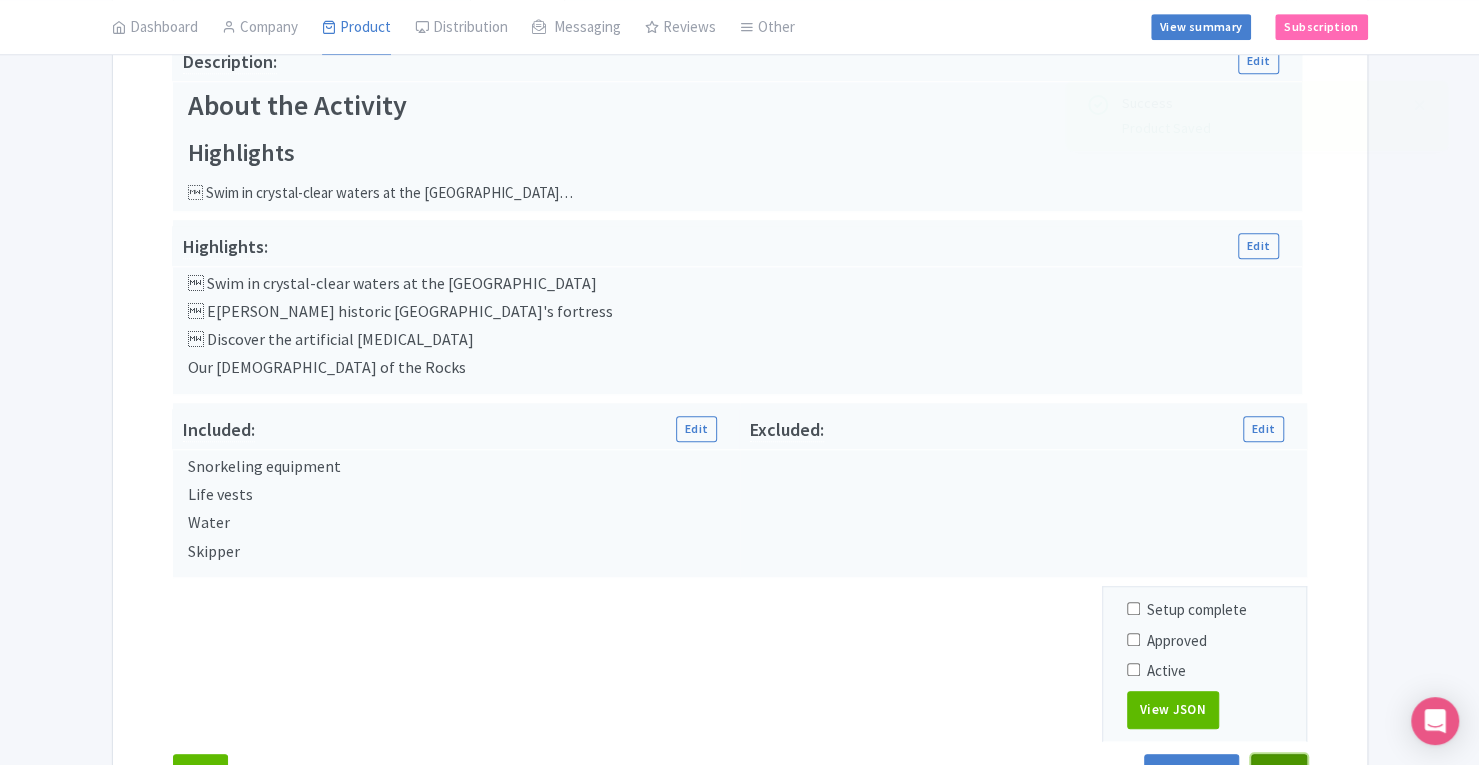 click on "Next" at bounding box center (1279, 773) 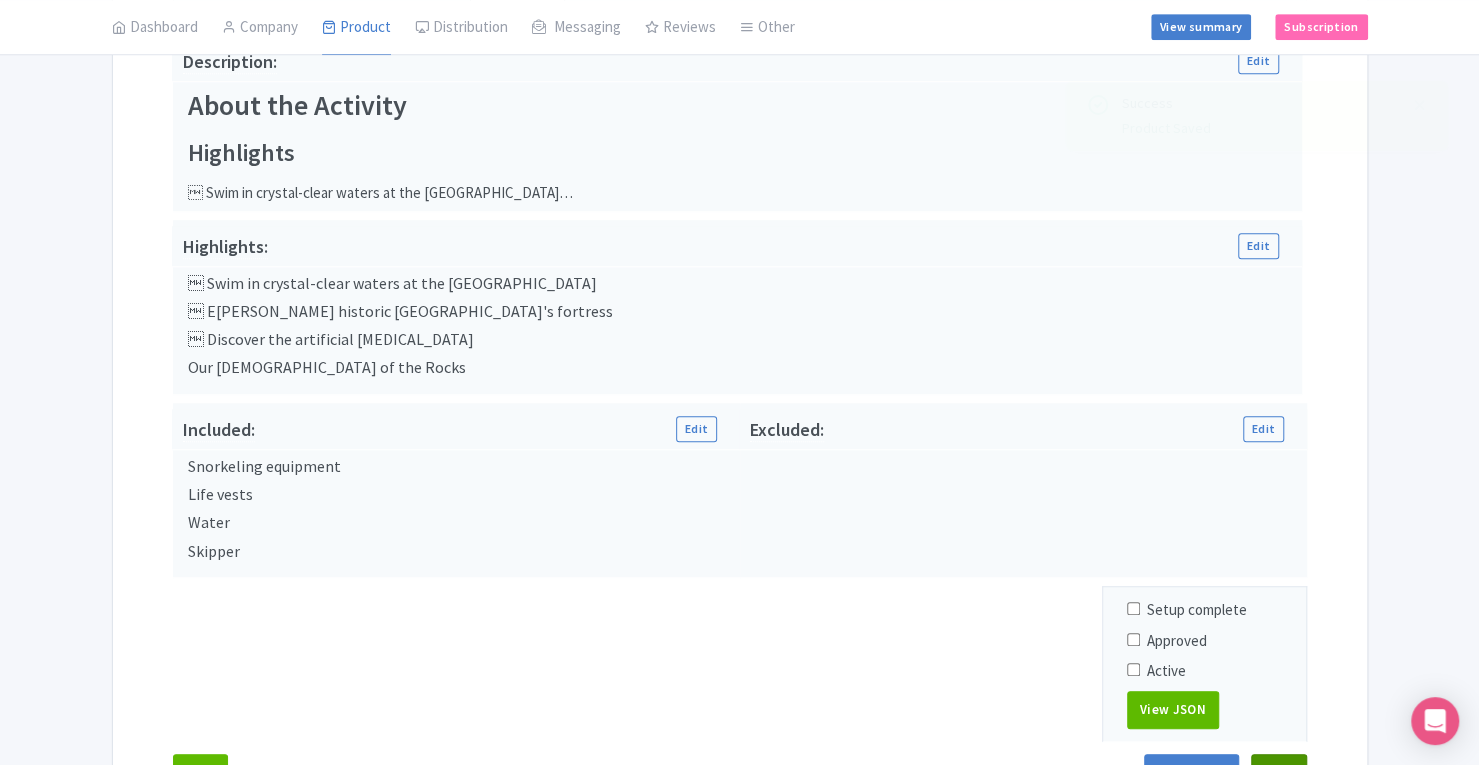 scroll, scrollTop: 715, scrollLeft: 0, axis: vertical 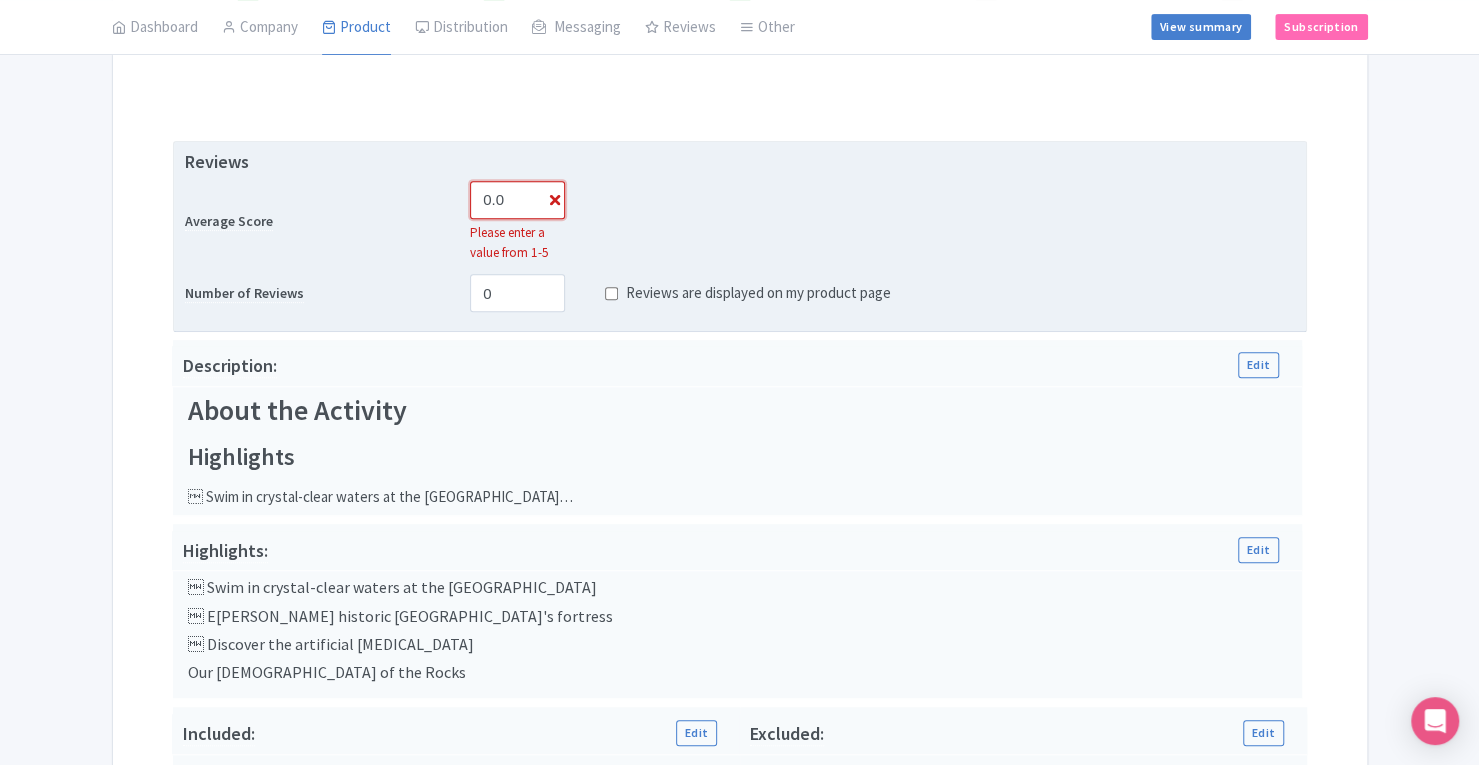 click on "0.0" at bounding box center (517, 200) 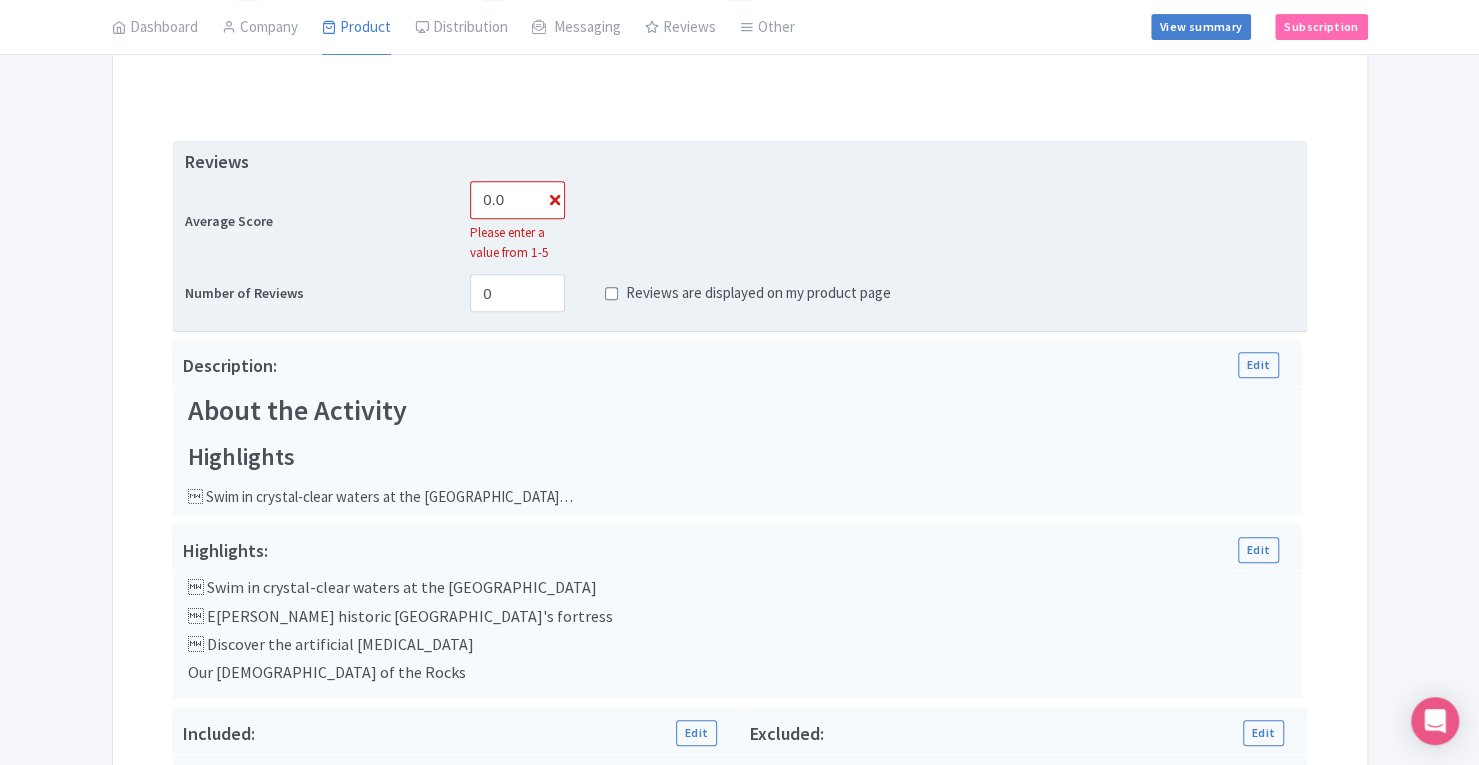 click on "Average Score
0.0 Please enter a value from 1-5" at bounding box center [740, 221] 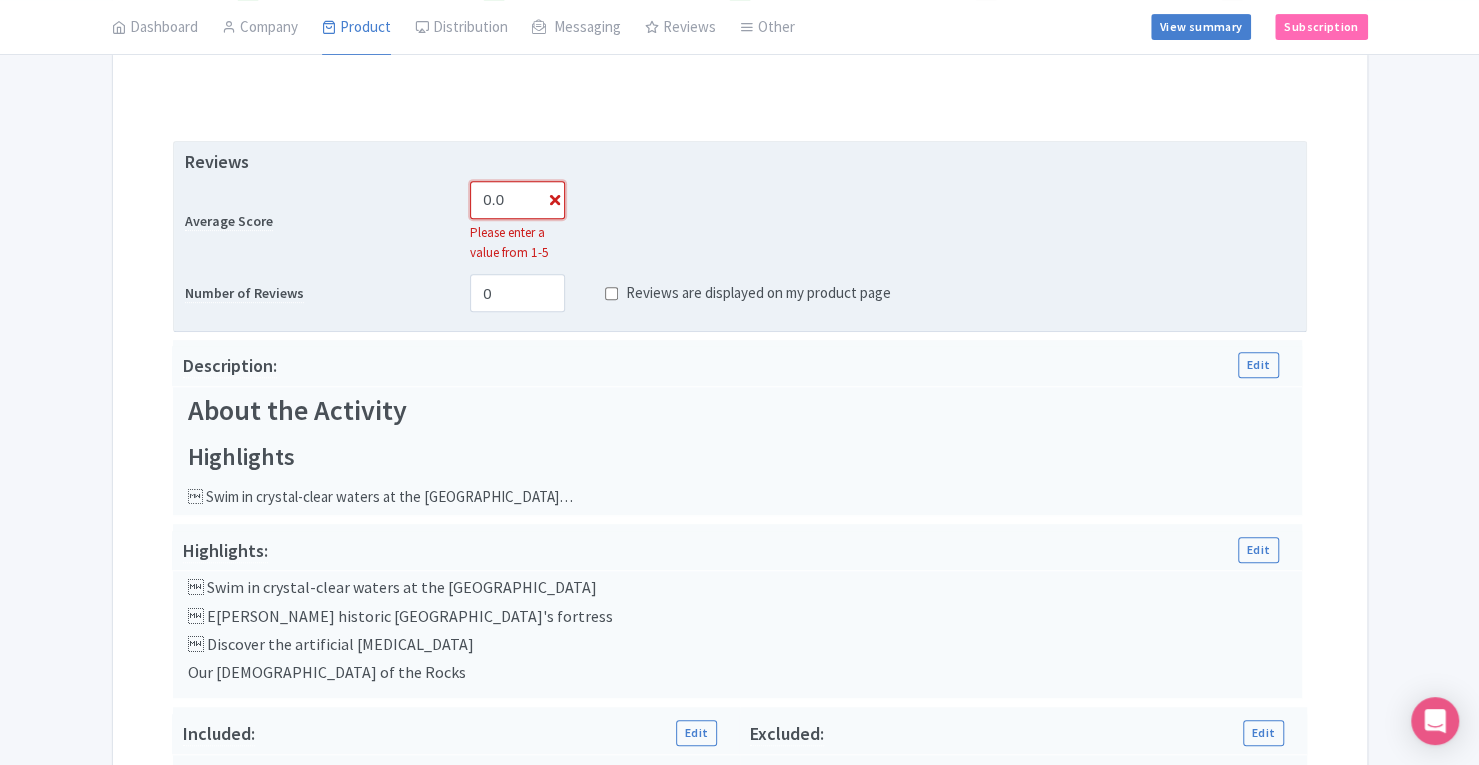 click on "0.0" at bounding box center (517, 200) 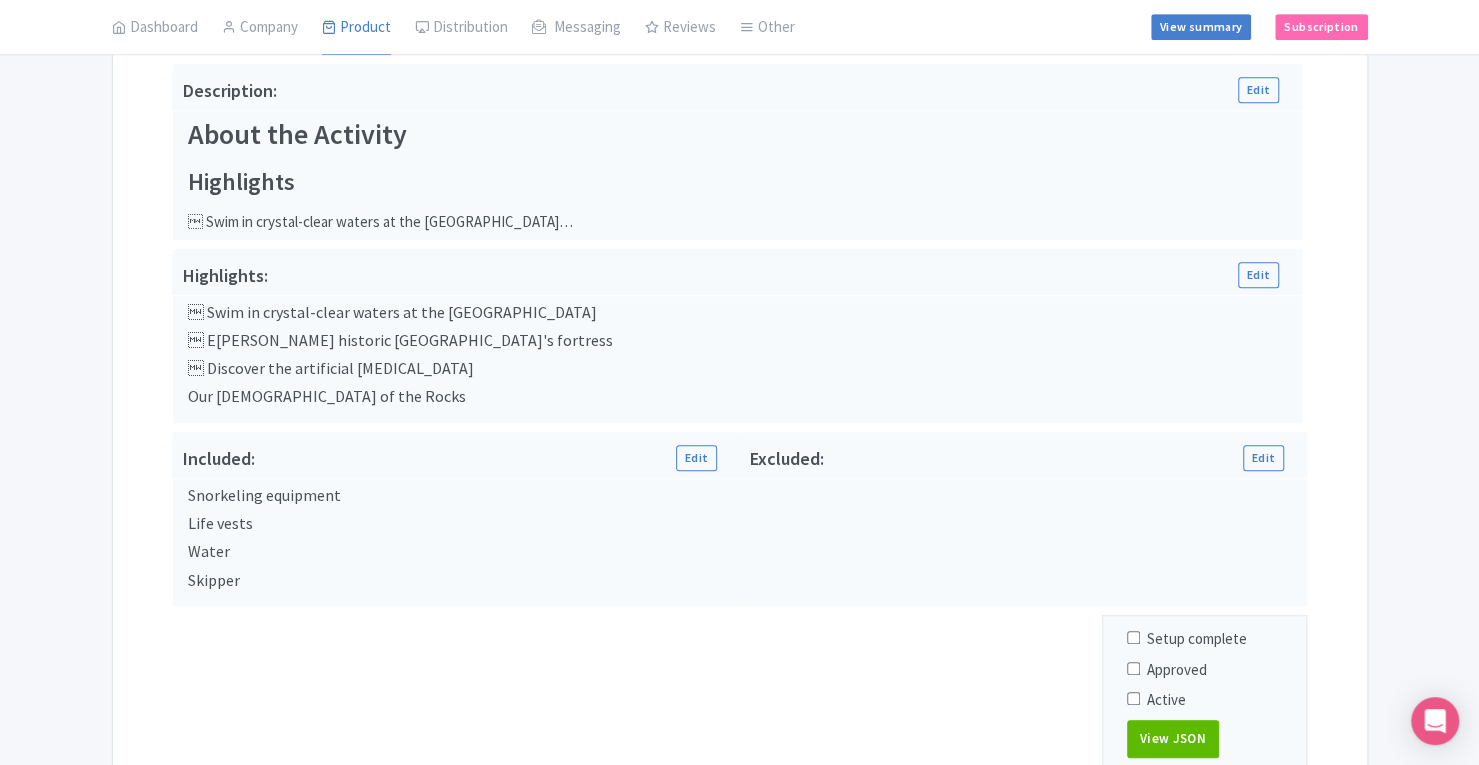 scroll, scrollTop: 680, scrollLeft: 0, axis: vertical 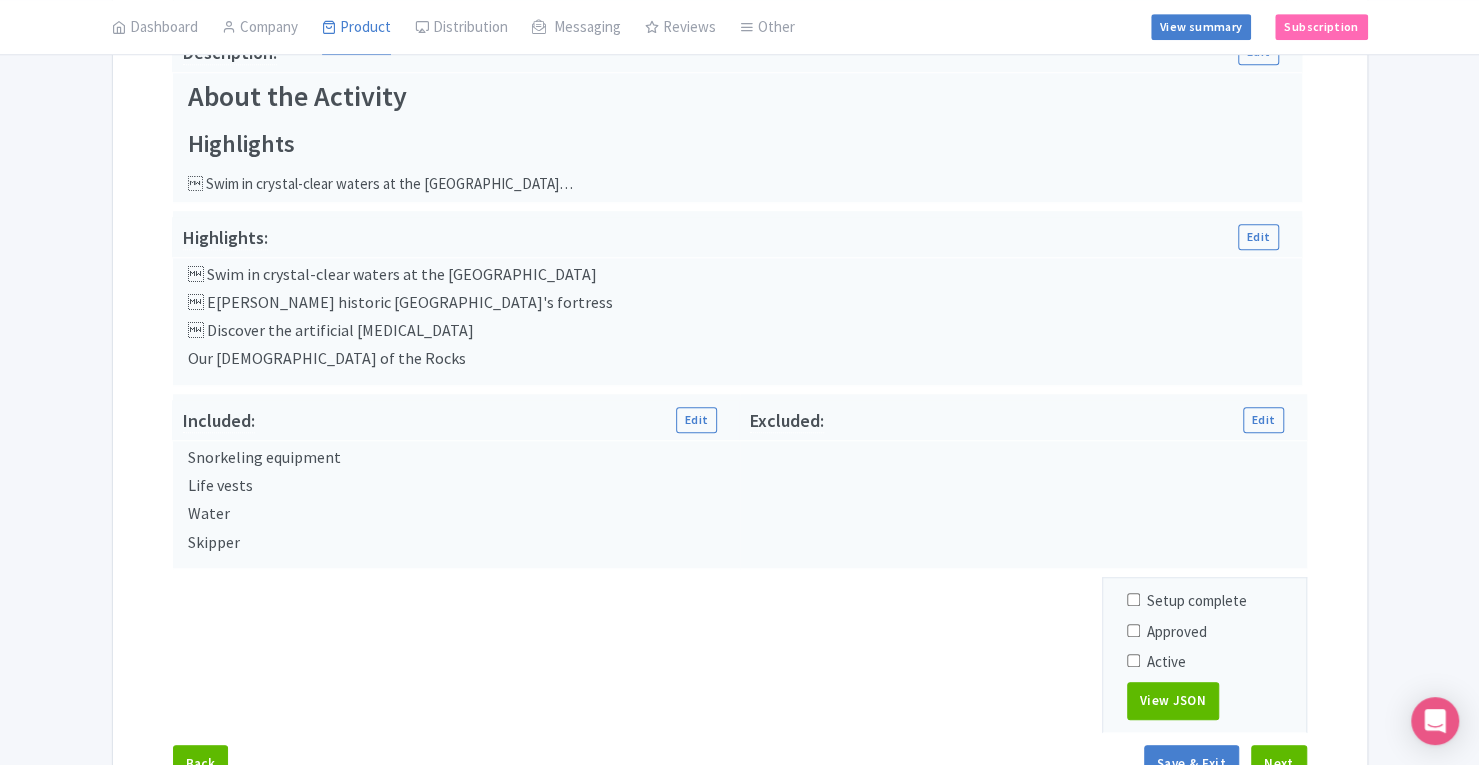 type on "0" 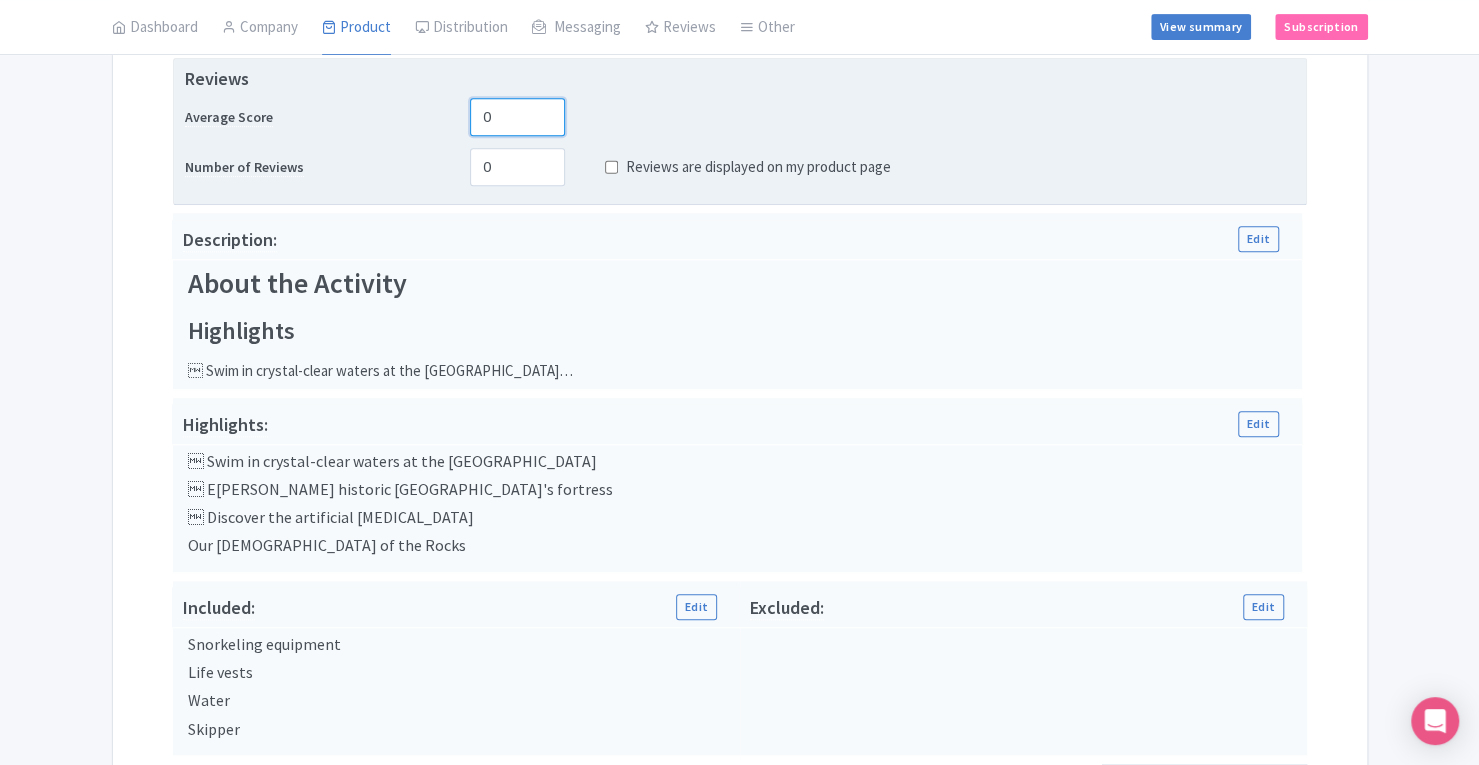 click on "0" at bounding box center [517, 117] 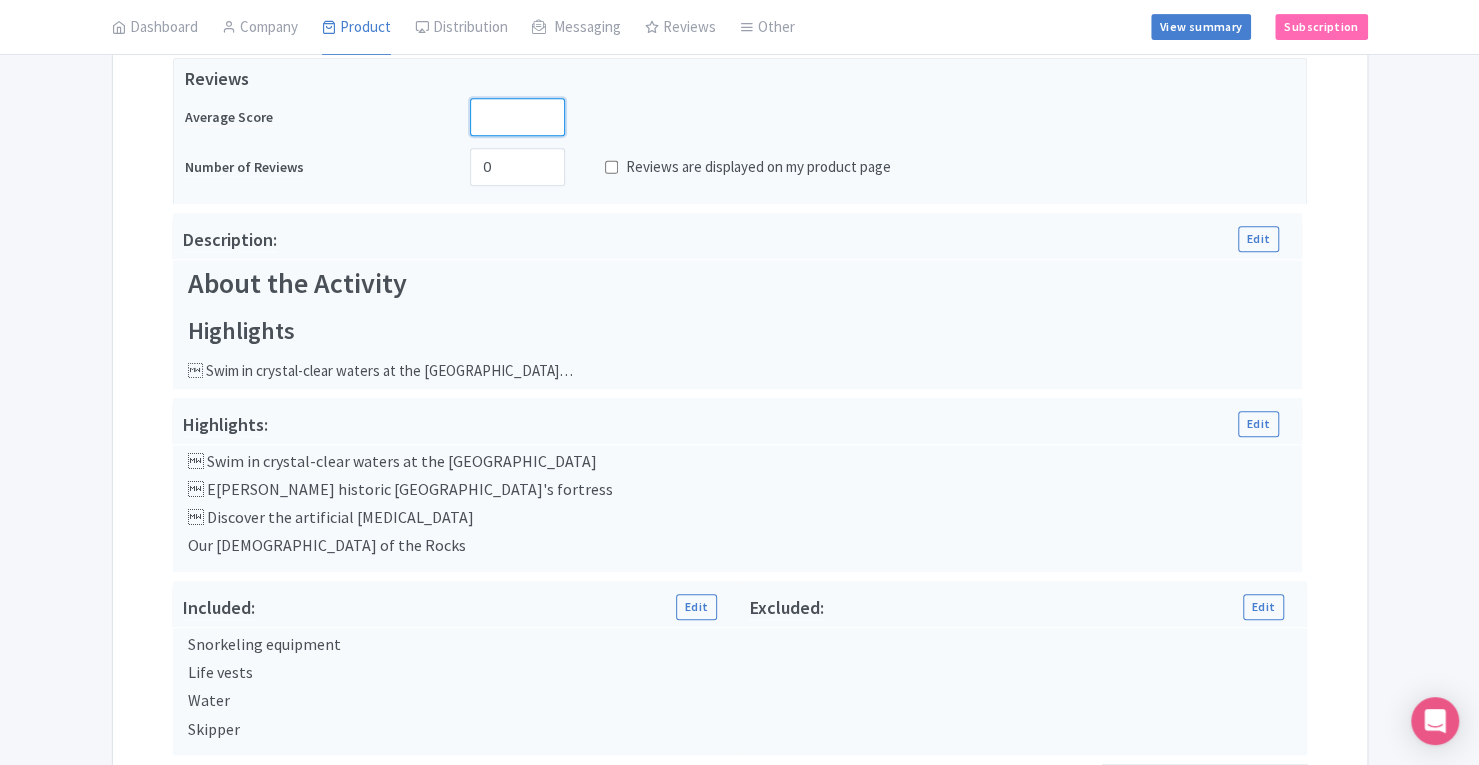 scroll, scrollTop: 777, scrollLeft: 0, axis: vertical 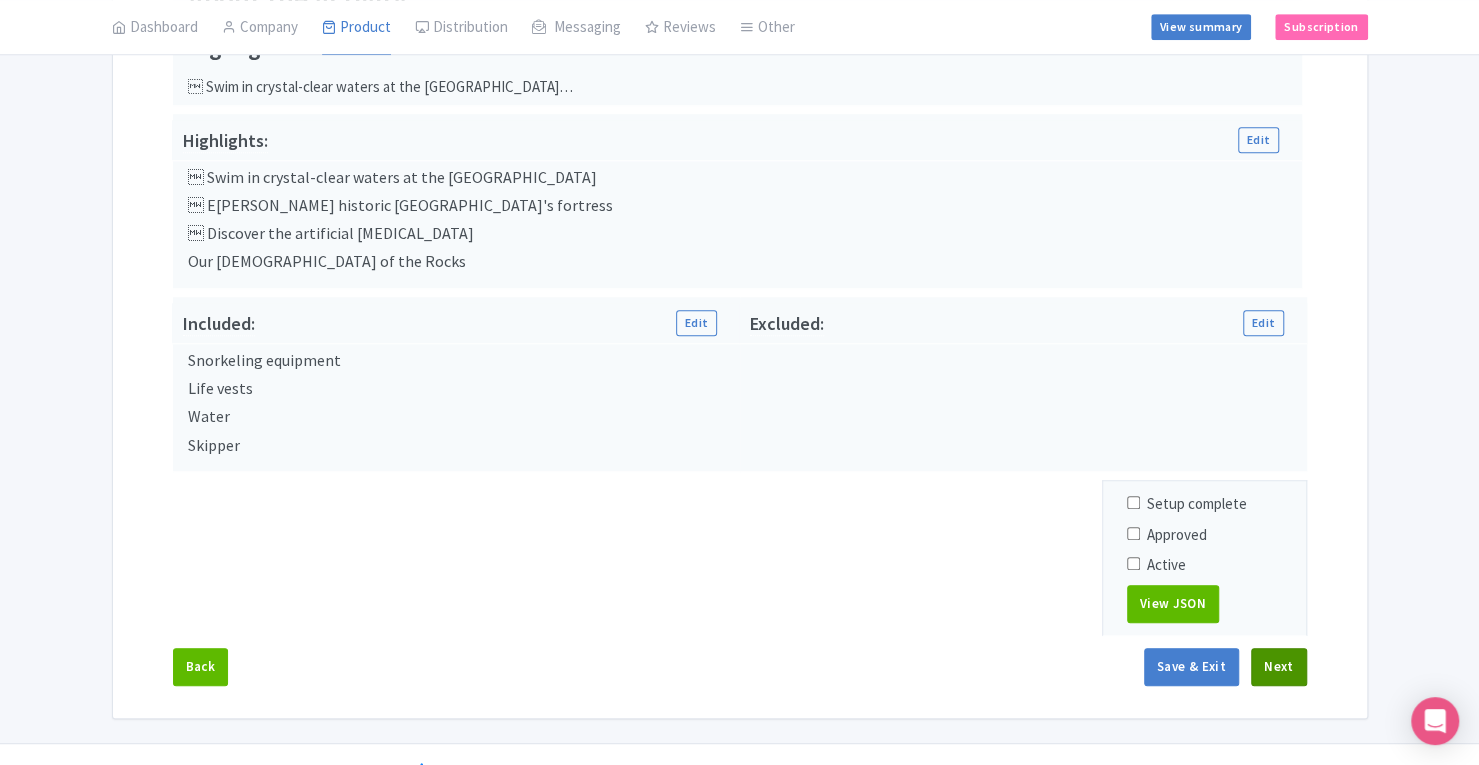 type 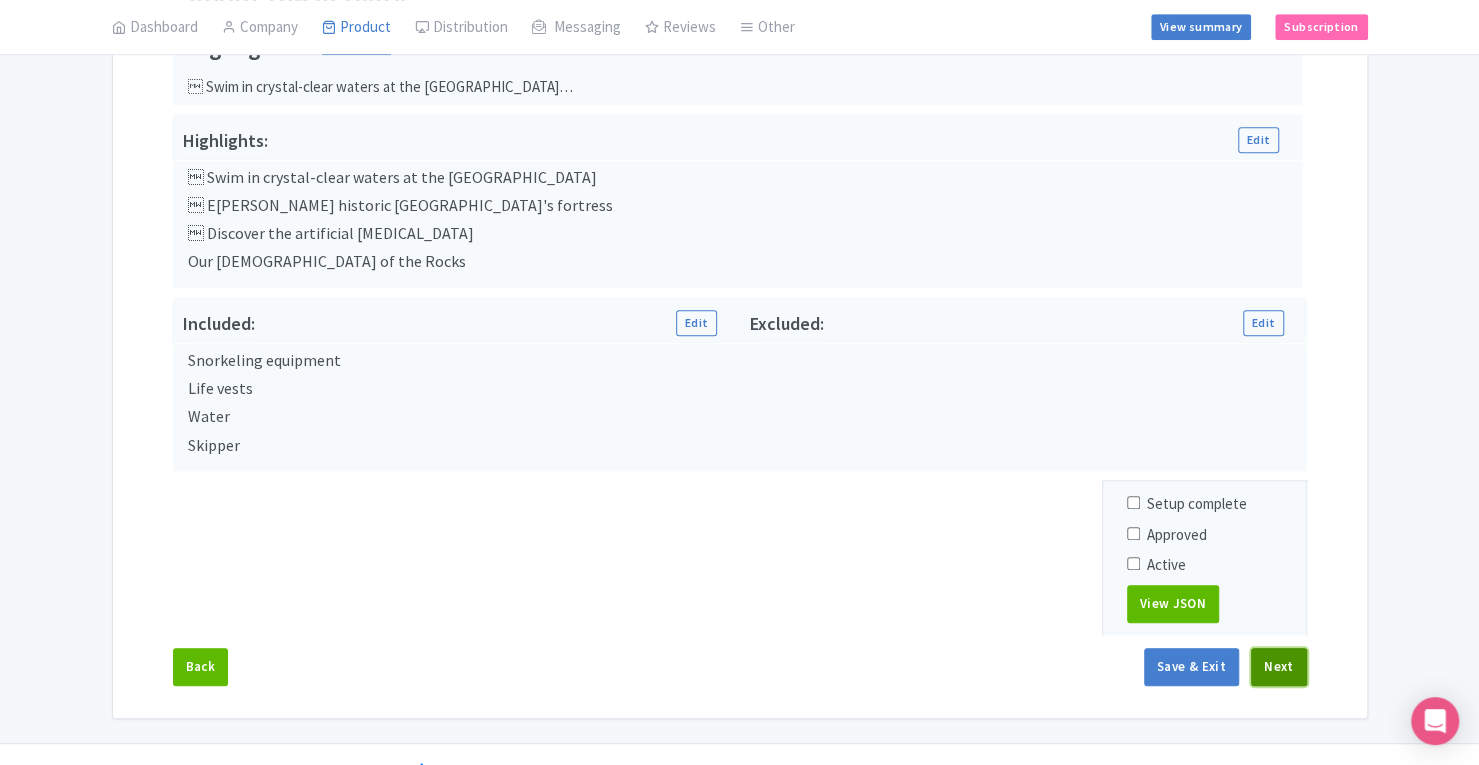 click on "Next" at bounding box center (1279, 667) 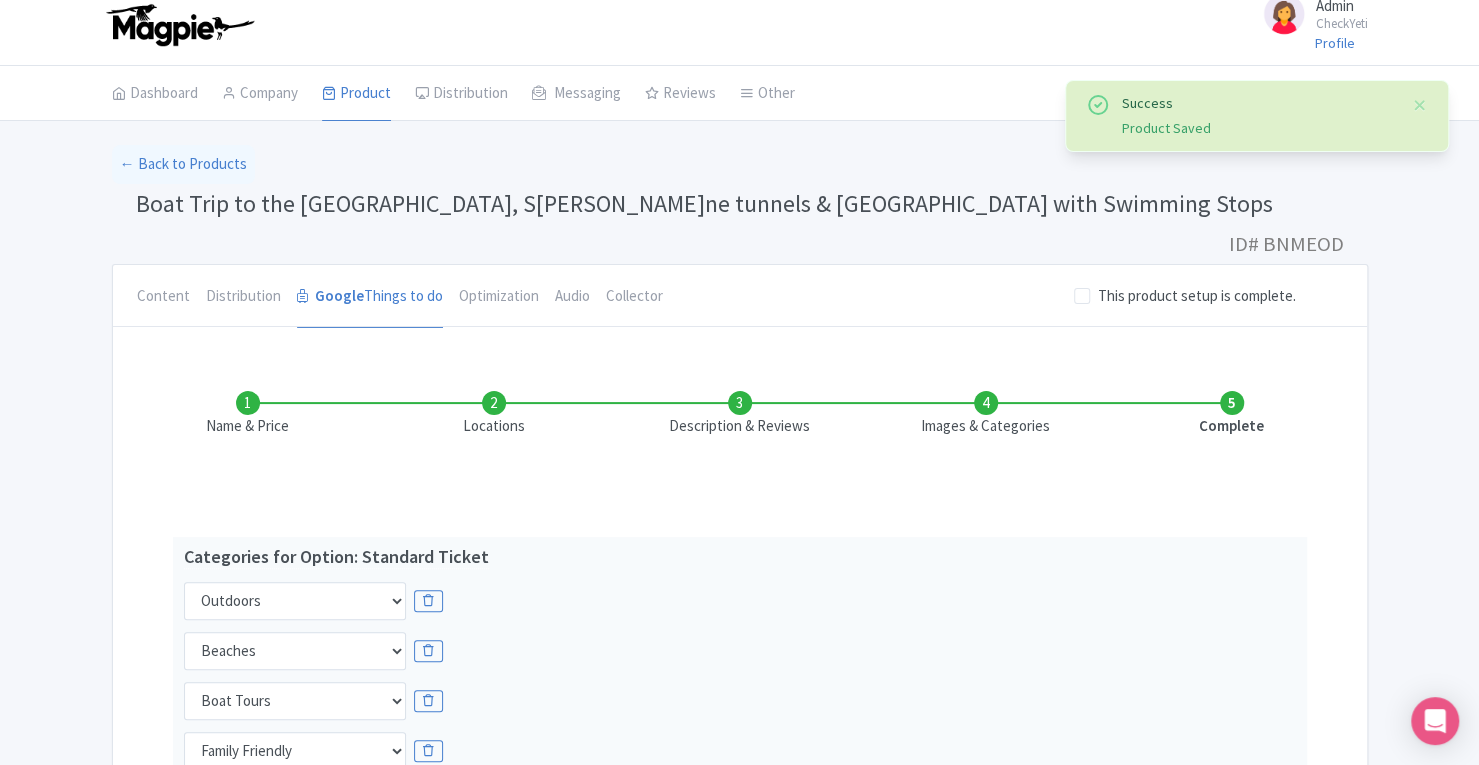 scroll, scrollTop: 0, scrollLeft: 0, axis: both 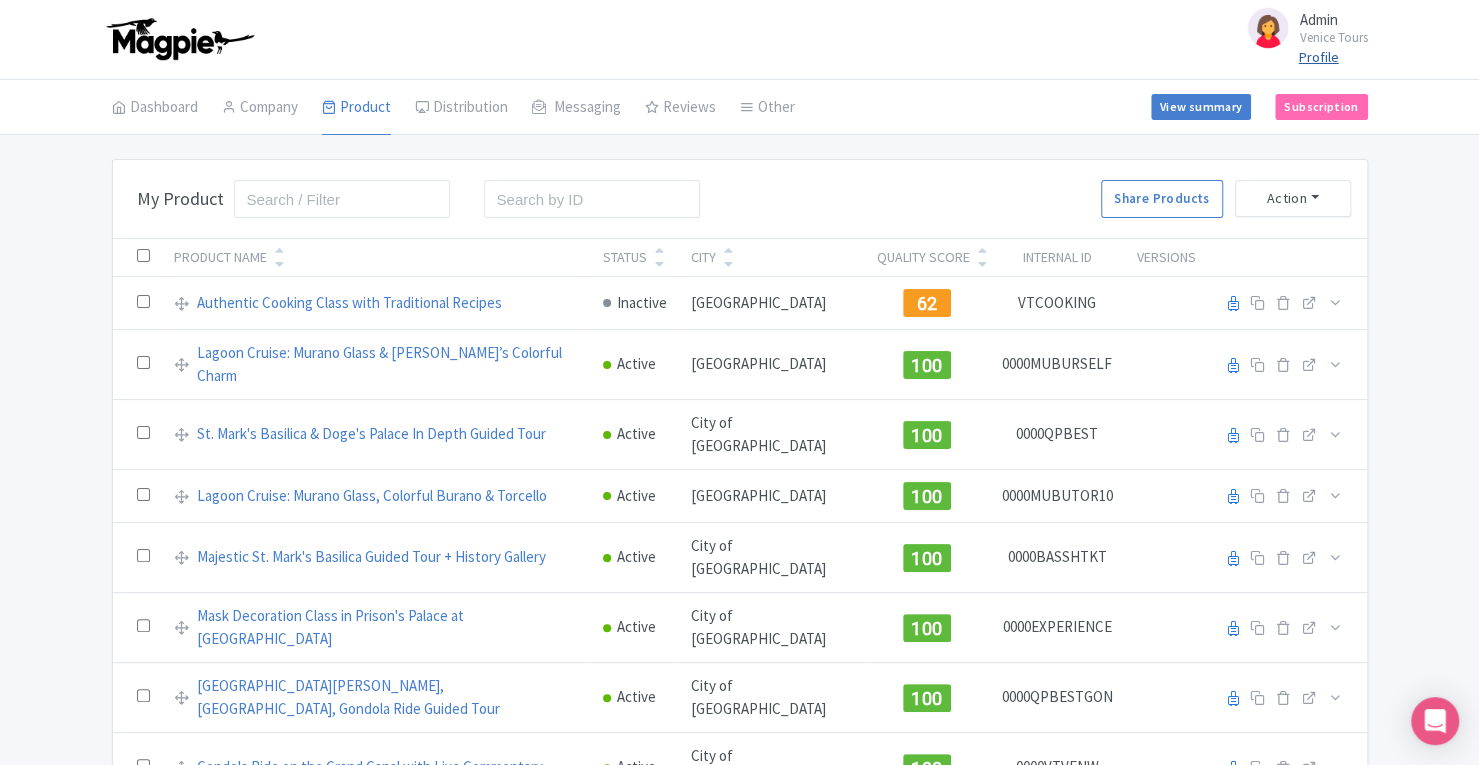 click on "Profile" at bounding box center [1319, 57] 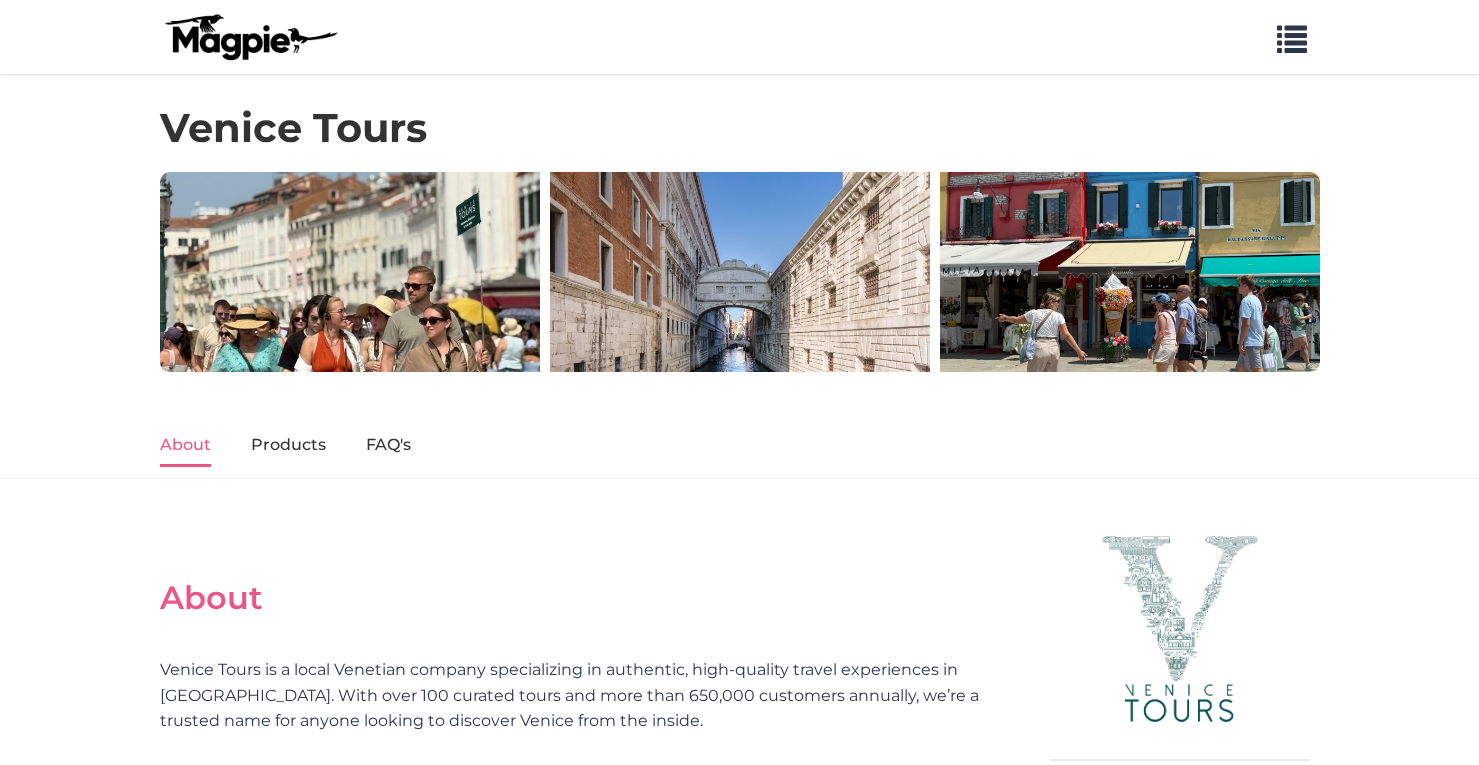 scroll, scrollTop: 0, scrollLeft: 0, axis: both 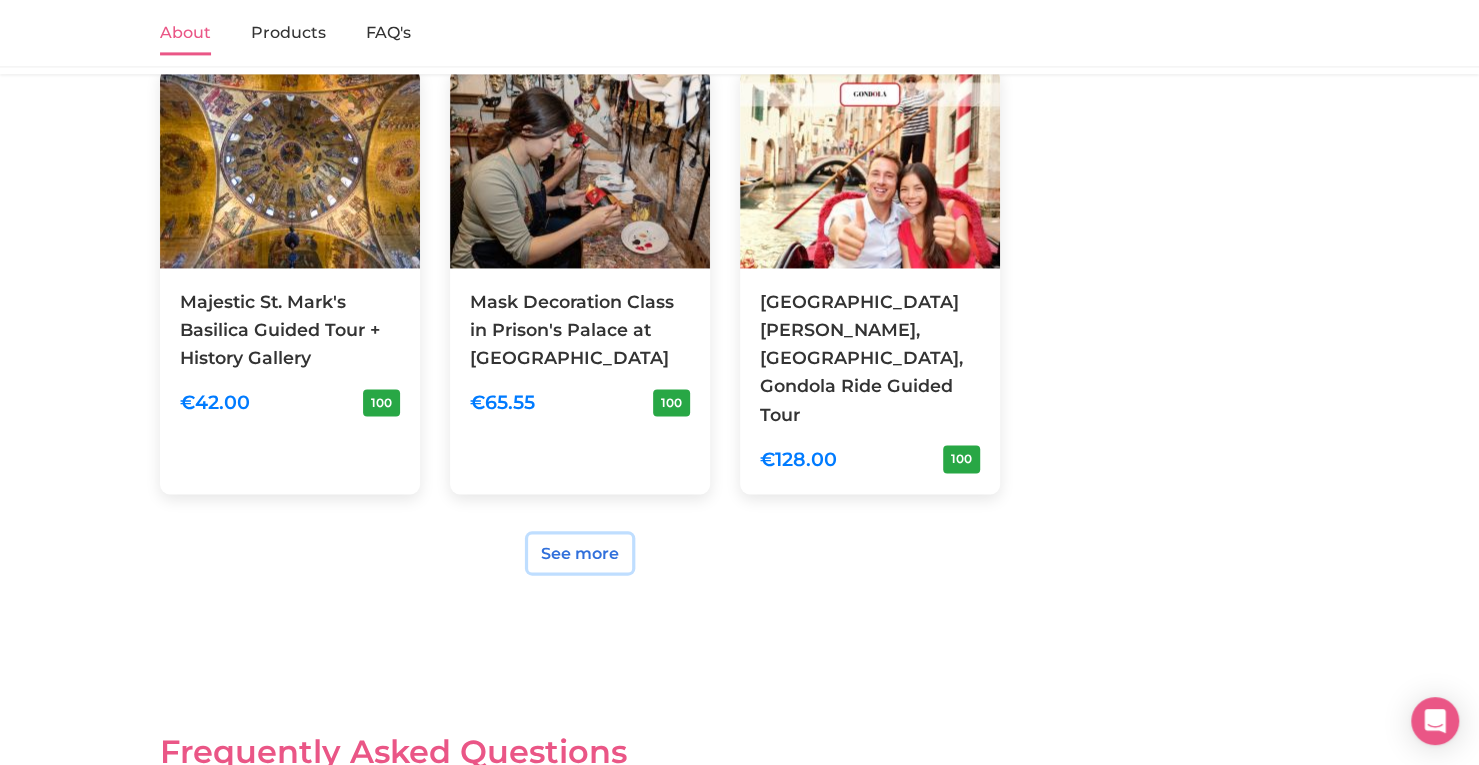 click on "See more" at bounding box center [580, 553] 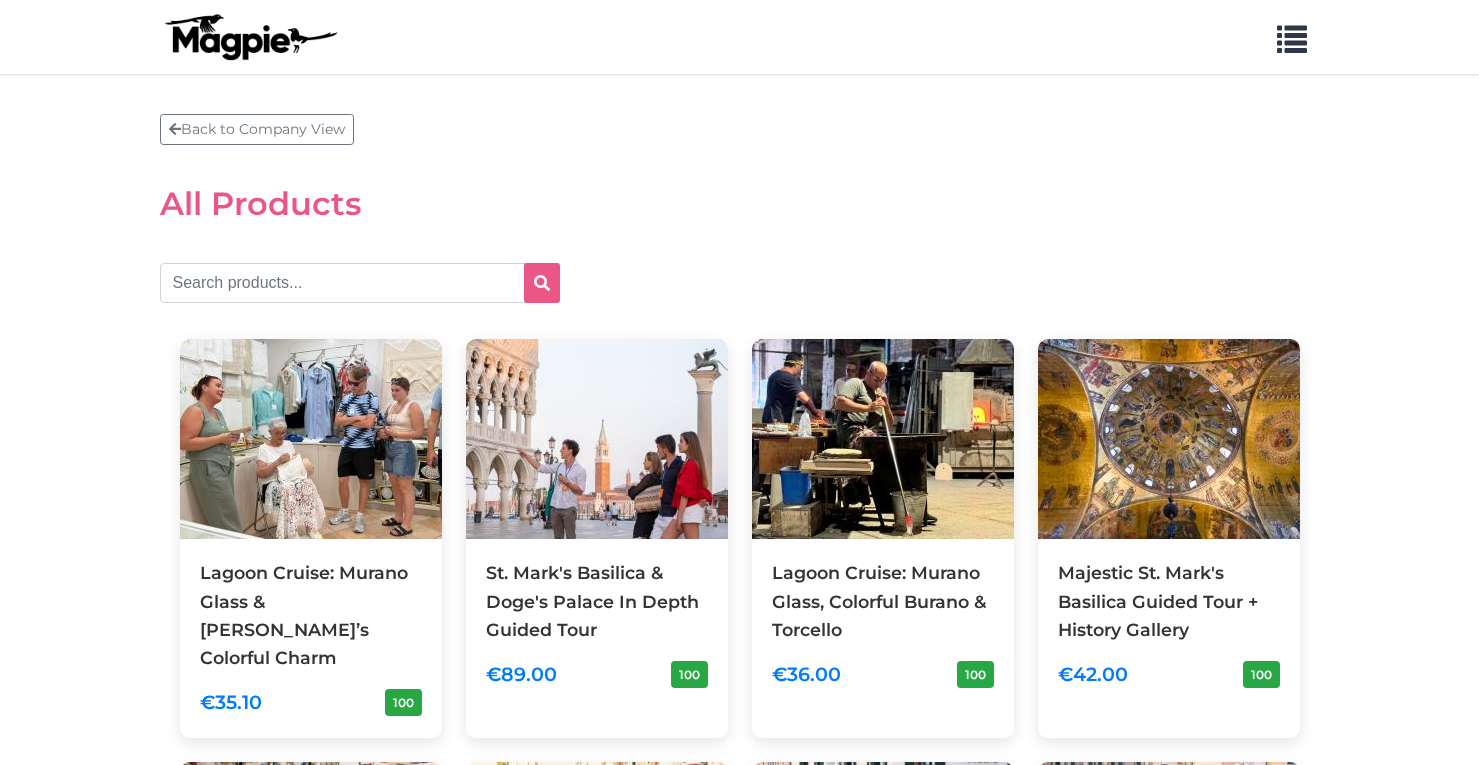 scroll, scrollTop: 0, scrollLeft: 0, axis: both 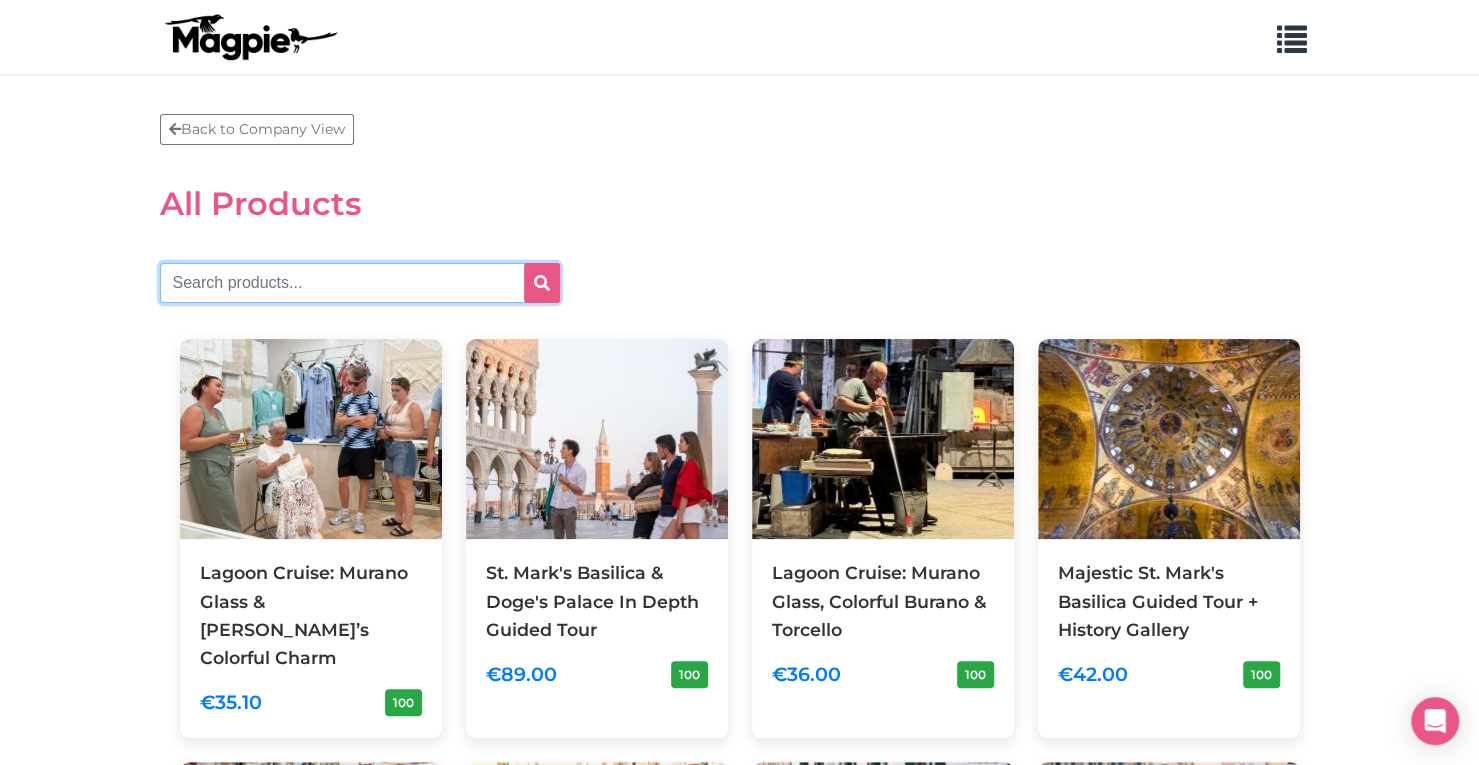 click at bounding box center [360, 283] 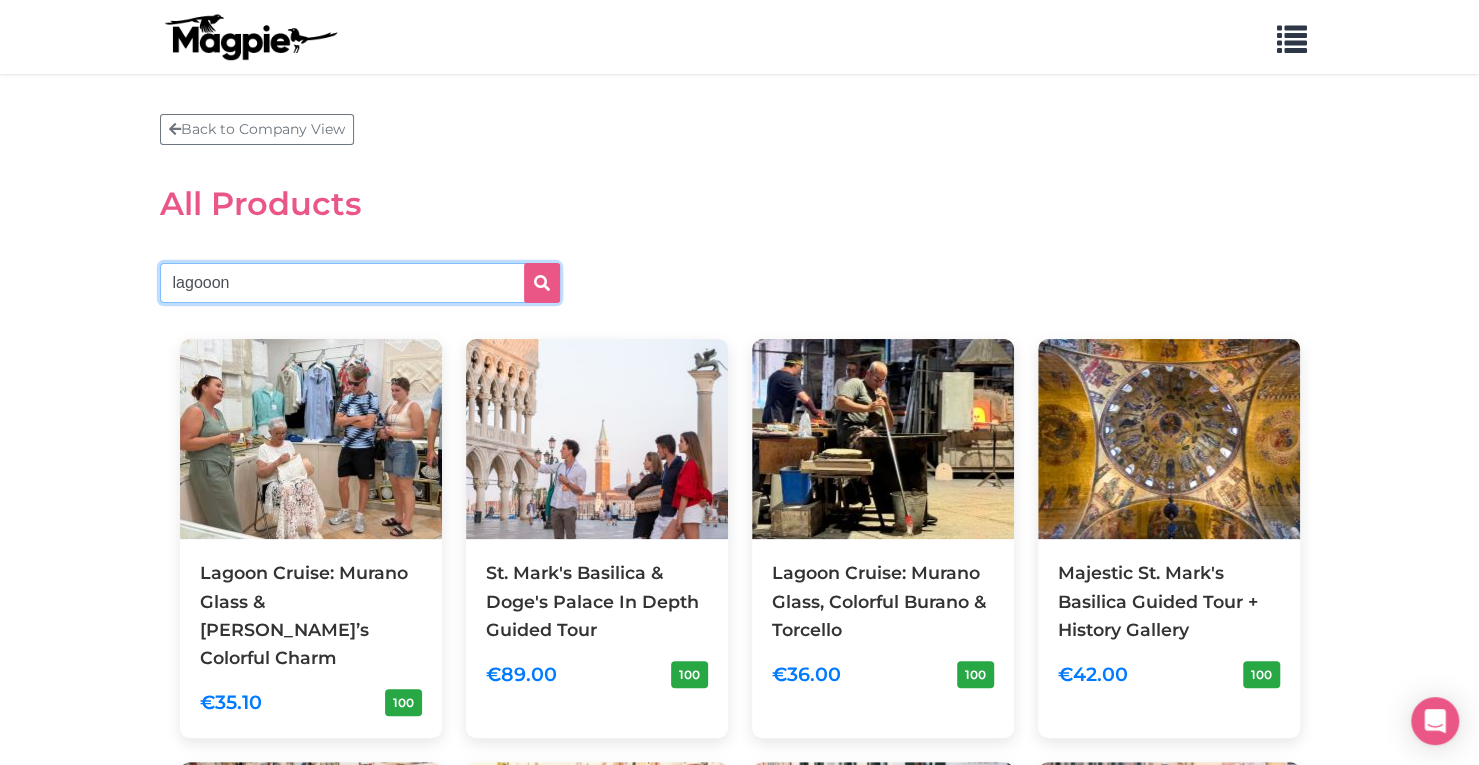 type on "lagooon" 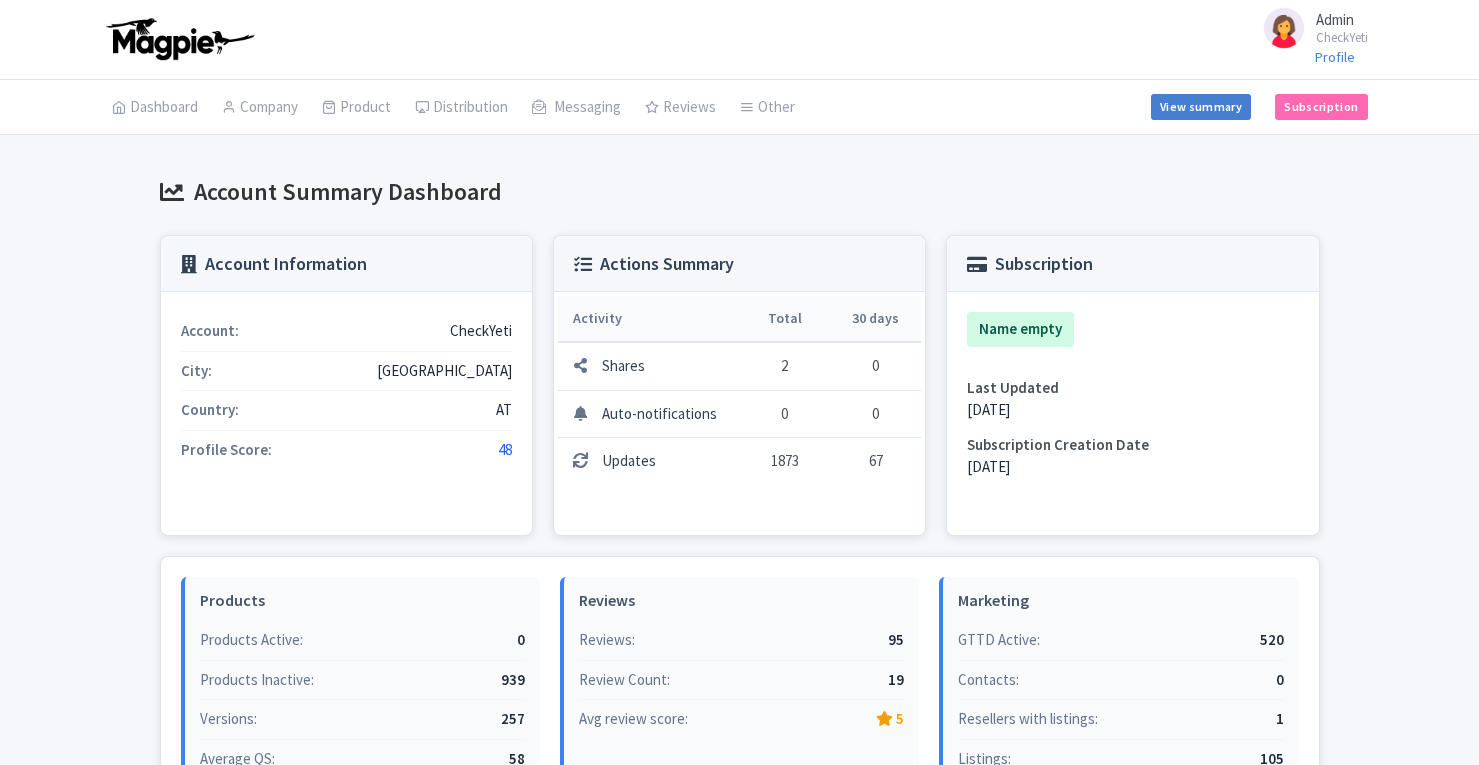 scroll, scrollTop: 0, scrollLeft: 0, axis: both 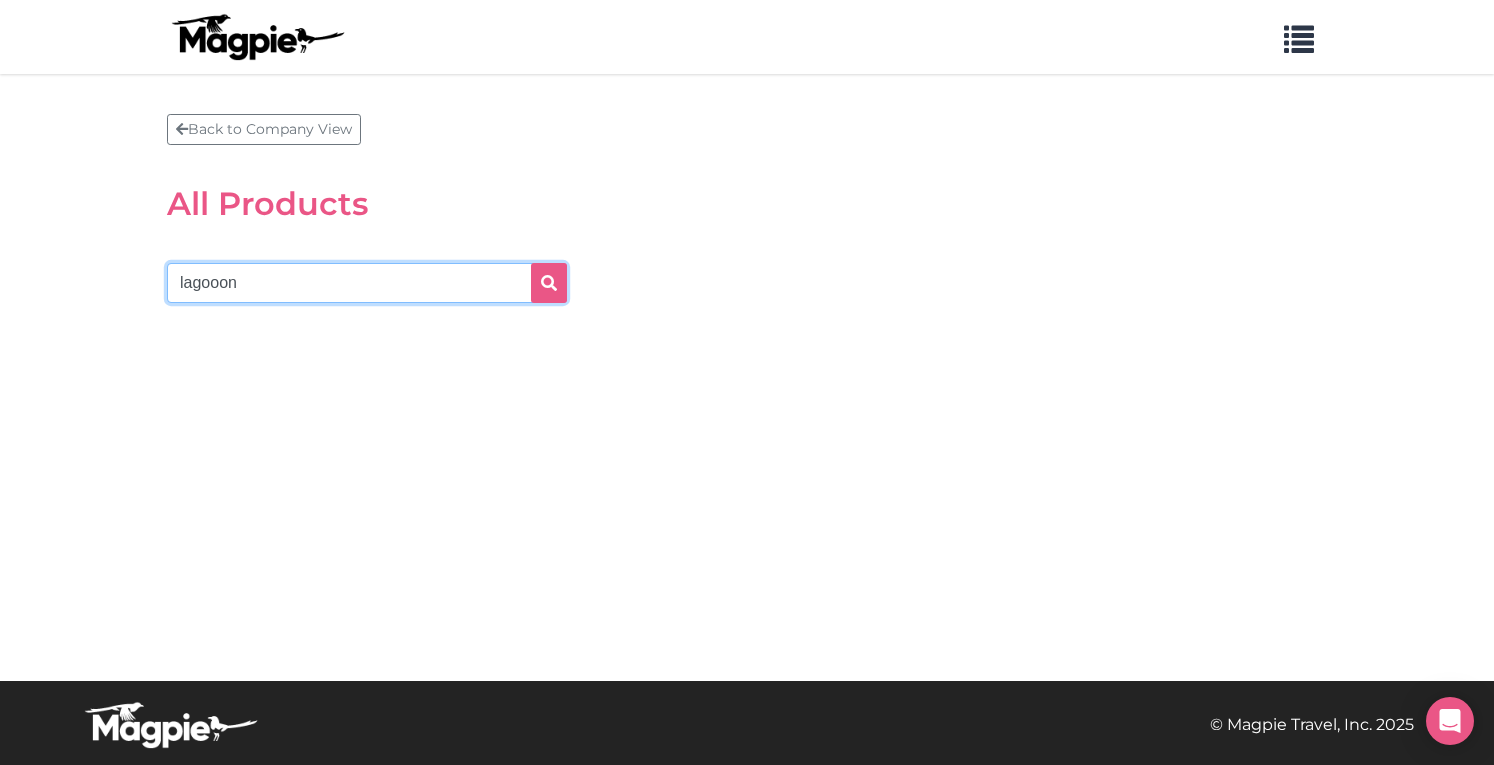 click on "lagooon" at bounding box center [367, 283] 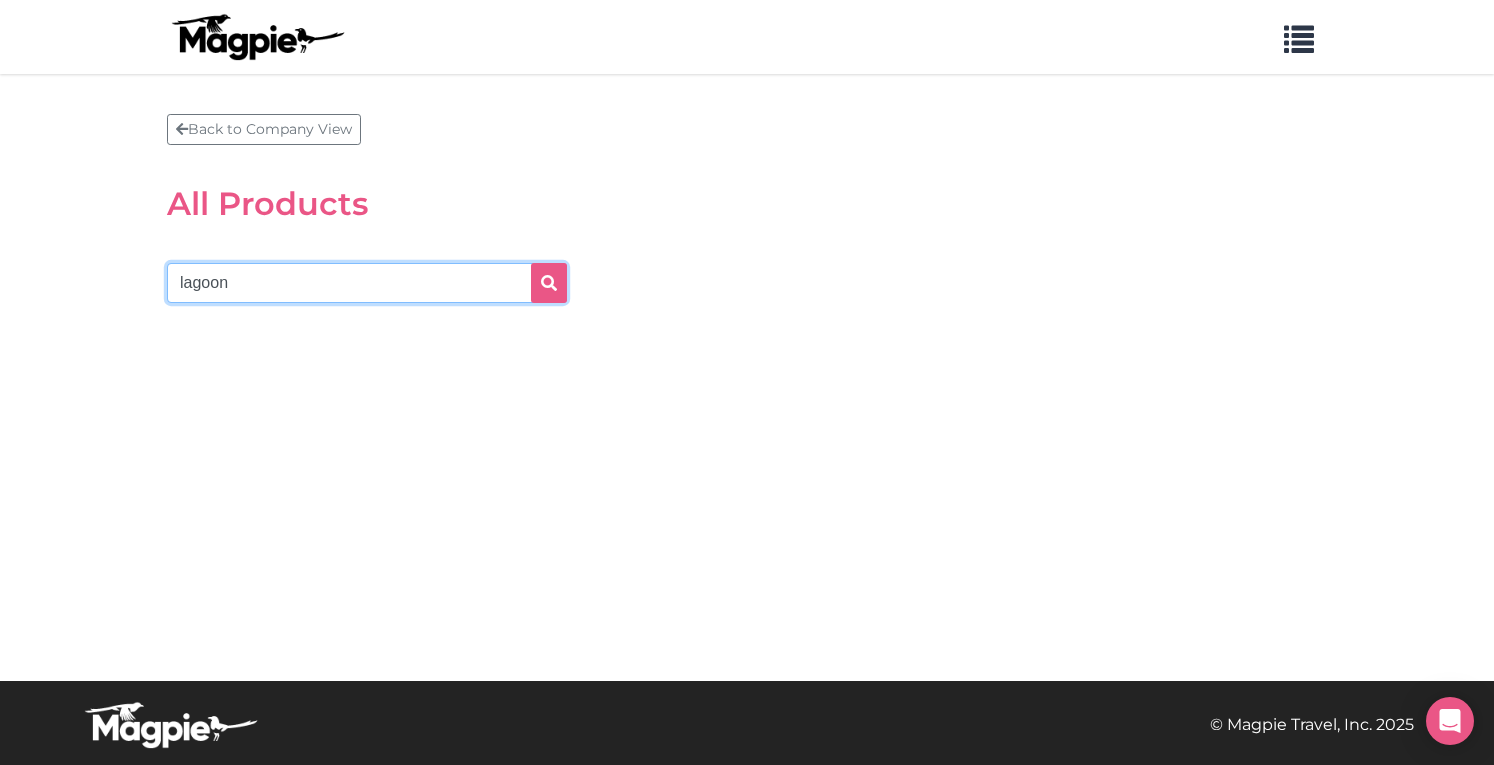 type on "lagoon" 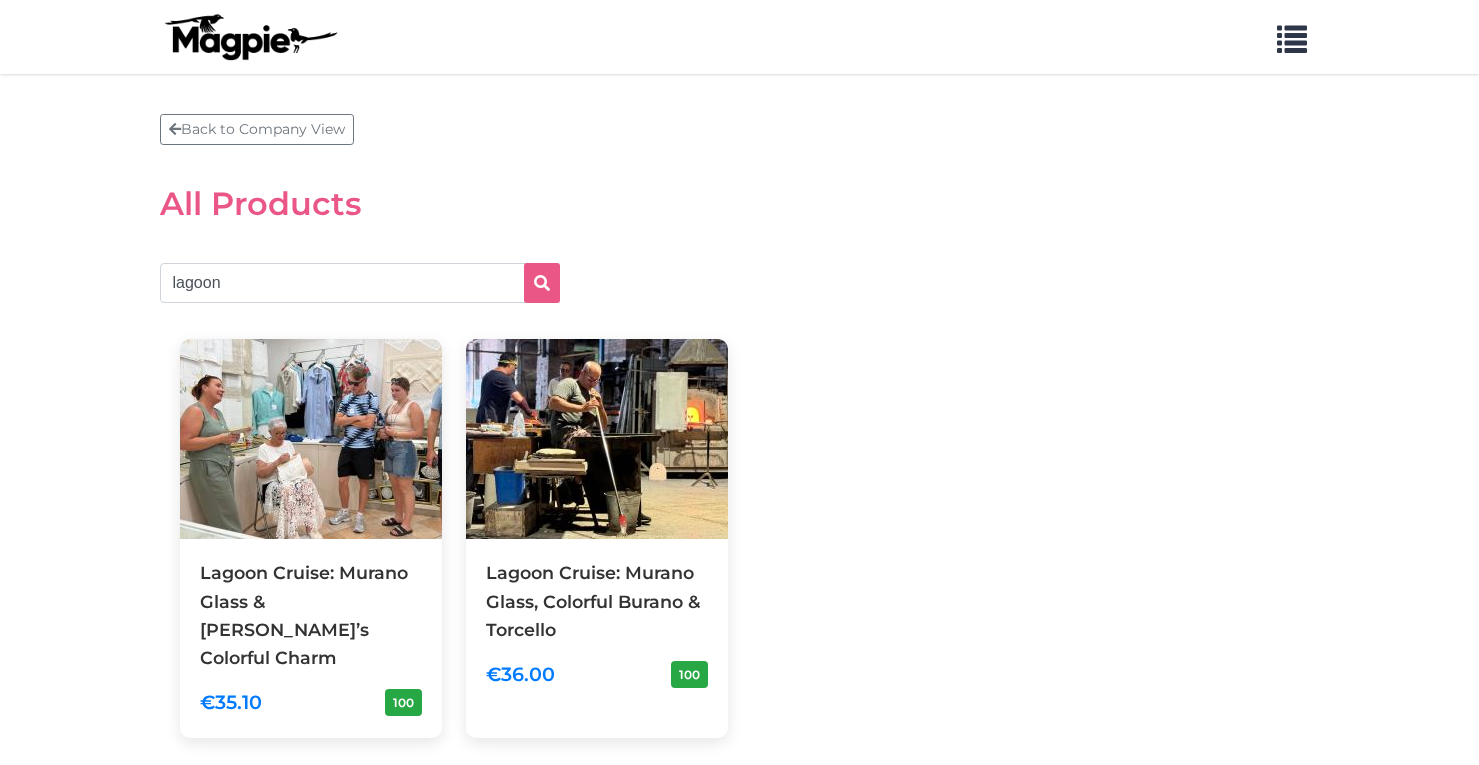 scroll, scrollTop: 0, scrollLeft: 0, axis: both 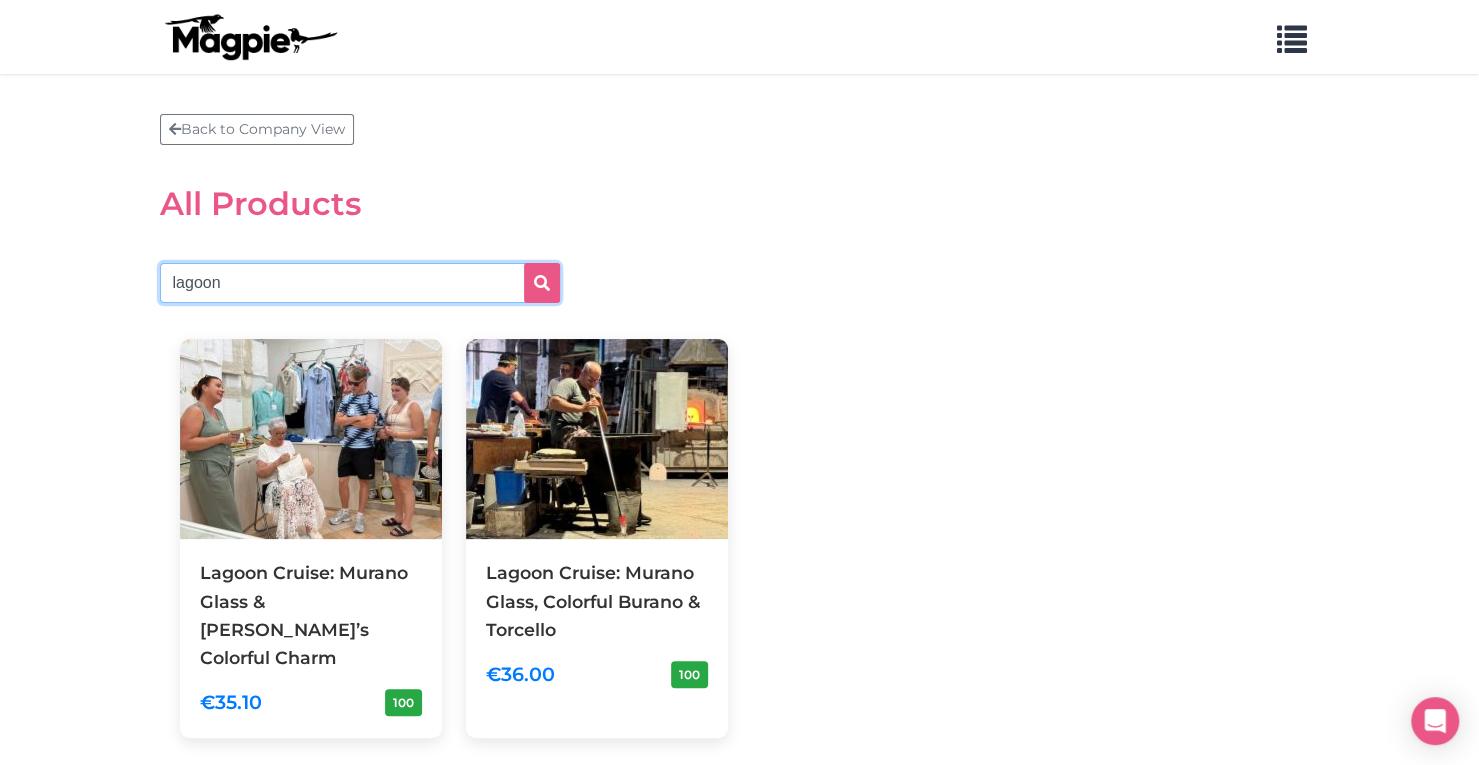 click on "lagoon" at bounding box center [360, 283] 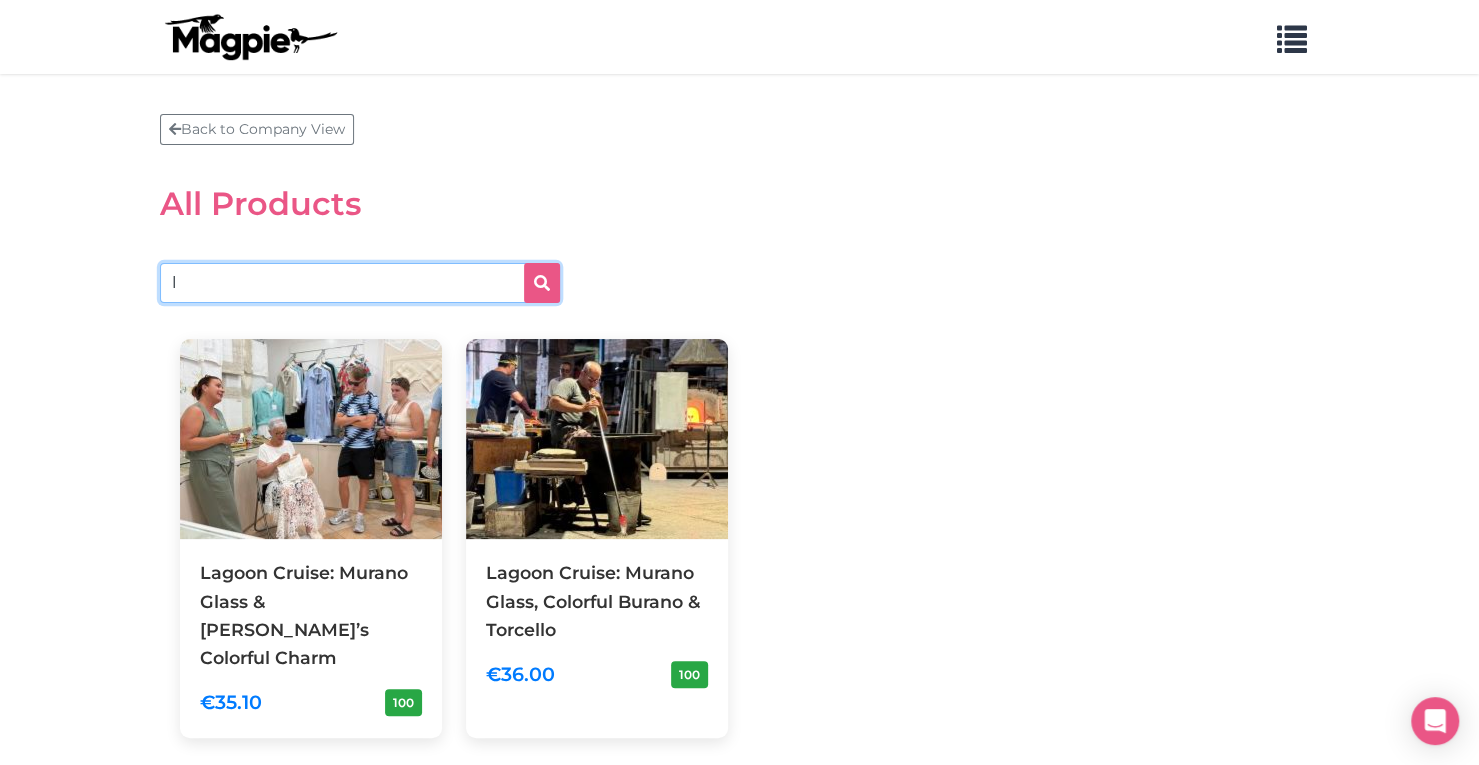 type on "l" 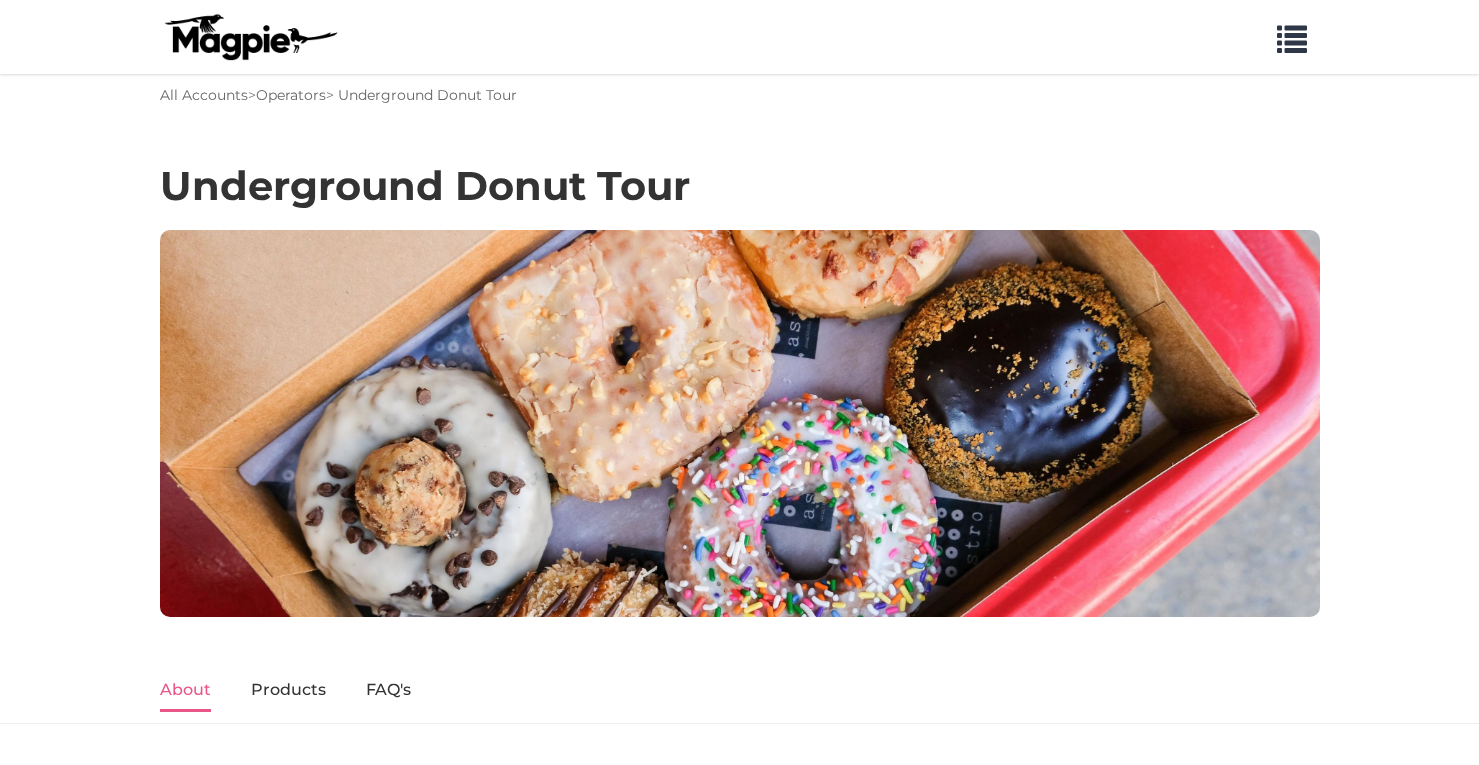 scroll, scrollTop: 0, scrollLeft: 0, axis: both 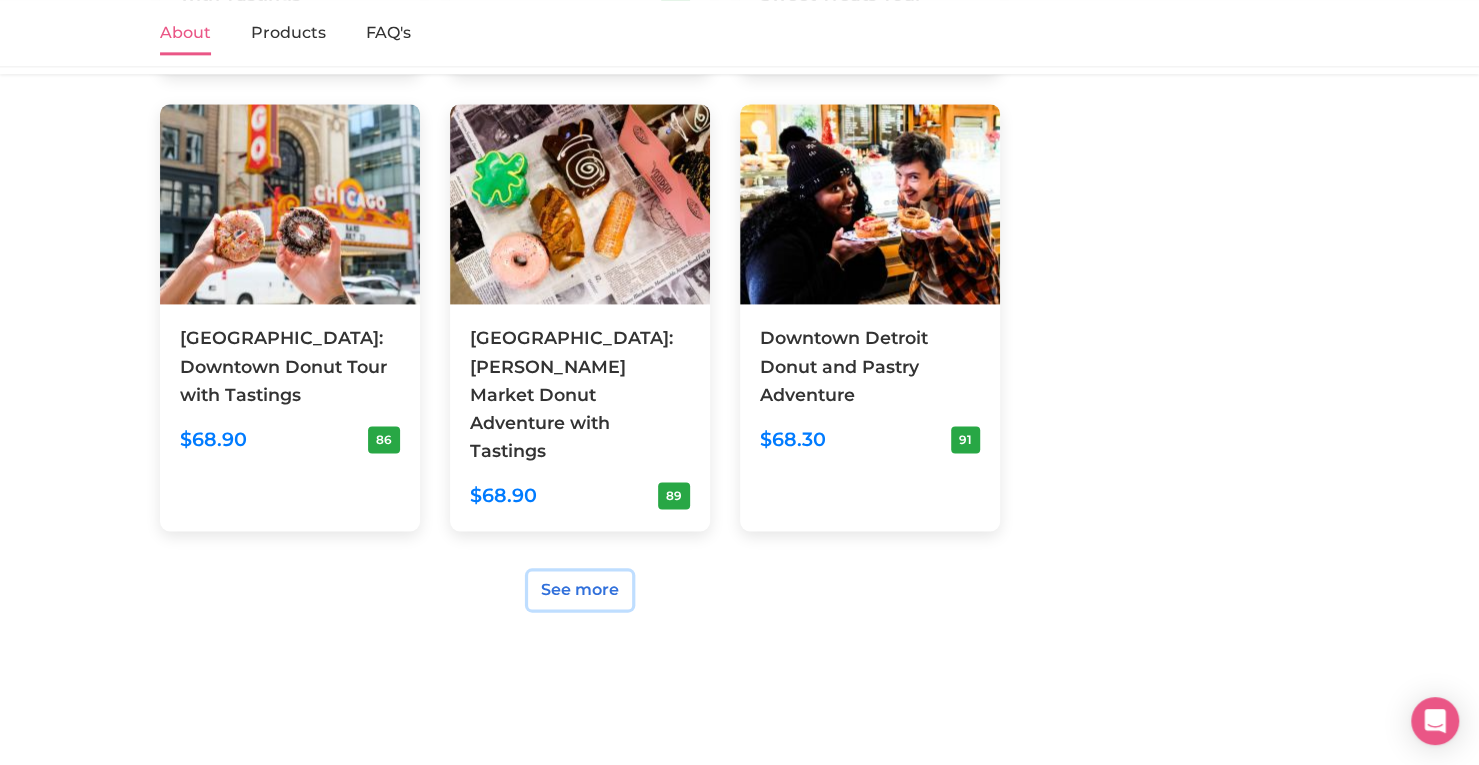 click on "See more" at bounding box center [580, 590] 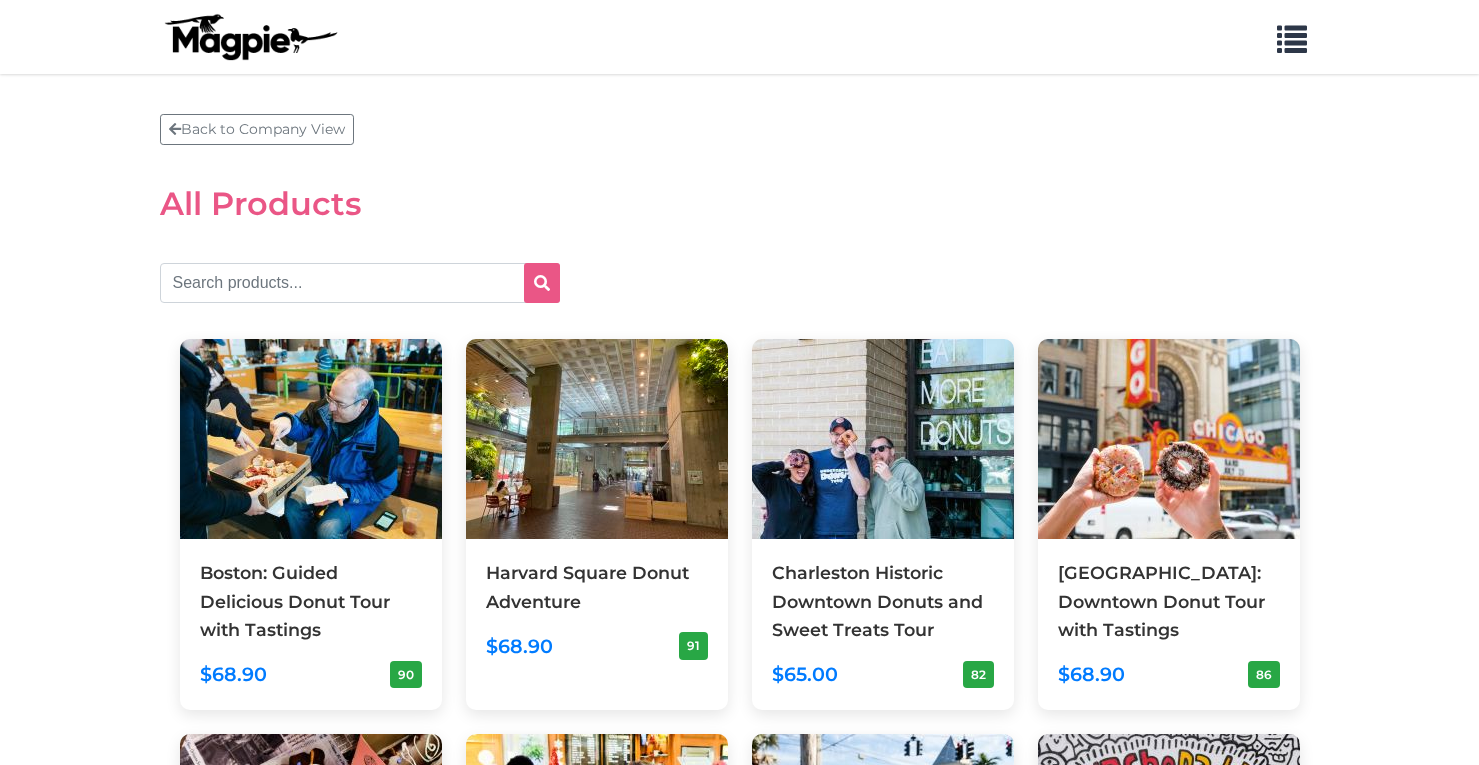 scroll, scrollTop: 0, scrollLeft: 0, axis: both 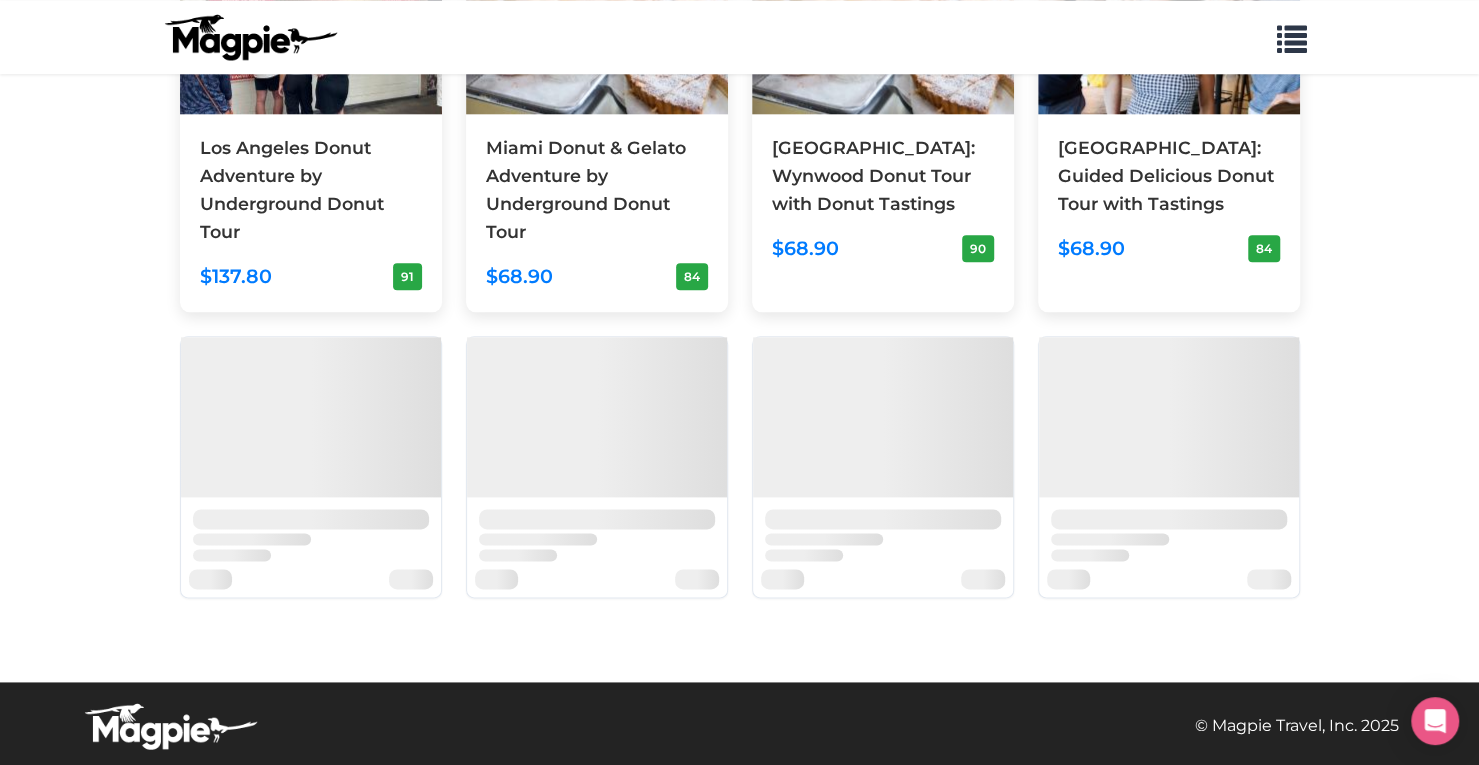 click on "Back to Company View
All Products
[GEOGRAPHIC_DATA]: Guided Delicious Donut Tour with Tastings
$68.90
90
Harvard Square Donut Adventure
$68.90
91
Charleston Historic Downtown [GEOGRAPHIC_DATA] and Sweet Treats Tour
$65.00
82
[GEOGRAPHIC_DATA]: Downtown Donut Tour with Tastings
$68.90
86
[GEOGRAPHIC_DATA]: [PERSON_NAME] Market Donut Adventure with Tastings
$68.90
89
Downtown [GEOGRAPHIC_DATA] and Pastry Adventure
$68.30
91
[GEOGRAPHIC_DATA] Southernmost Sweet Treats Tour
$65.00
82
Las Vegas Guided Donut Adventure by Underground Donut Tour
$74.20
88
Los Angeles Donut Adventure by Underground Donut Tour
$137.80
91
Miami Donut & Gelato Adventure by Underground Donut Tour
$68.90
84" at bounding box center (739, -243) 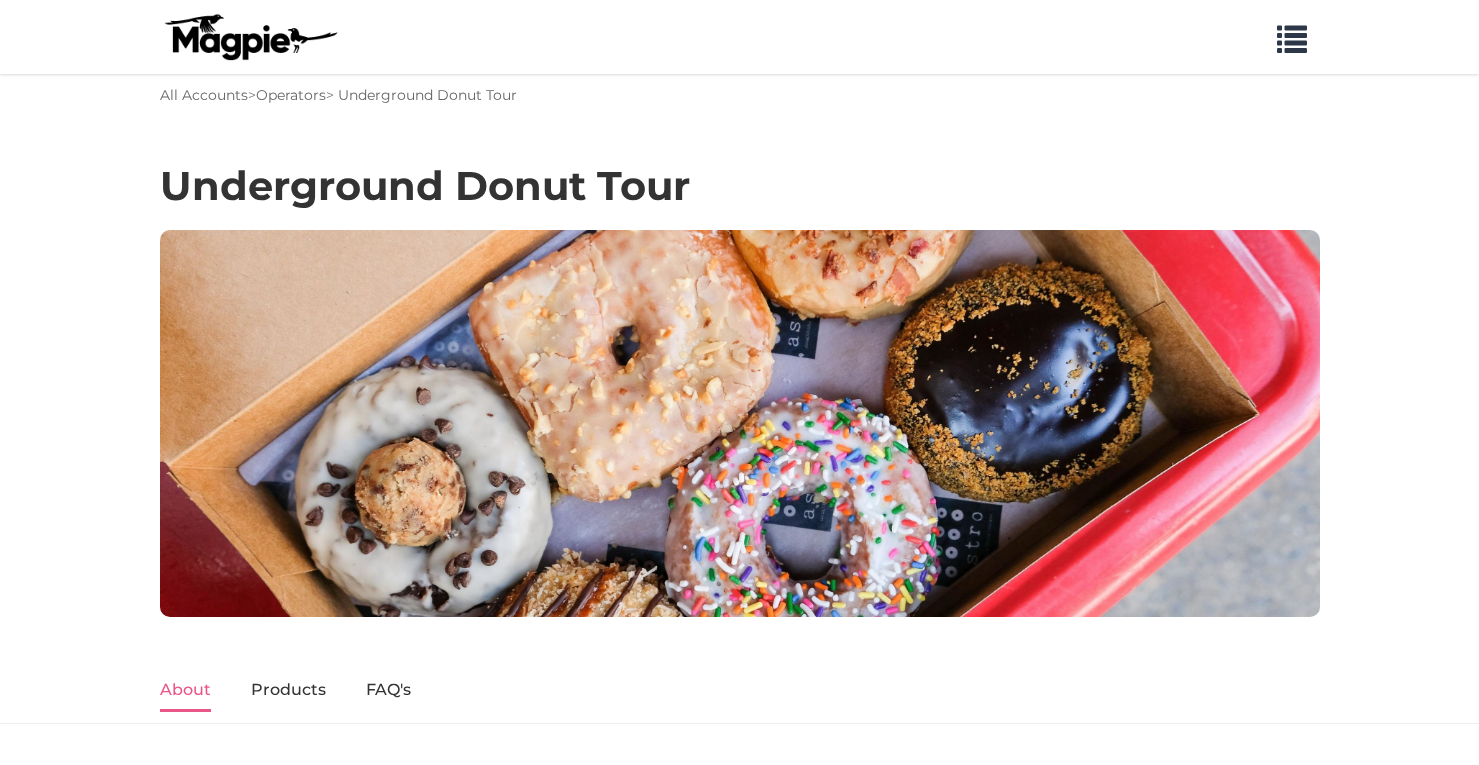 scroll, scrollTop: 0, scrollLeft: 0, axis: both 